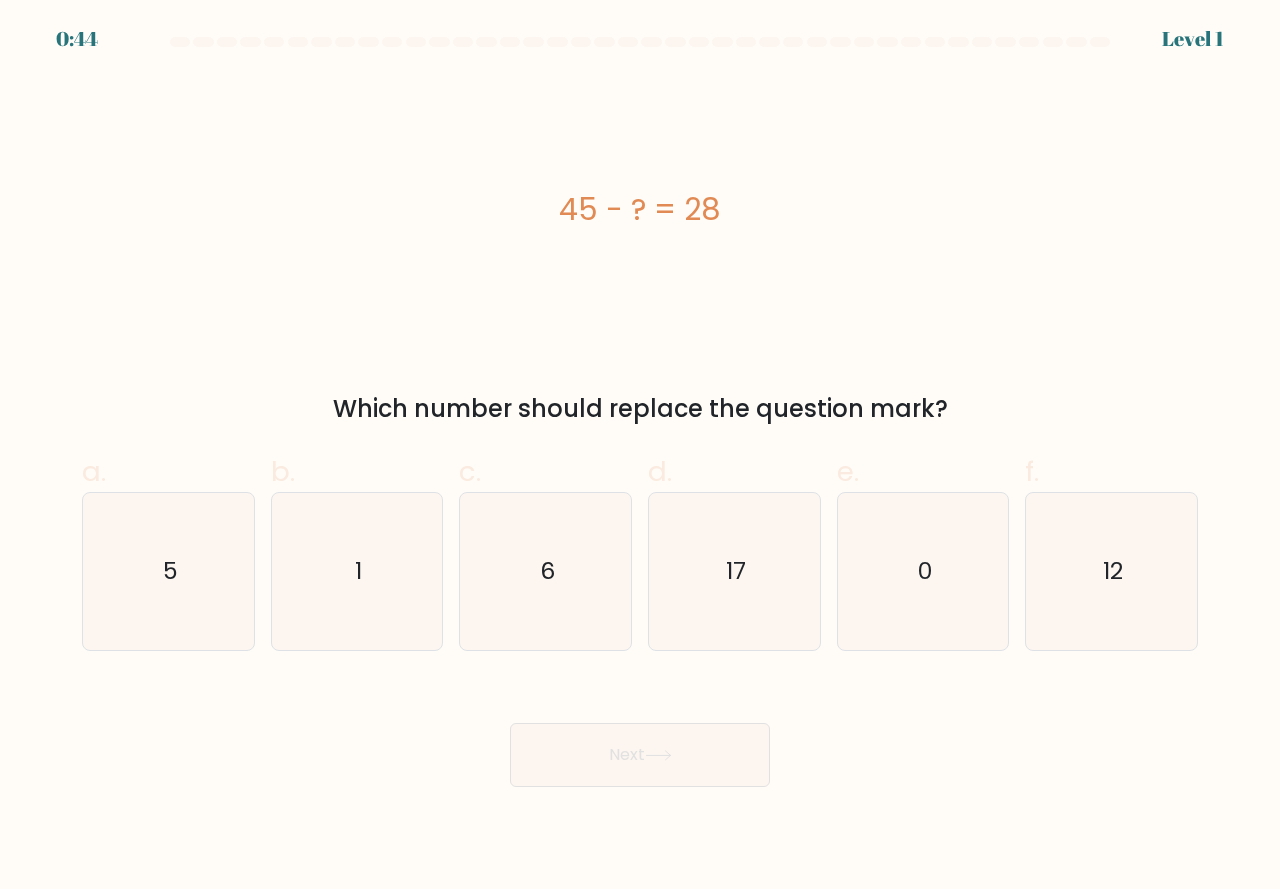 scroll, scrollTop: 0, scrollLeft: 0, axis: both 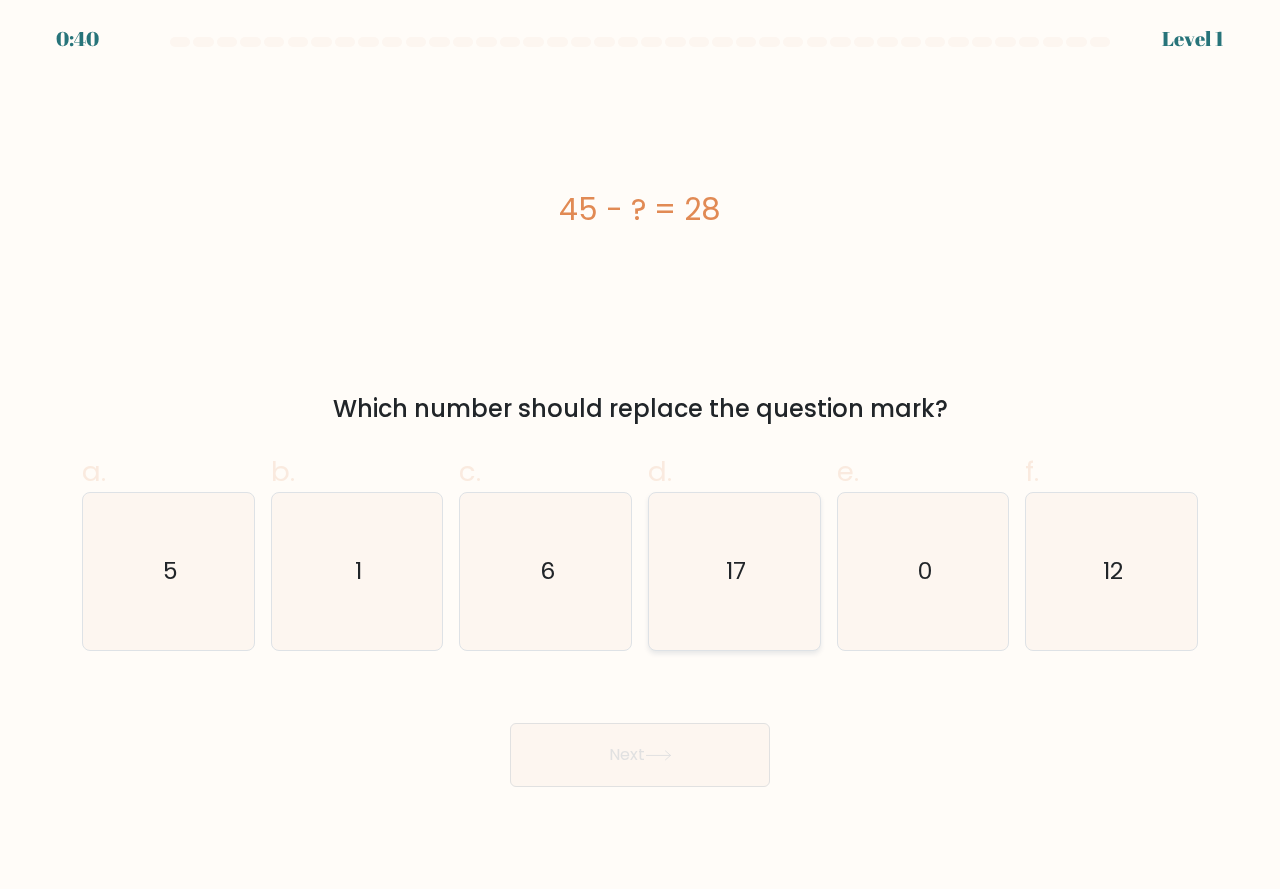 click on "17" 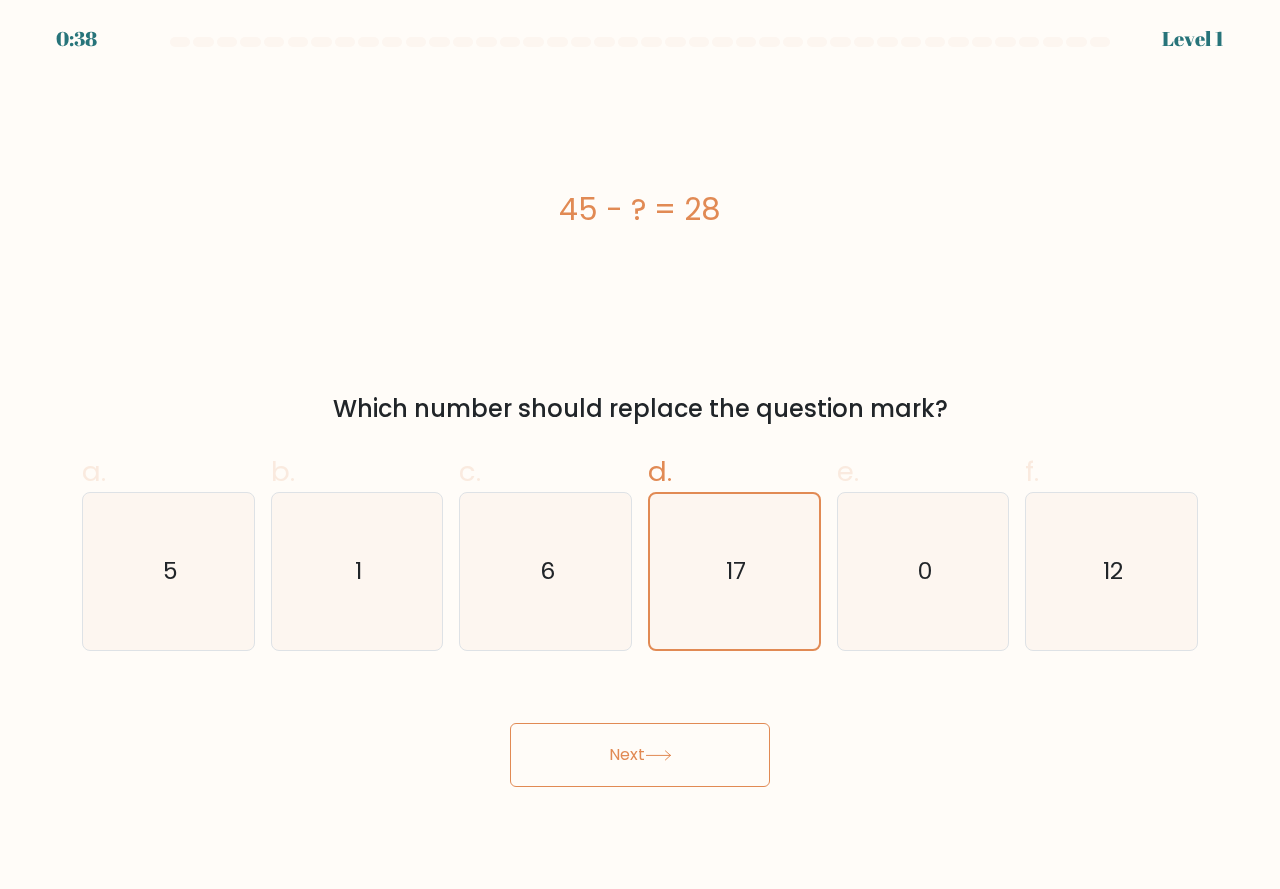 click on "Next" at bounding box center [640, 755] 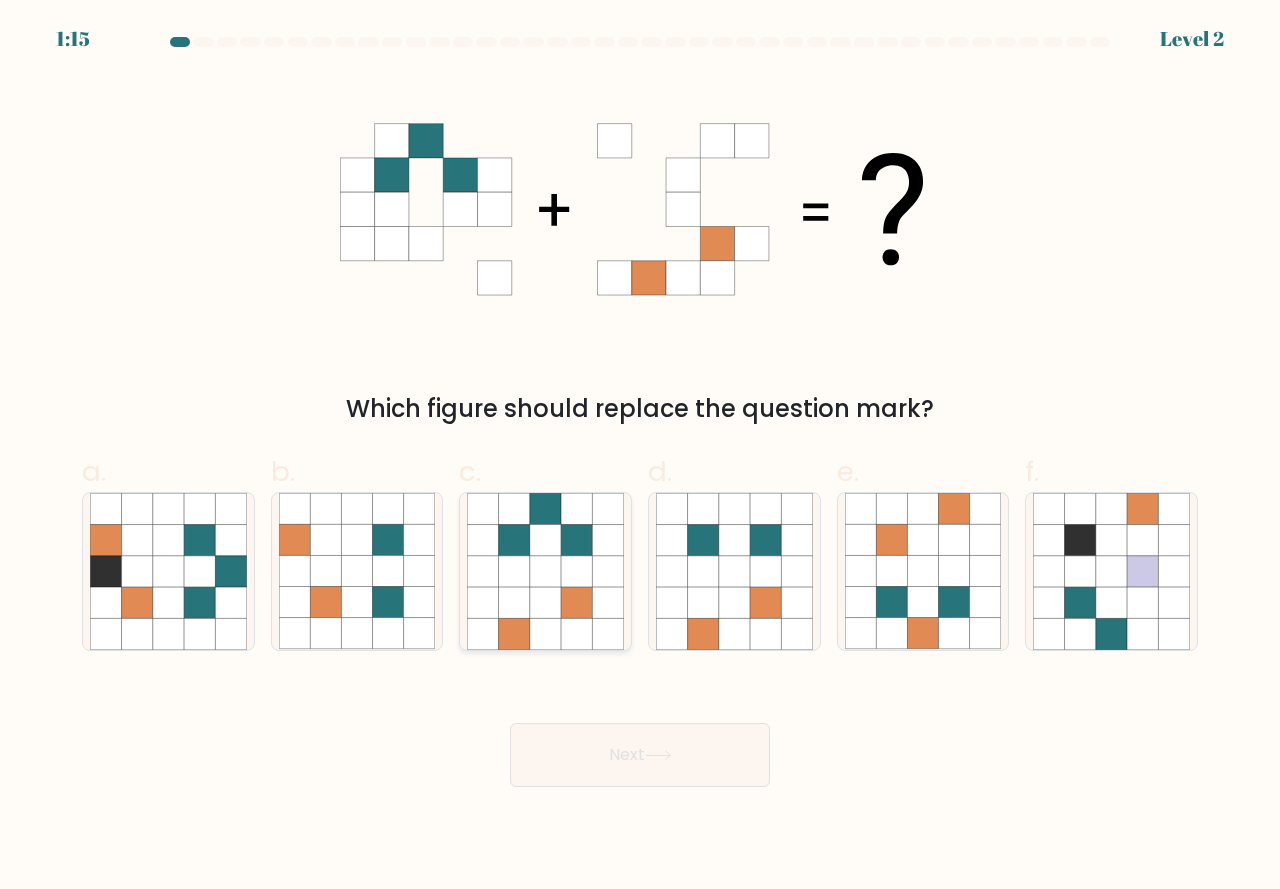 click 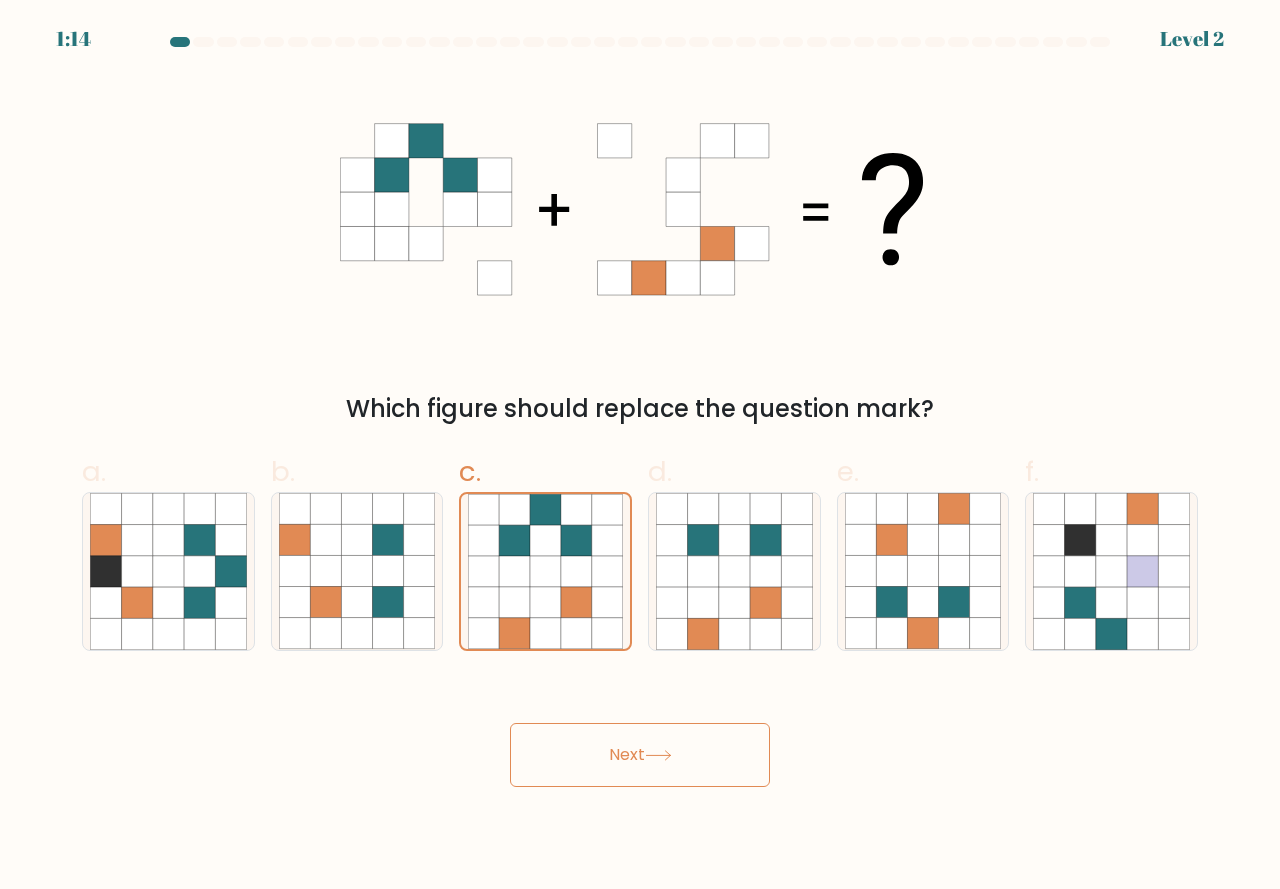 click 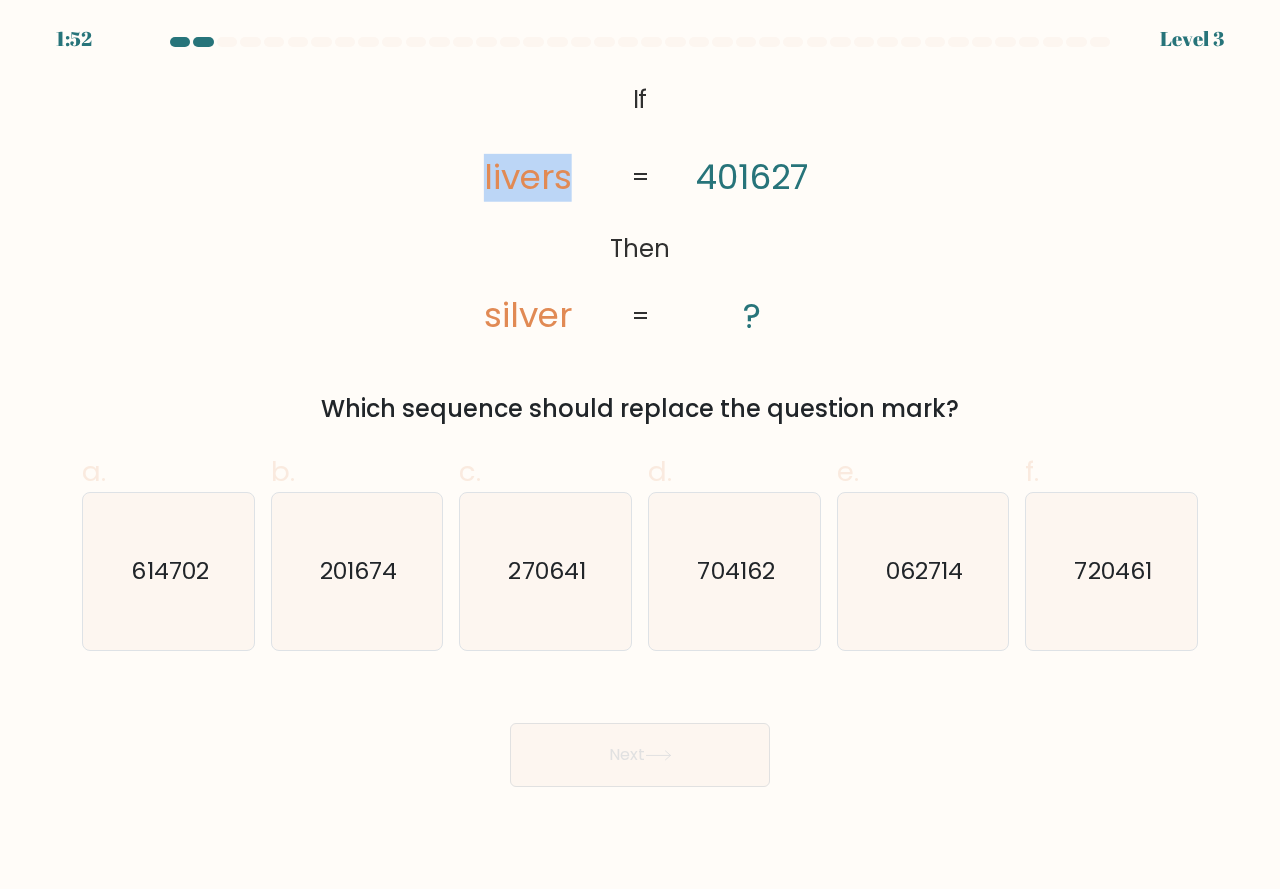 drag, startPoint x: 466, startPoint y: 177, endPoint x: 573, endPoint y: 192, distance: 108.04629 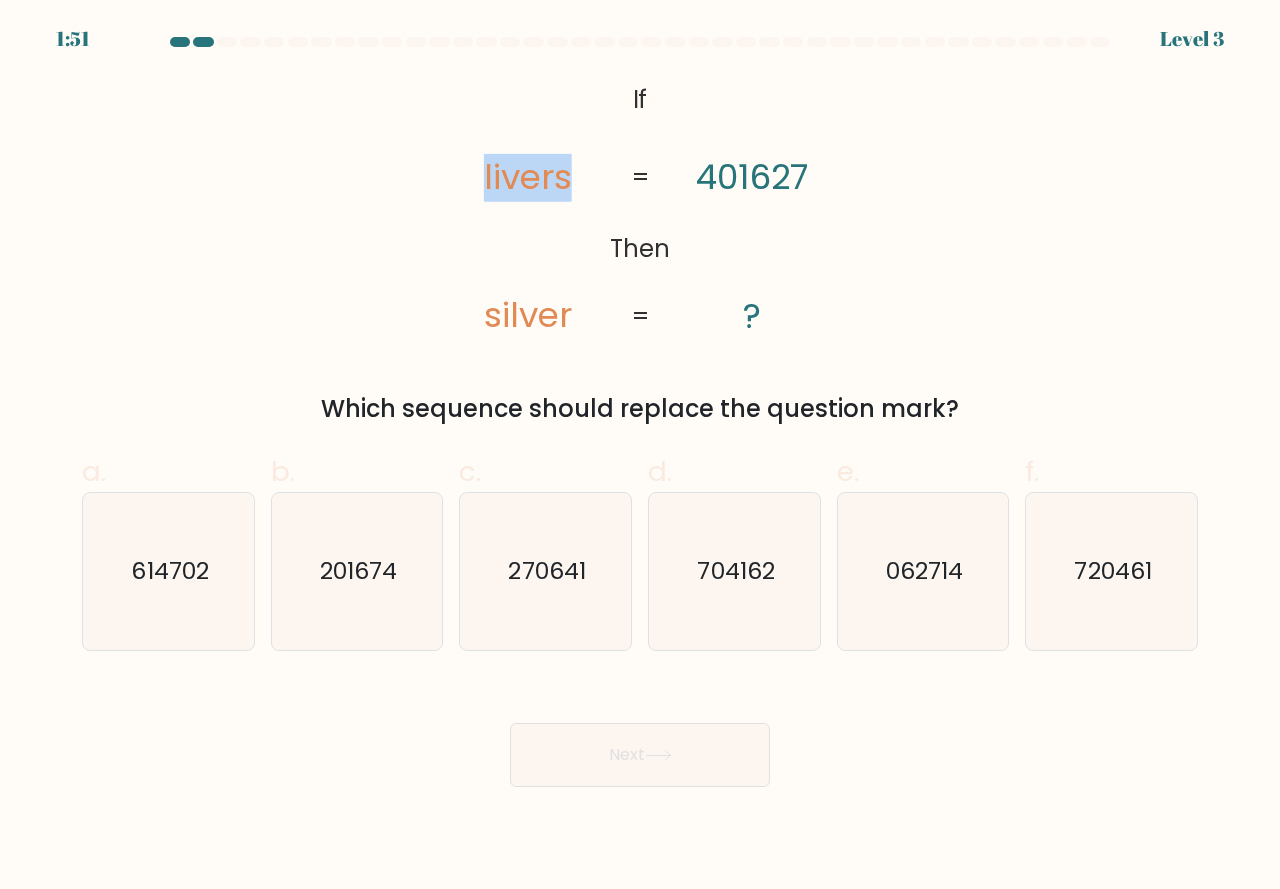 click on "@import url('https://fonts.googleapis.com/css?family=Abril+Fatface:400,100,100italic,300,300italic,400italic,500,500italic,700,700italic,900,900italic');           If       Then       livers       silver       [NUMBER]       ?       =       =" 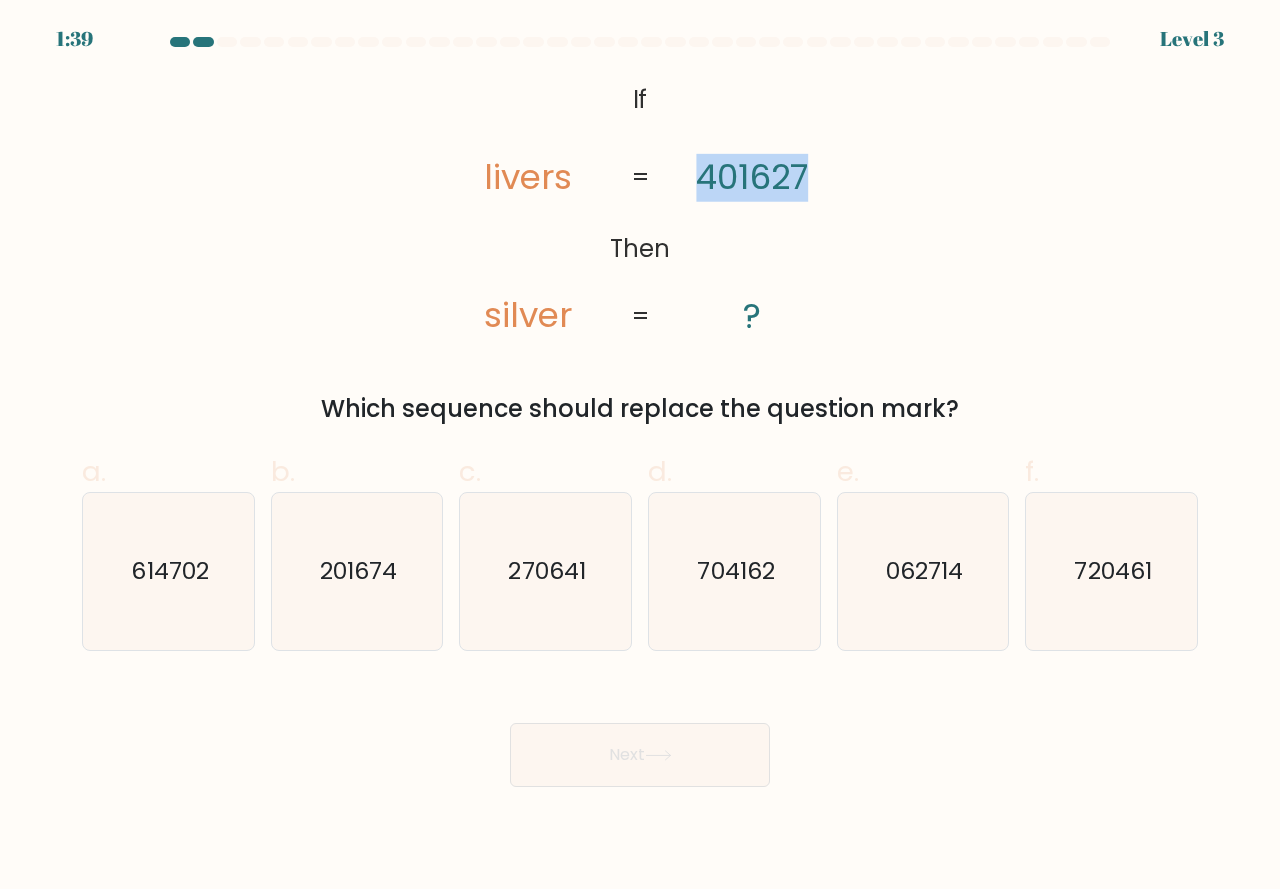 drag, startPoint x: 810, startPoint y: 172, endPoint x: 689, endPoint y: 171, distance: 121.004135 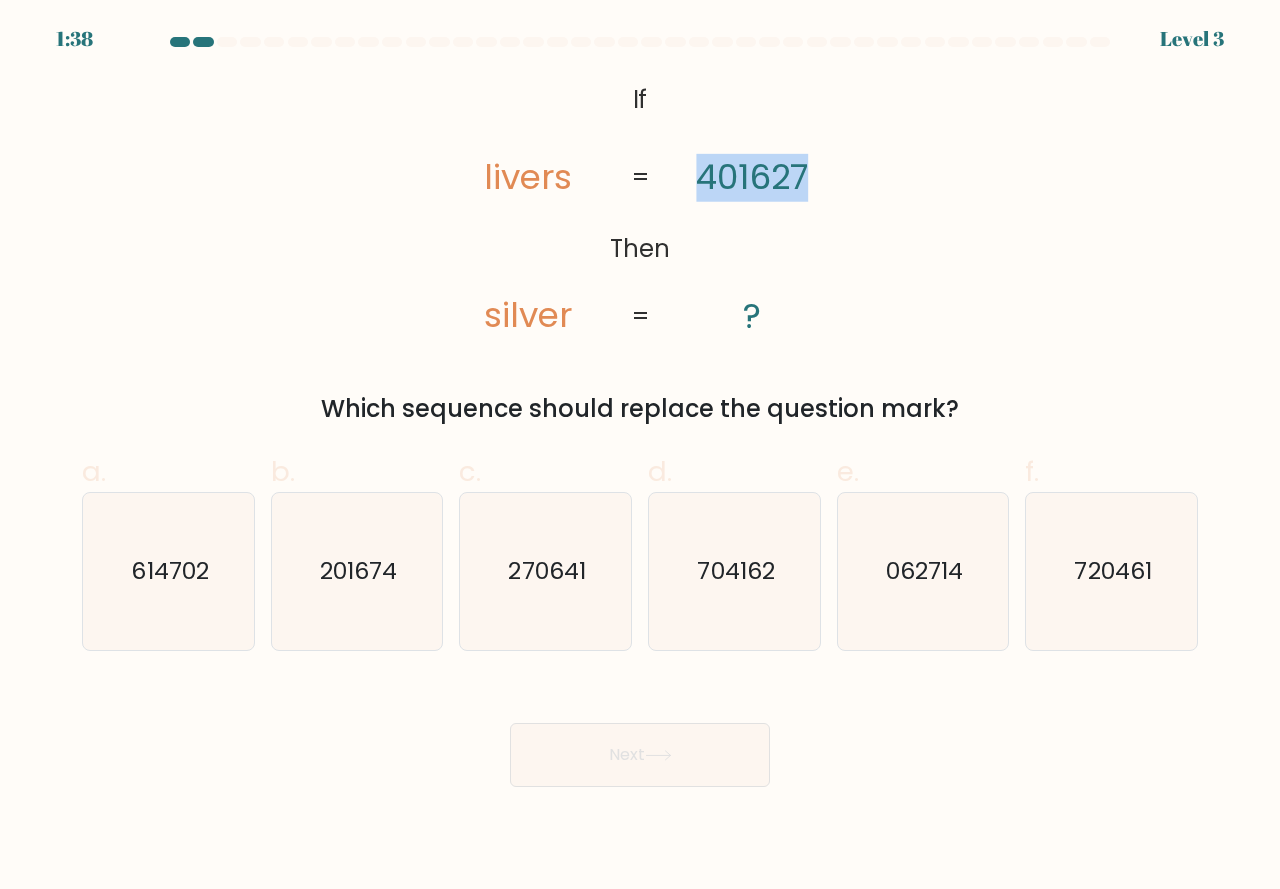 click on "@import url('https://fonts.googleapis.com/css?family=Abril+Fatface:400,100,100italic,300,300italic,400italic,500,500italic,700,700italic,900,900italic');           If       Then       livers       silver       [NUMBER]       ?       =       =" 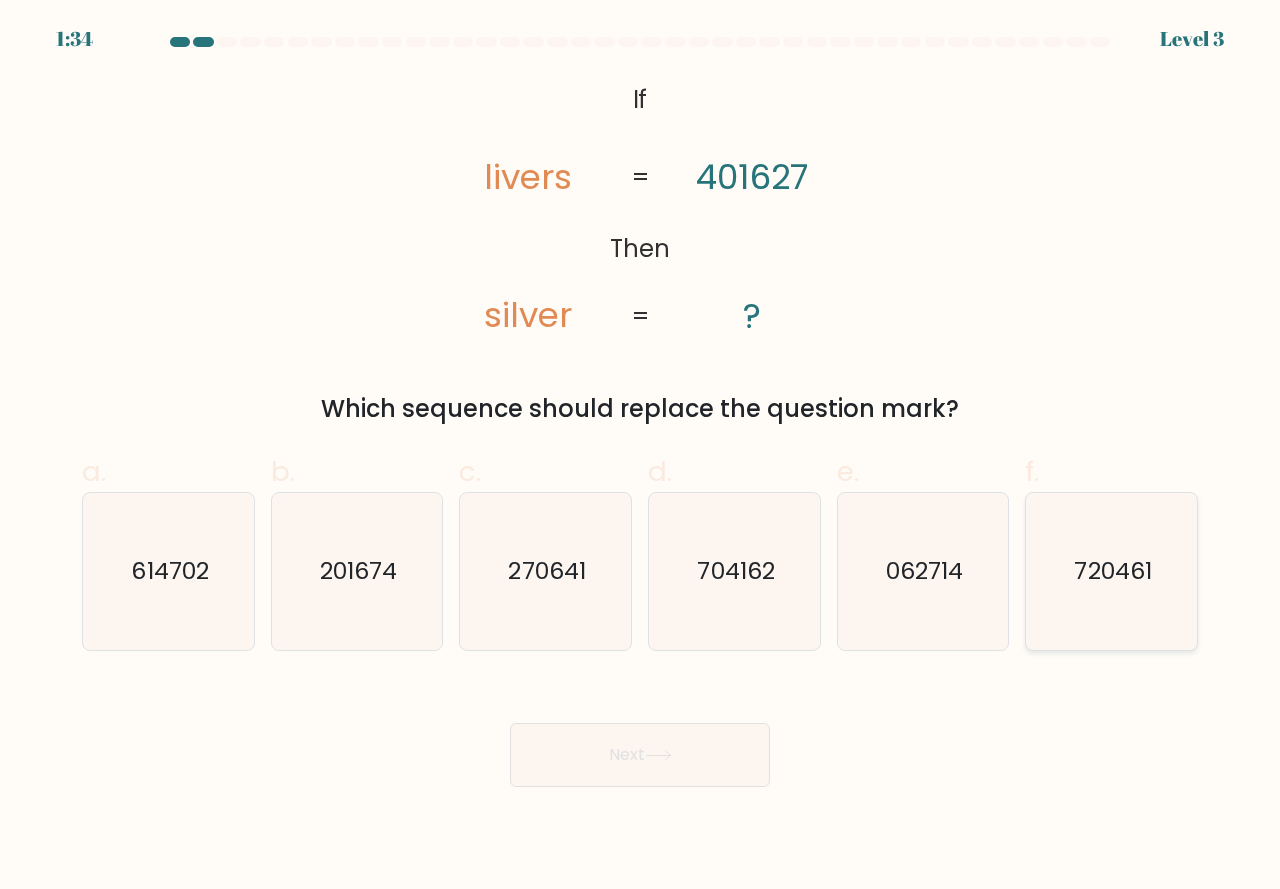 click on "720461" 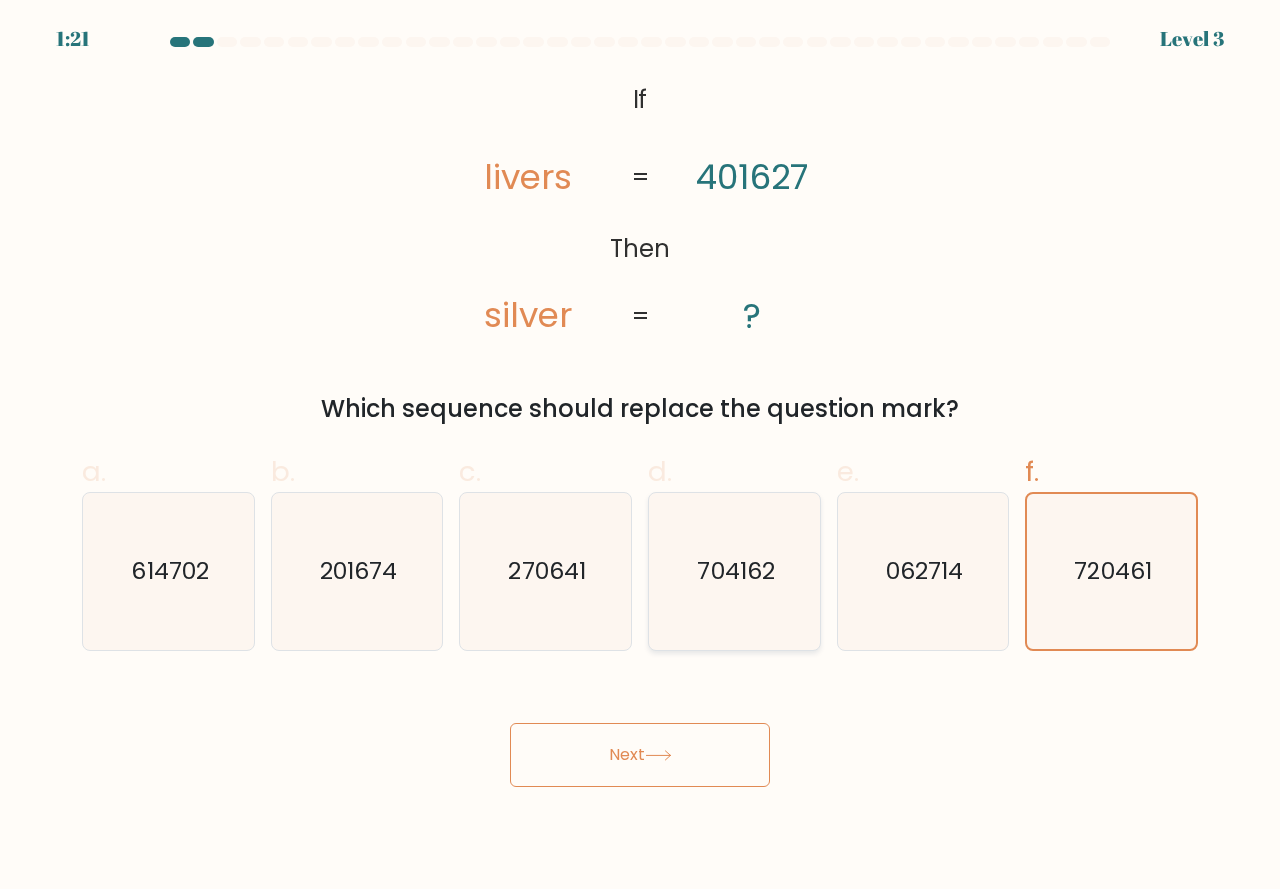 click on "704162" 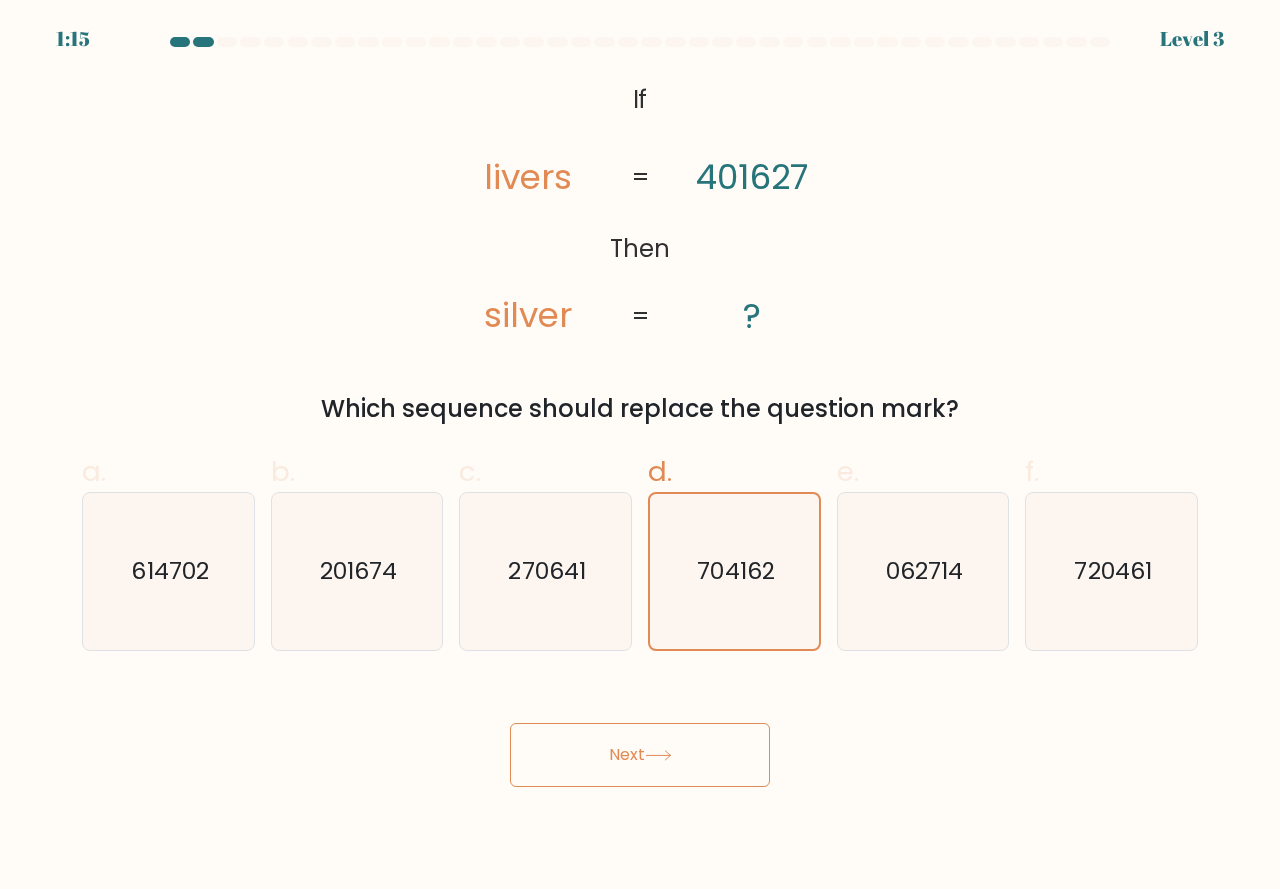 click on "Next" at bounding box center (640, 755) 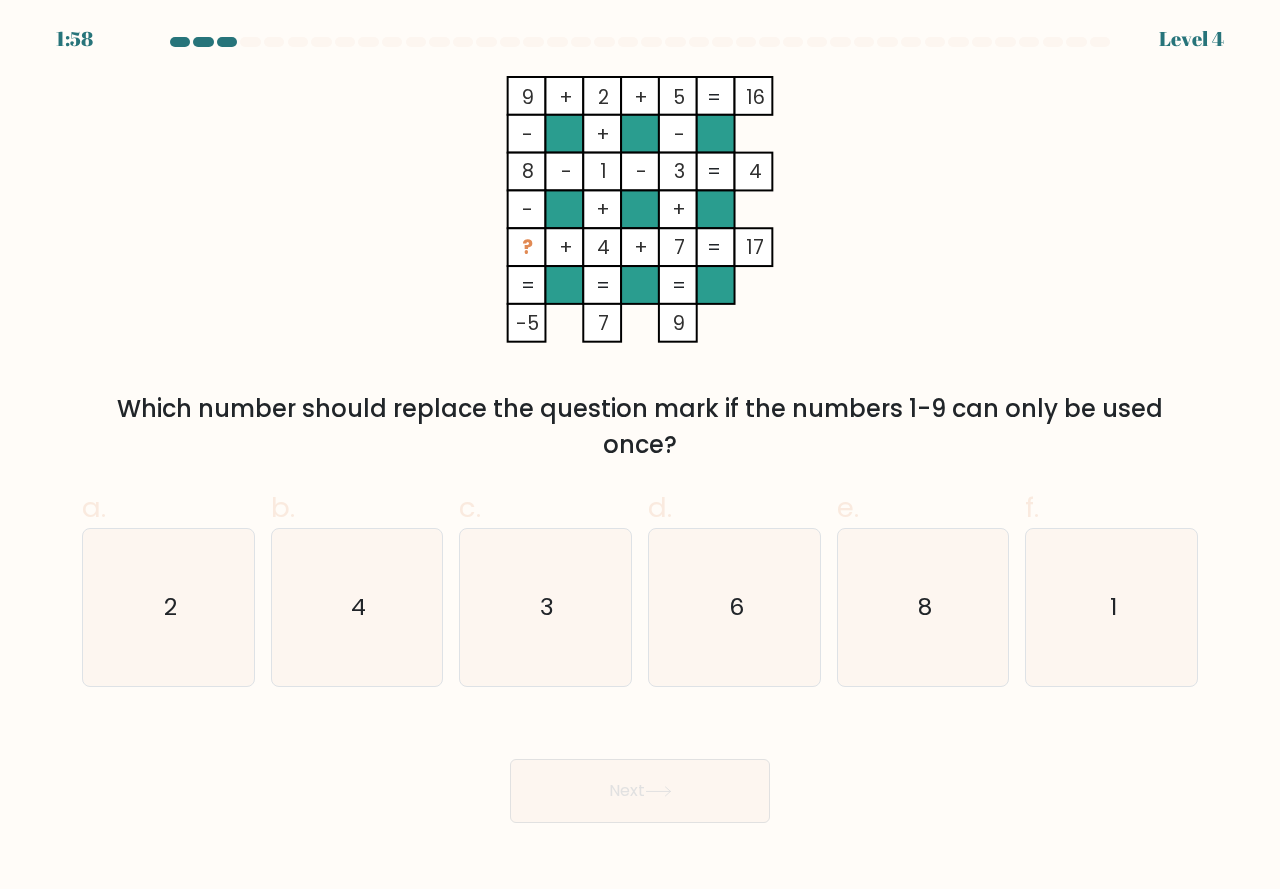 drag, startPoint x: 121, startPoint y: 402, endPoint x: 535, endPoint y: 461, distance: 418.18298 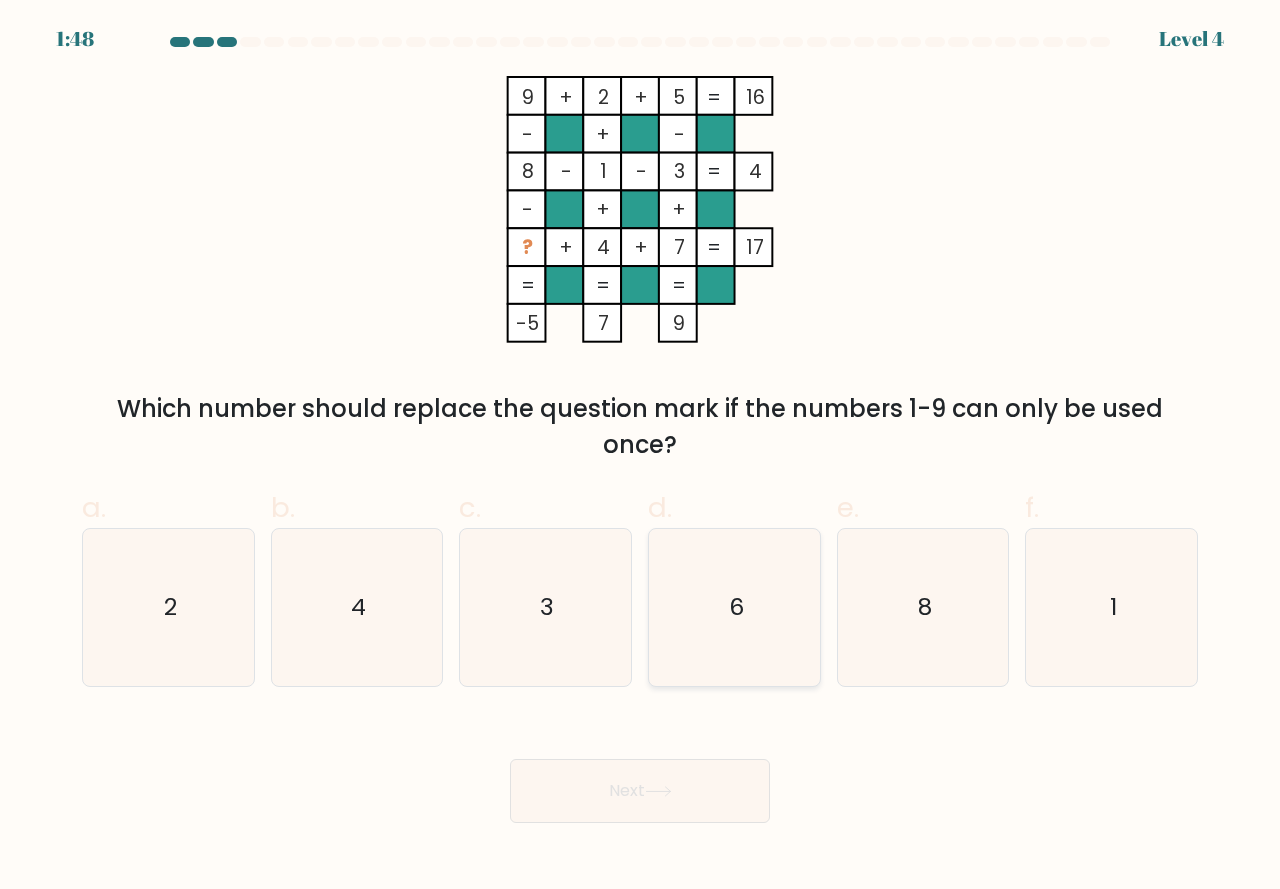 click on "6" 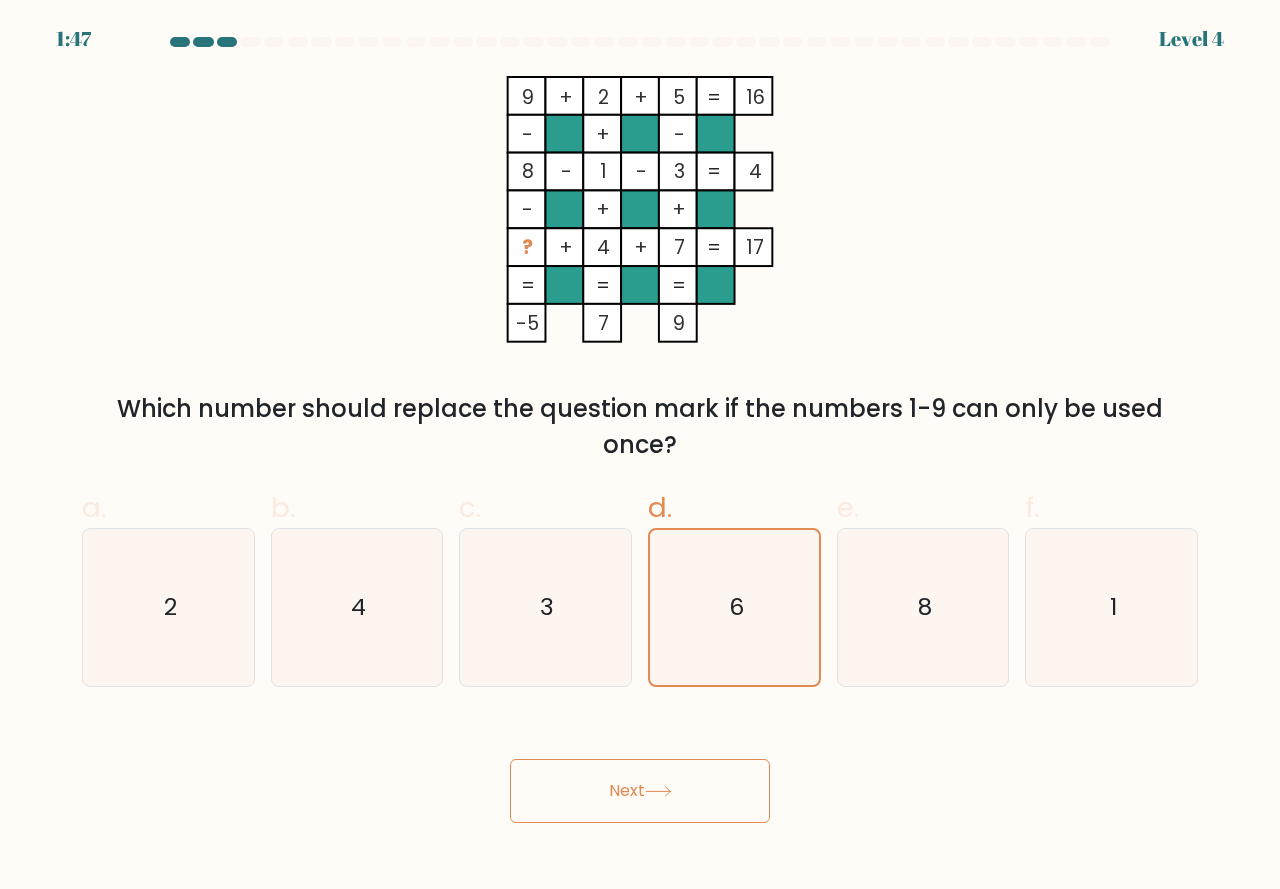 click on "Next" at bounding box center [640, 791] 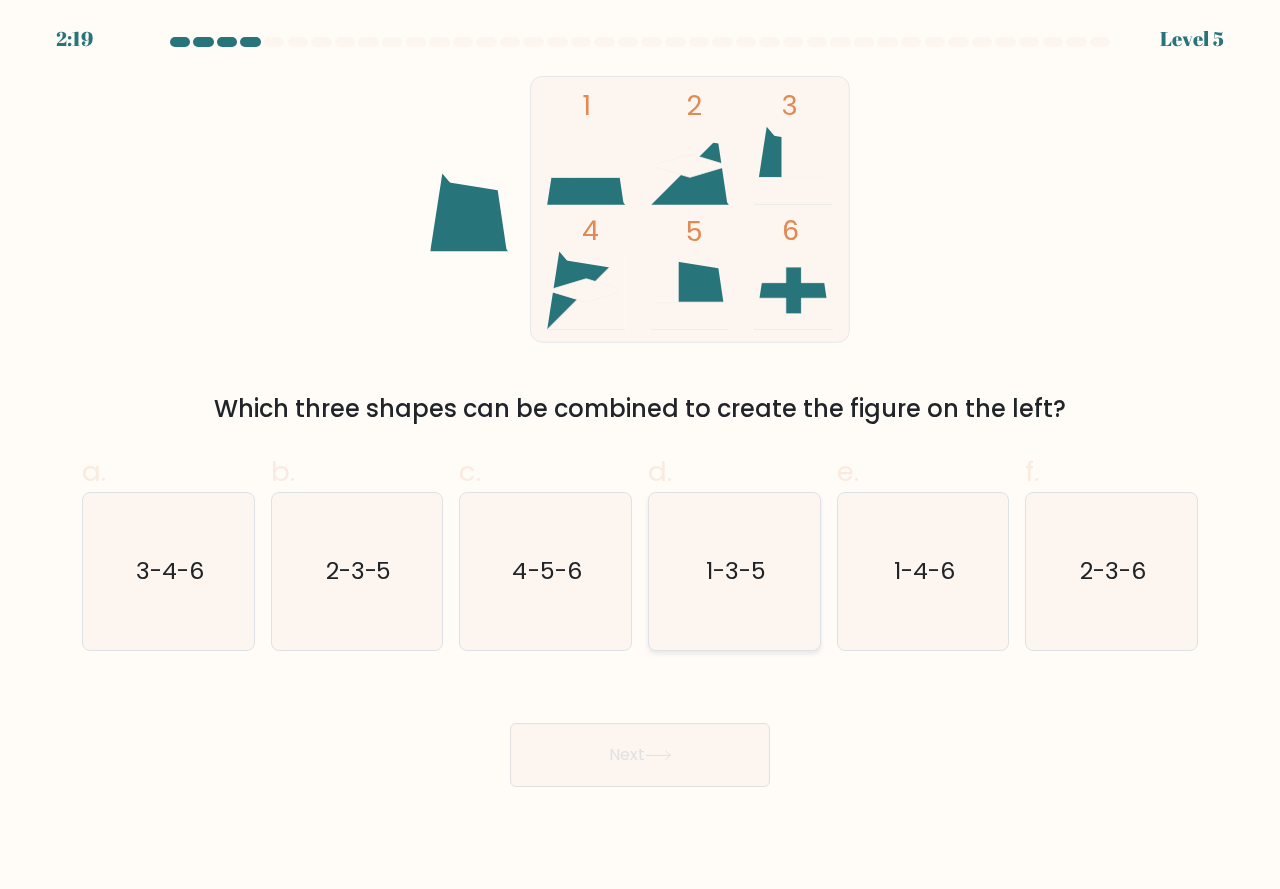 click on "1-3-5" 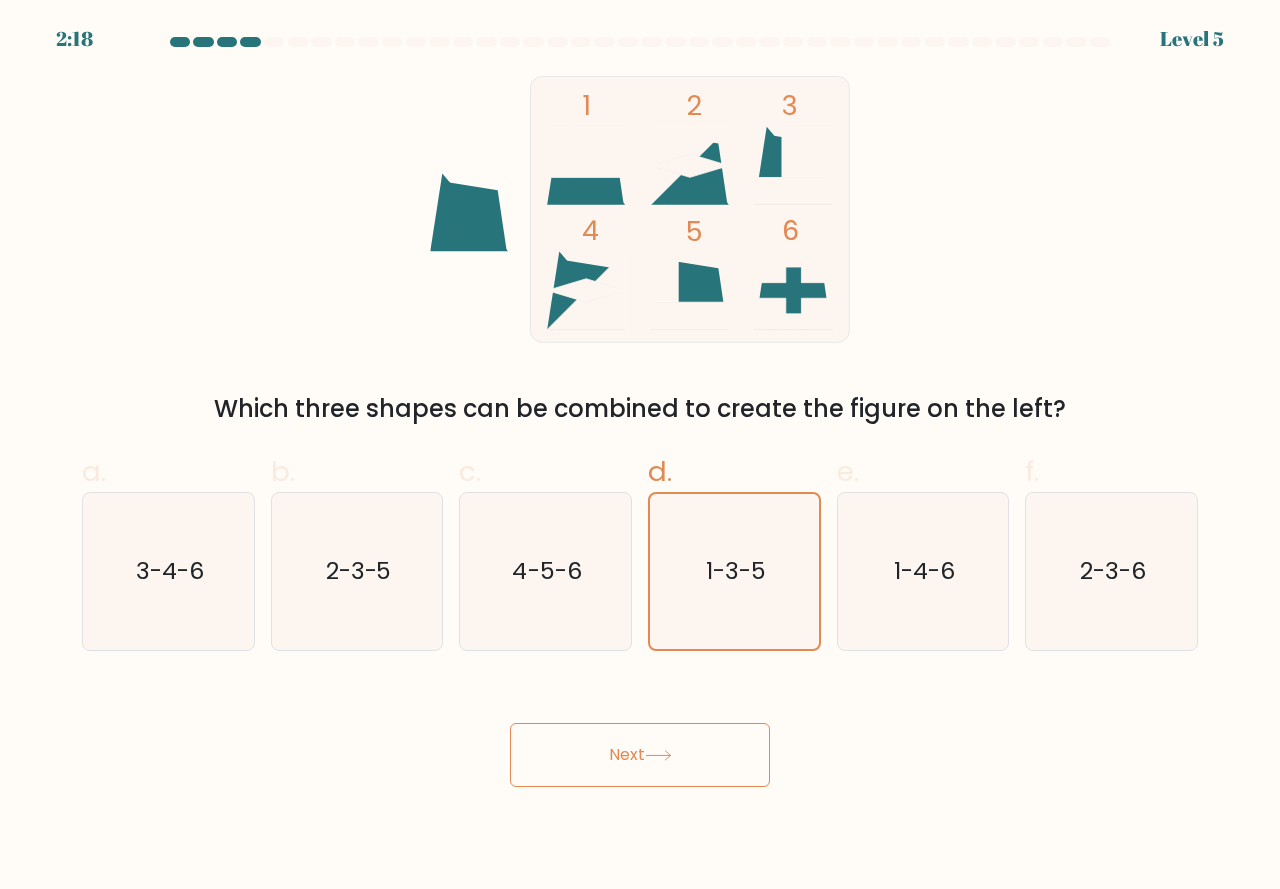 click on "Next" at bounding box center (640, 755) 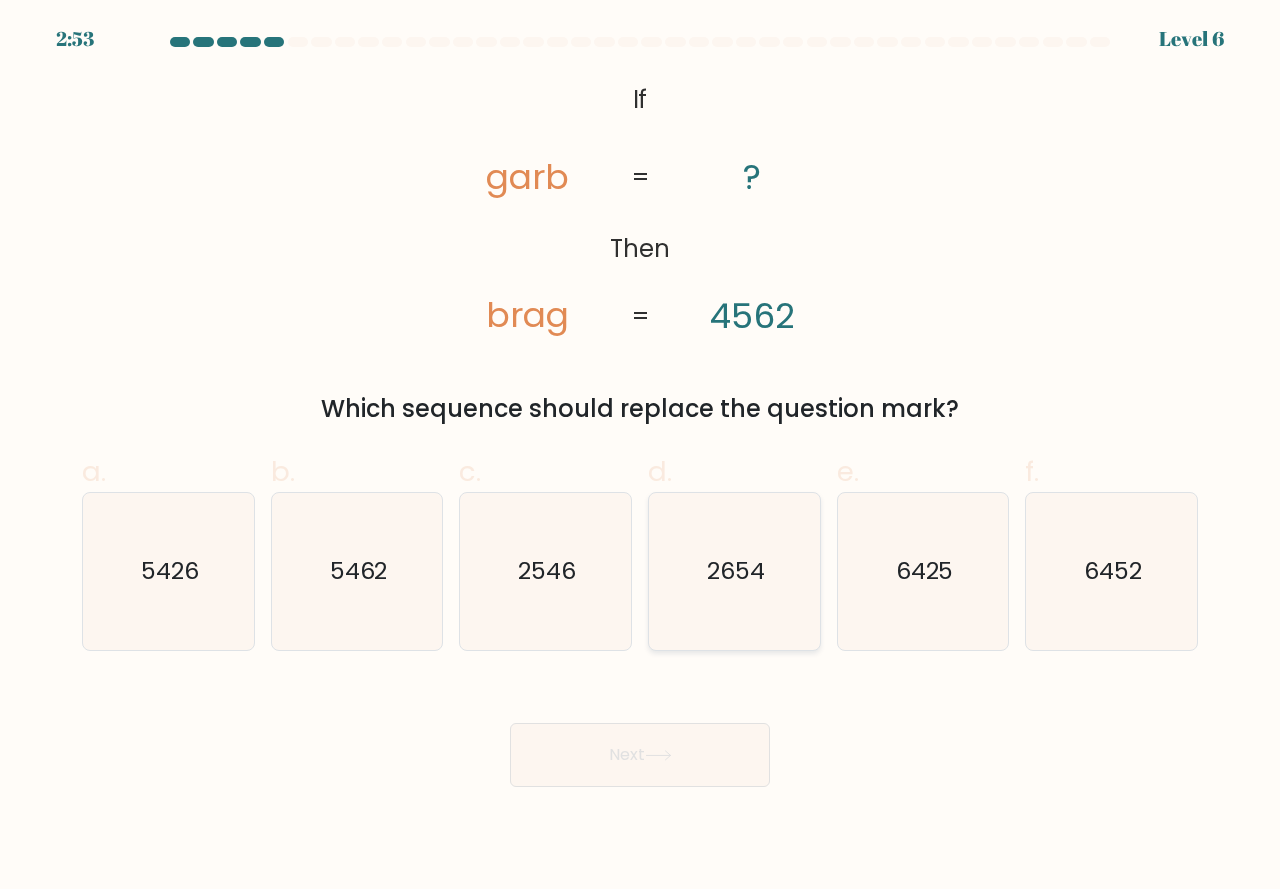 click on "2654" 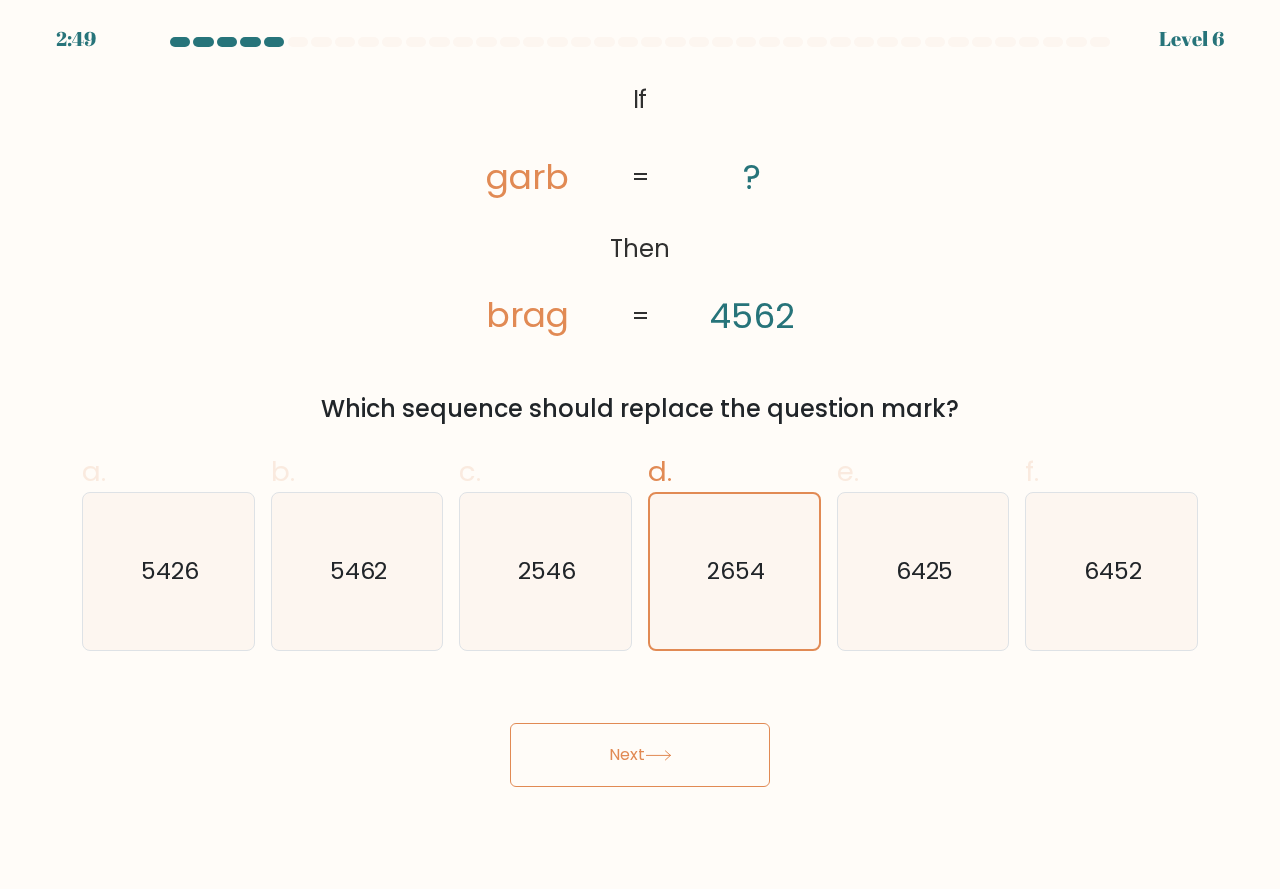 click 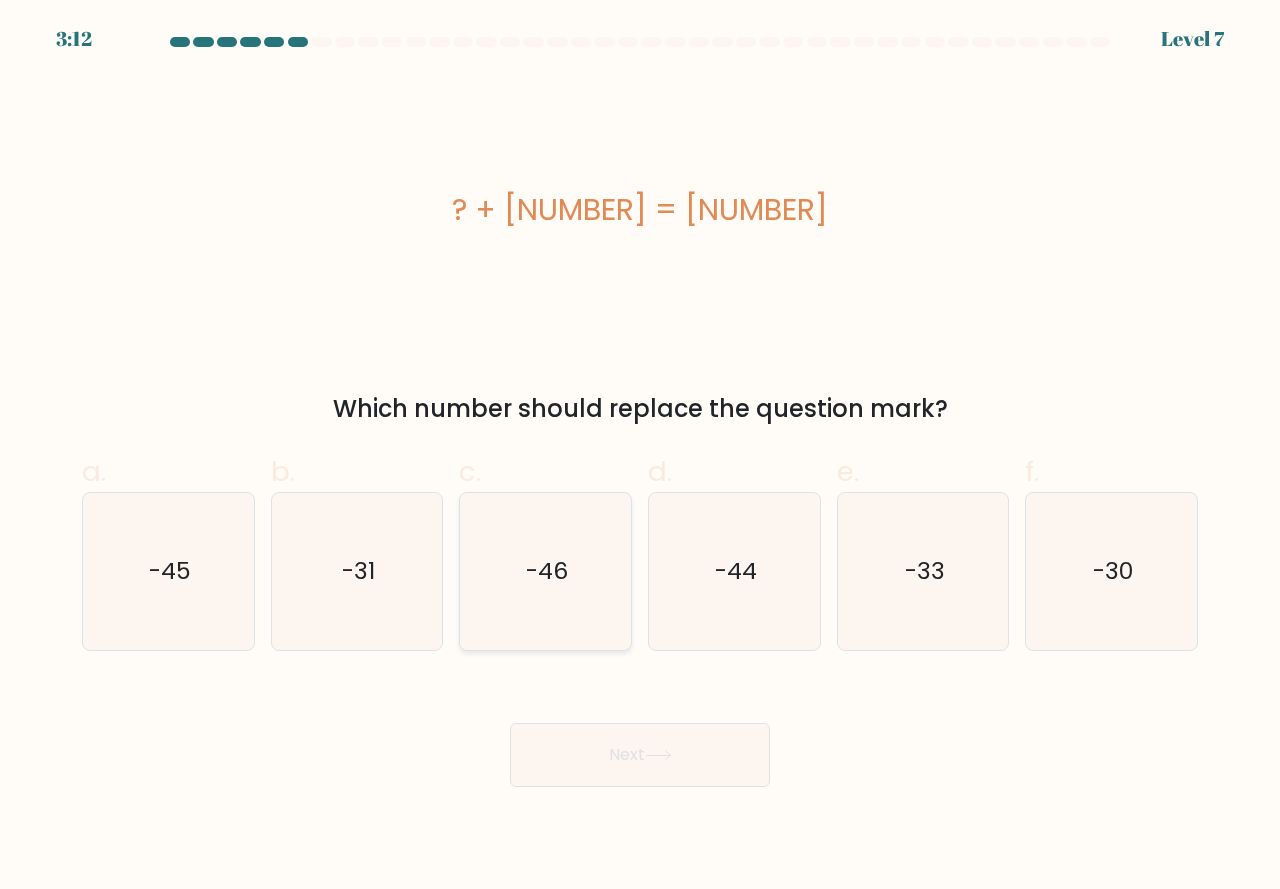 click on "-46" 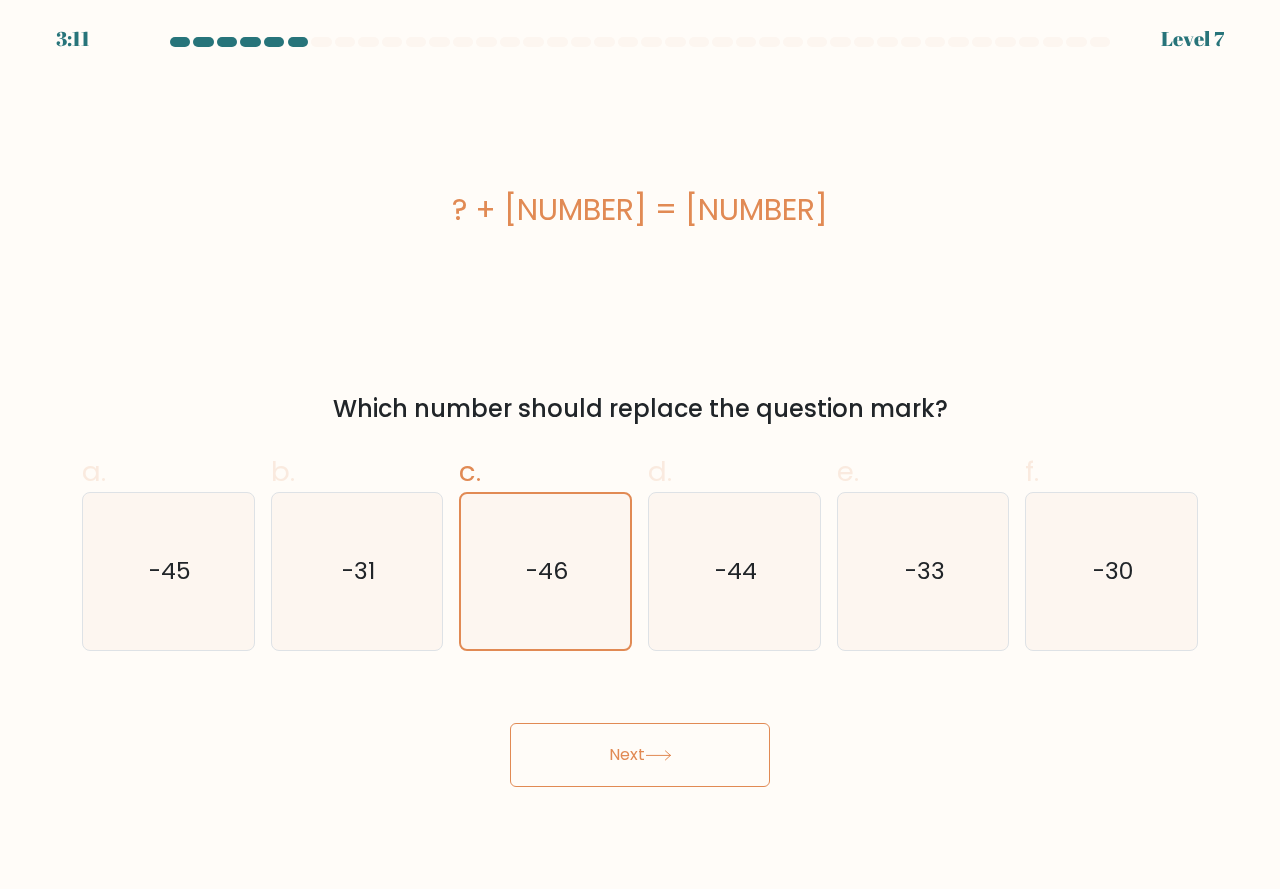 click on "Next" at bounding box center [640, 755] 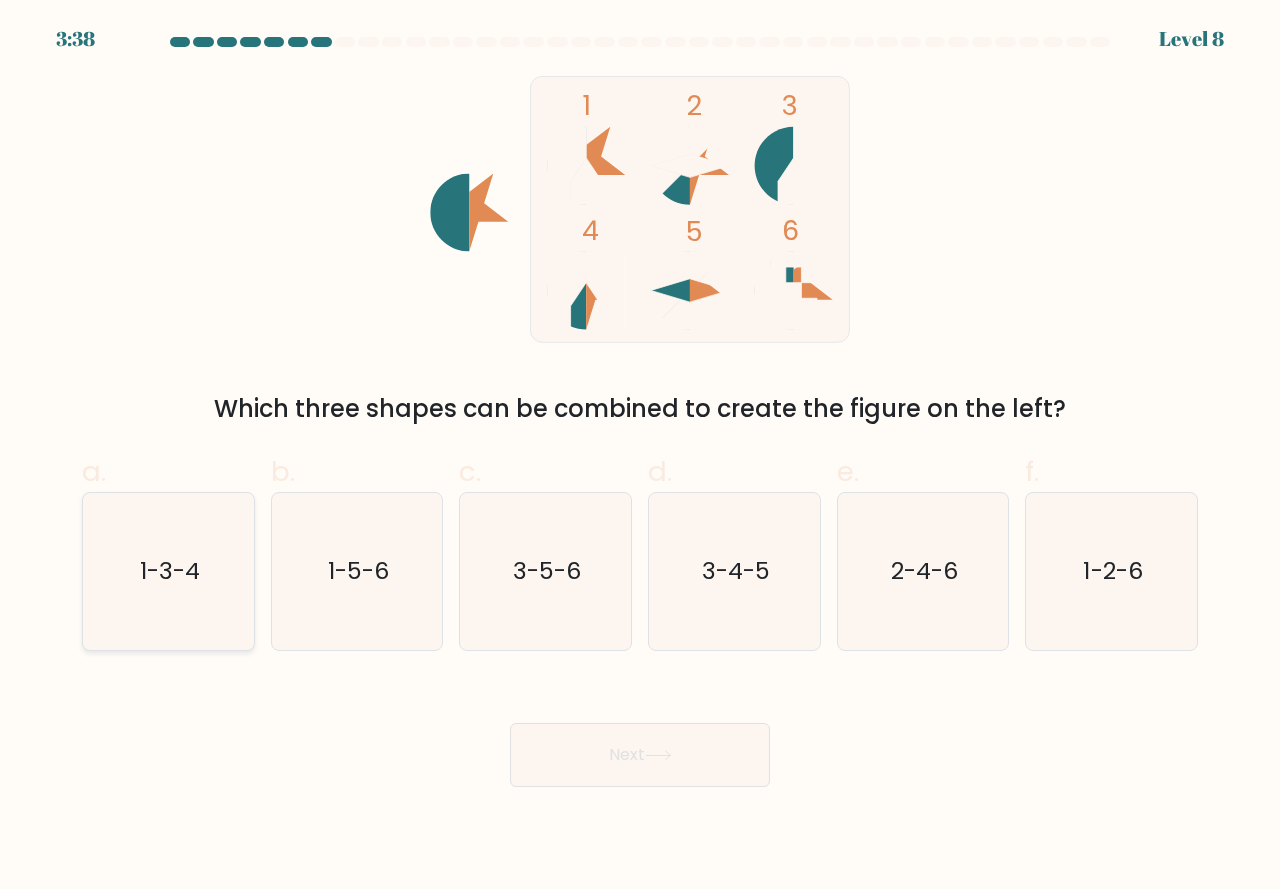 click on "1-3-4" 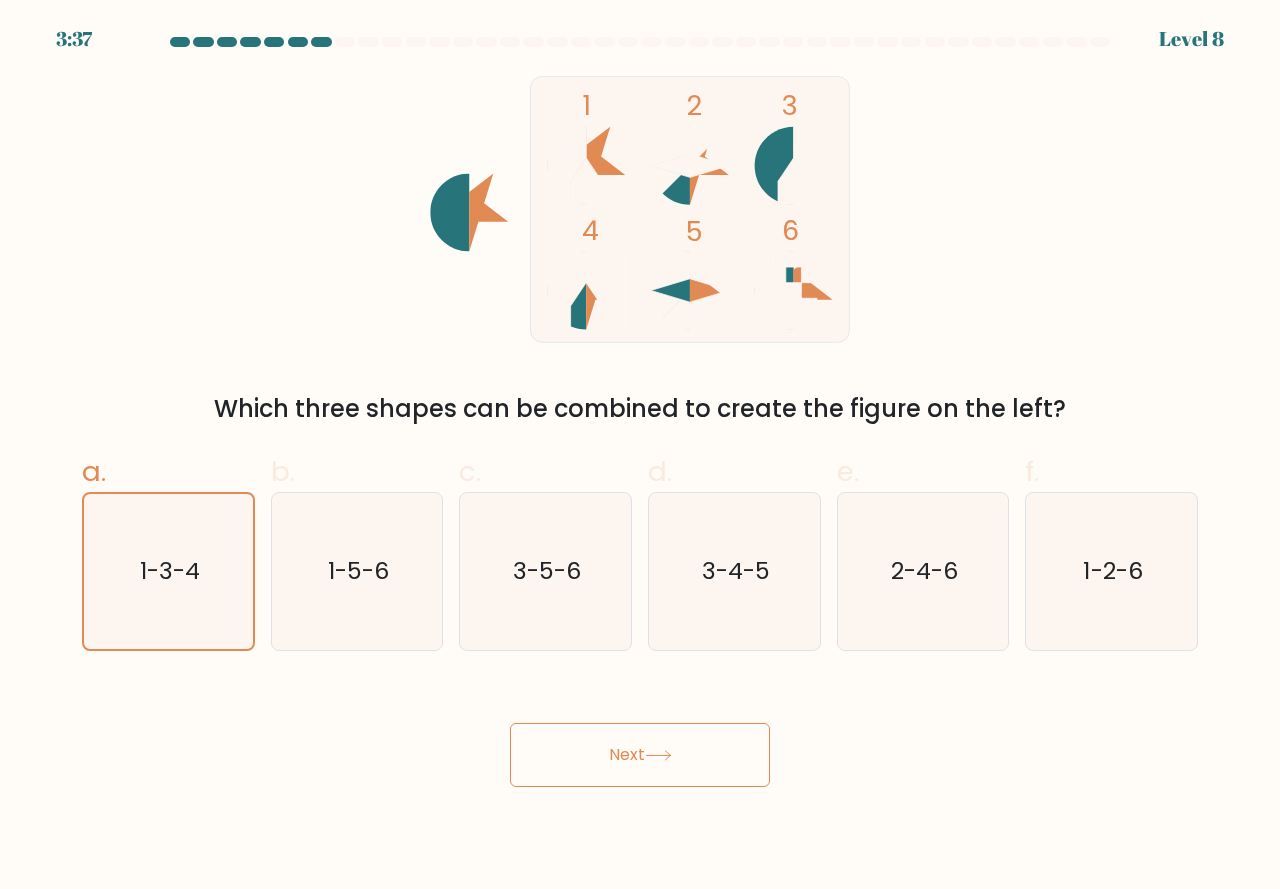 click on "Next" at bounding box center [640, 755] 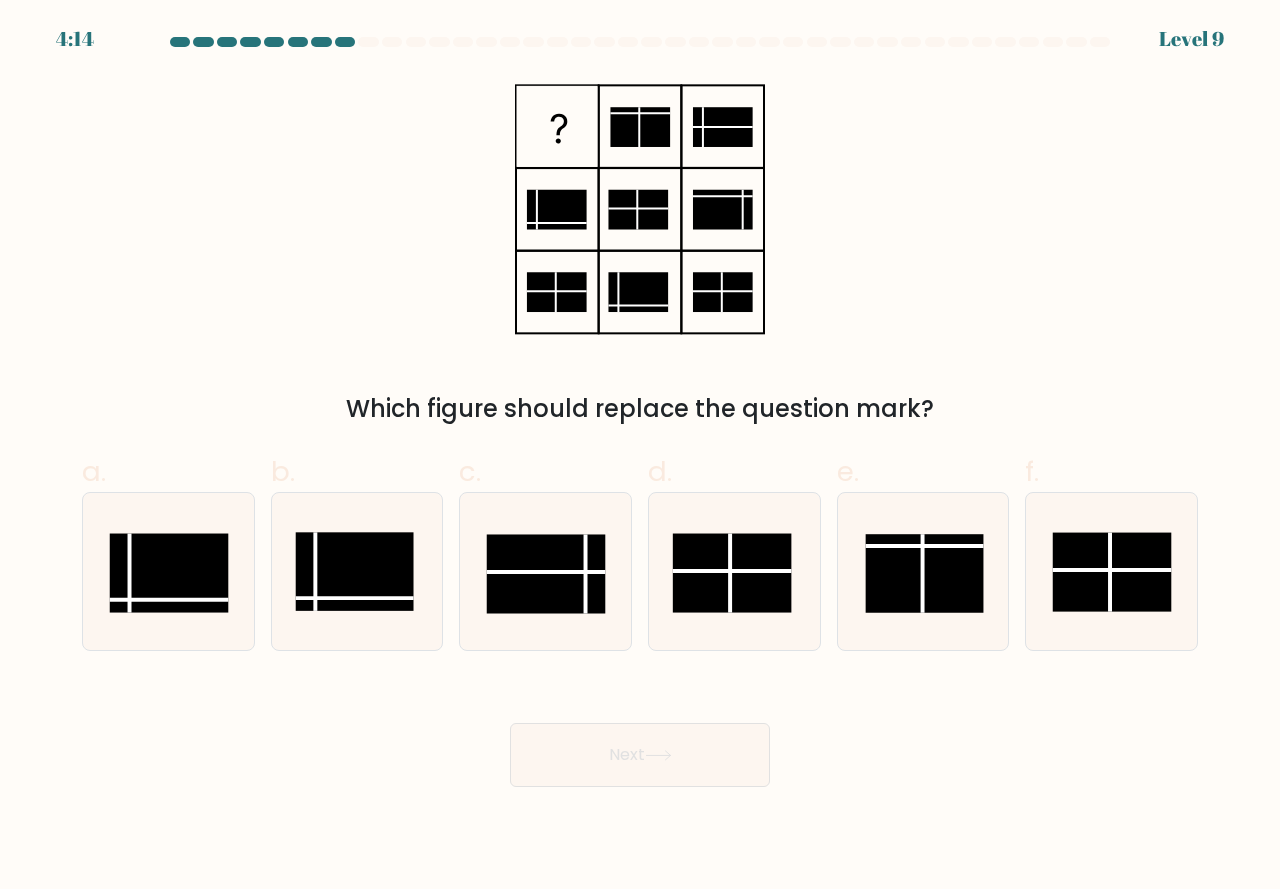 click 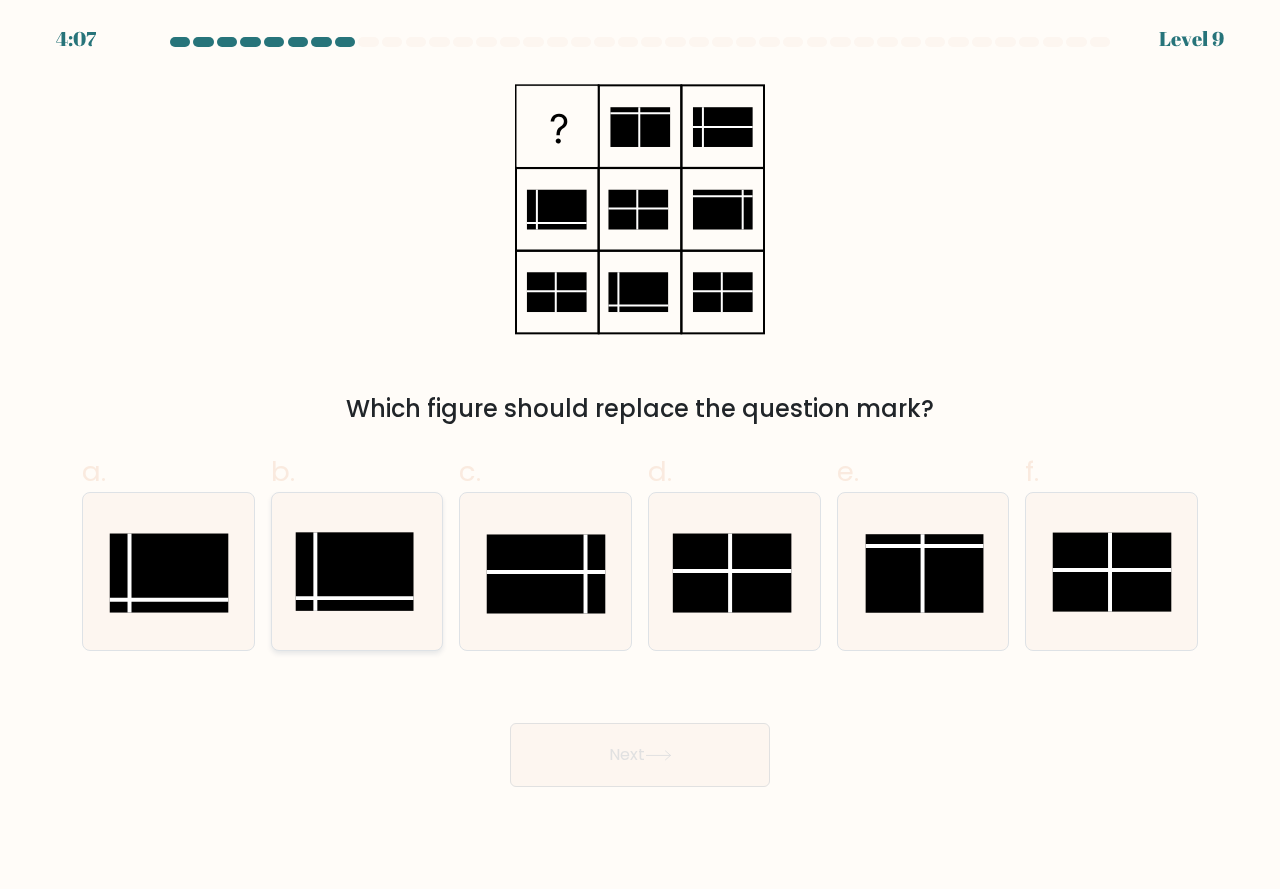click 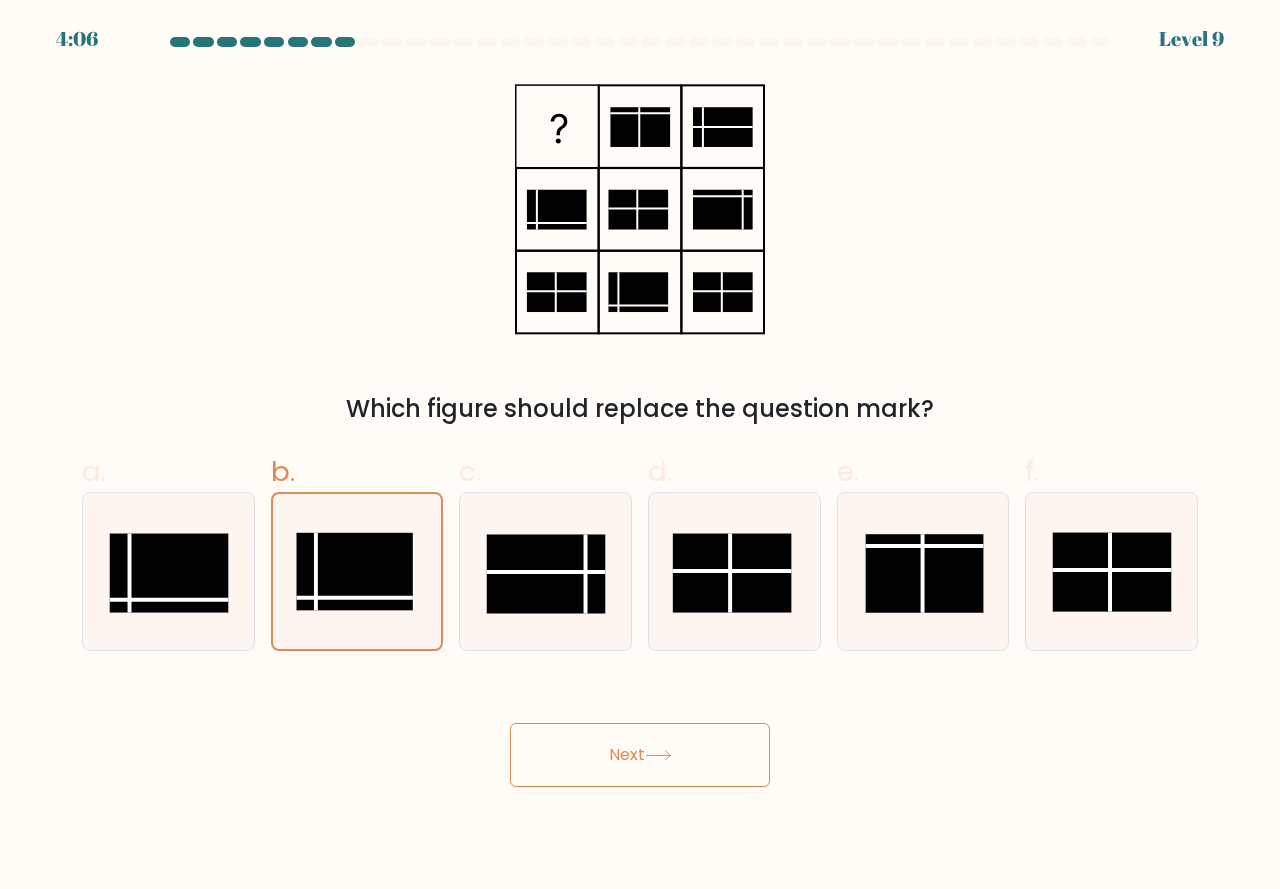 click on "Next" at bounding box center (640, 755) 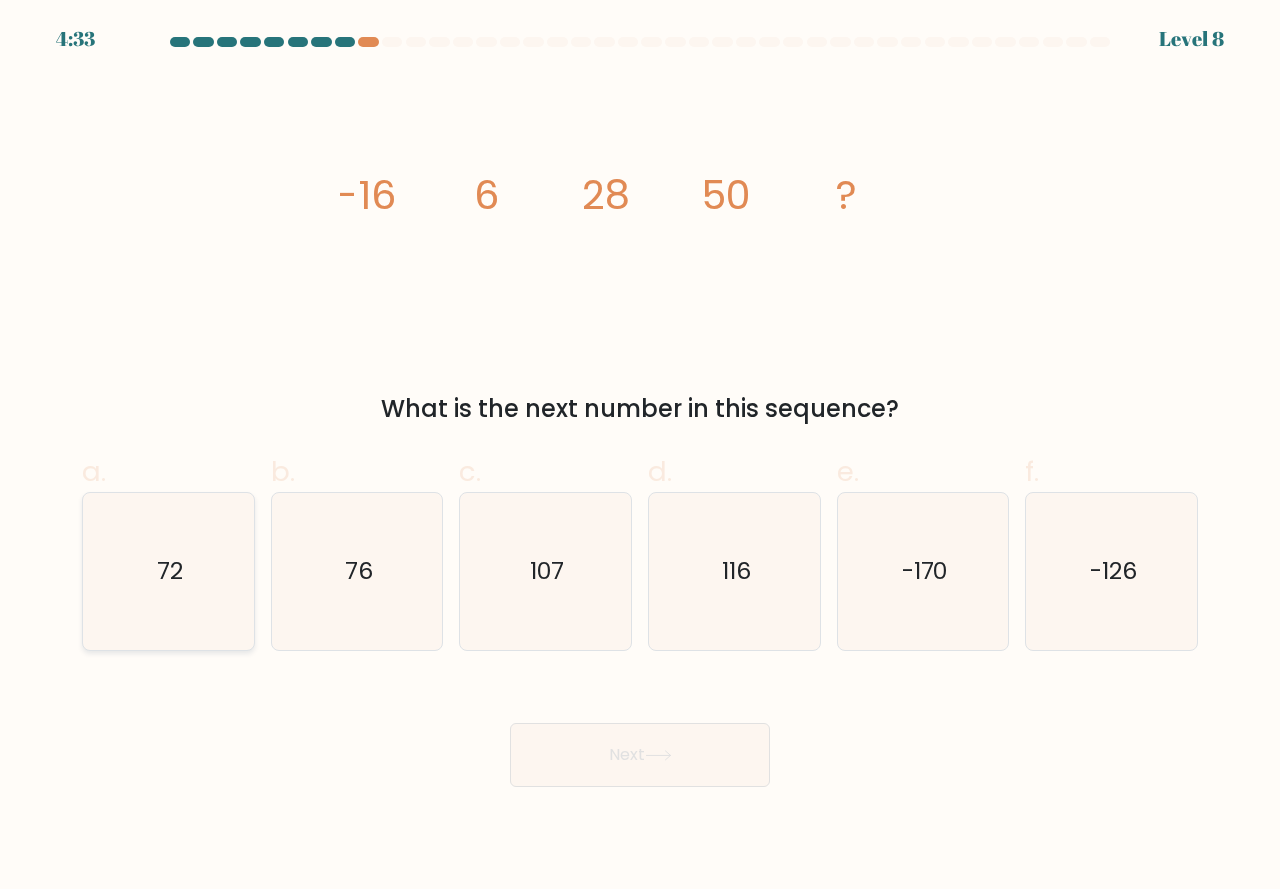 click on "72" 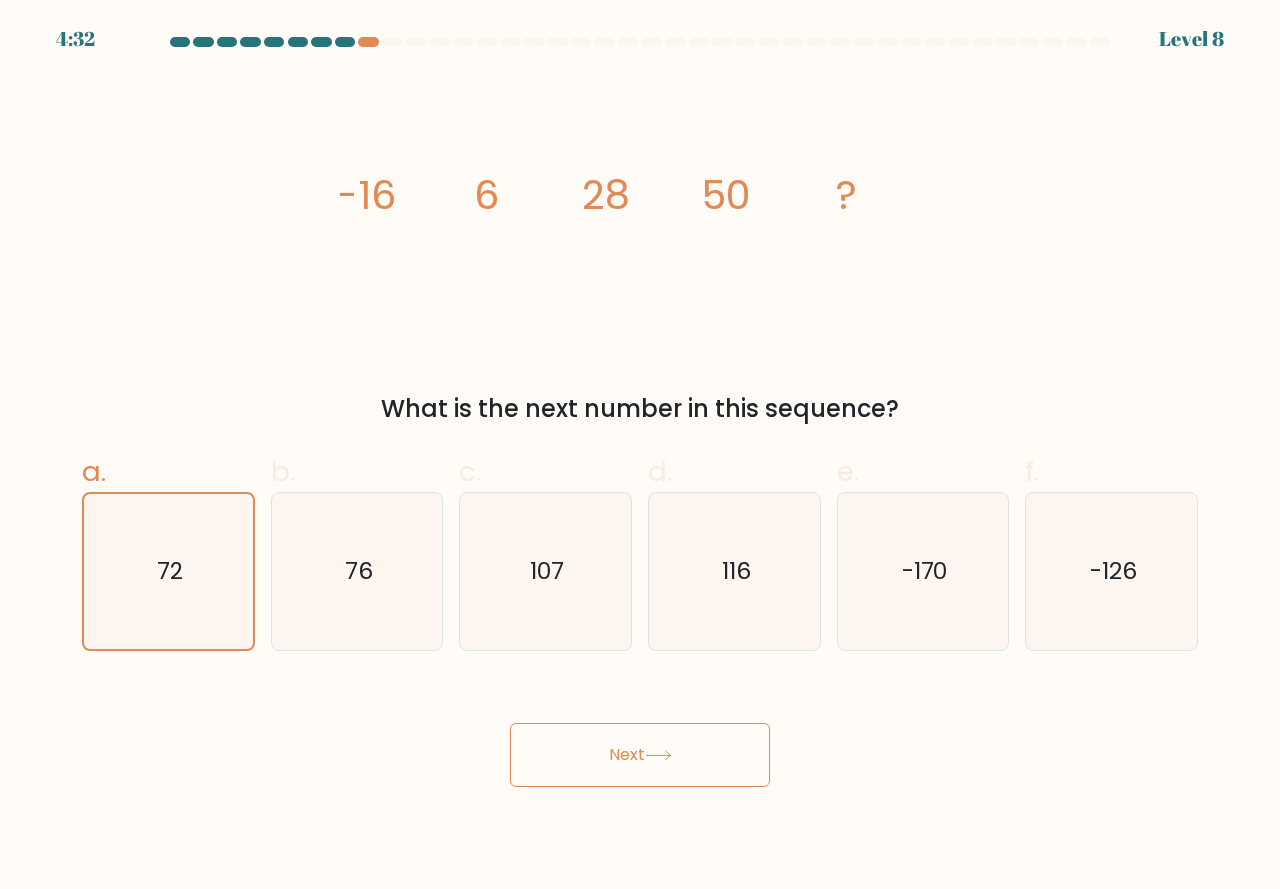 click on "Next" at bounding box center (640, 755) 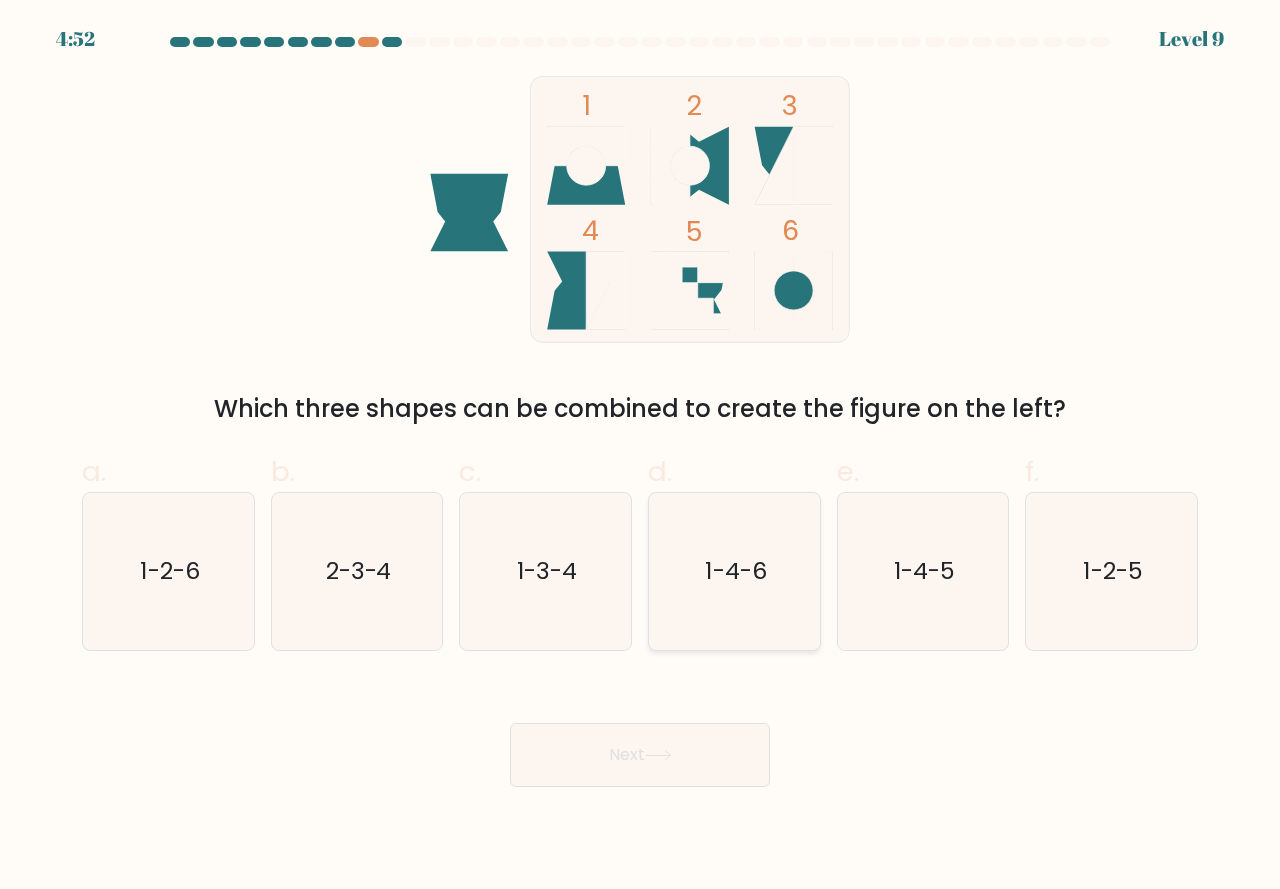 click on "1-4-6" 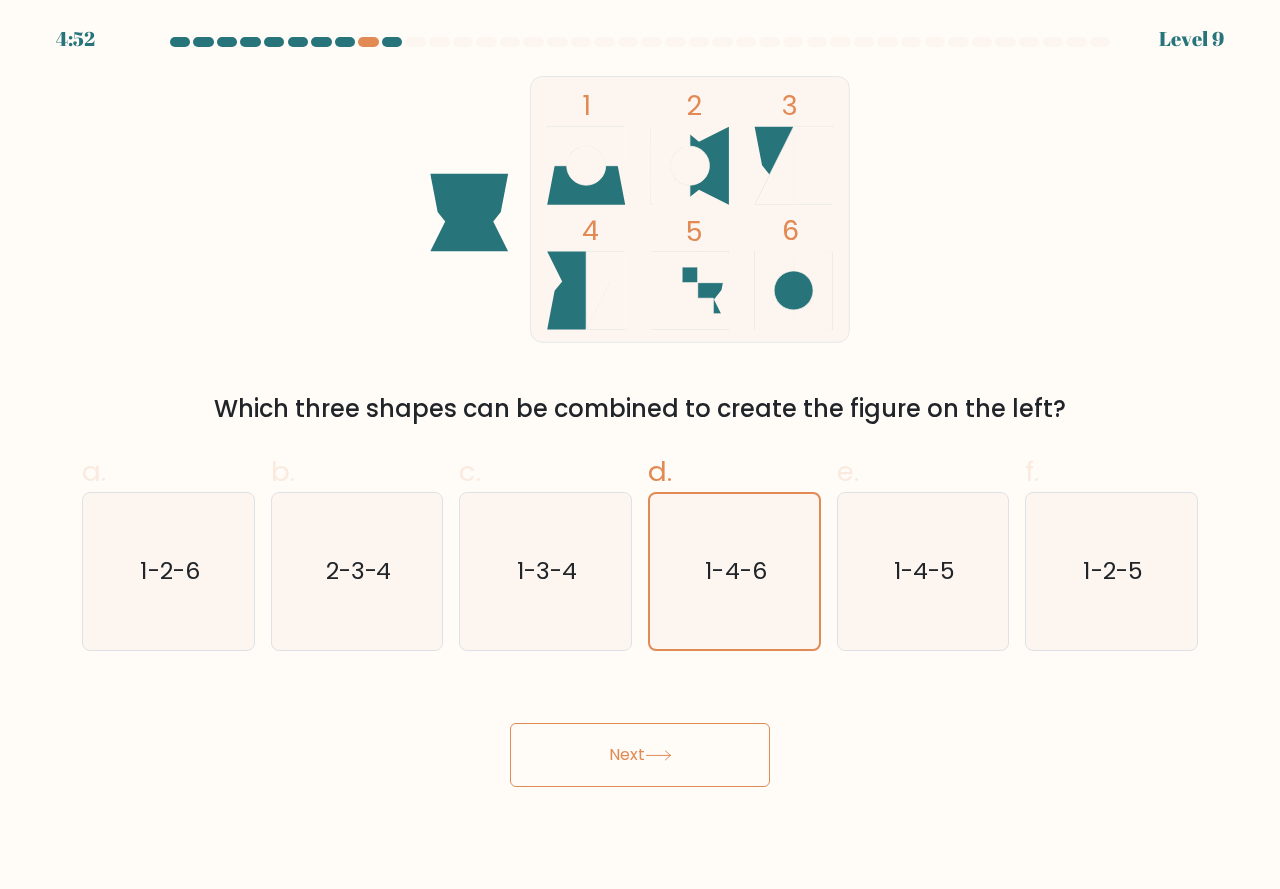 click on "Next" at bounding box center [640, 755] 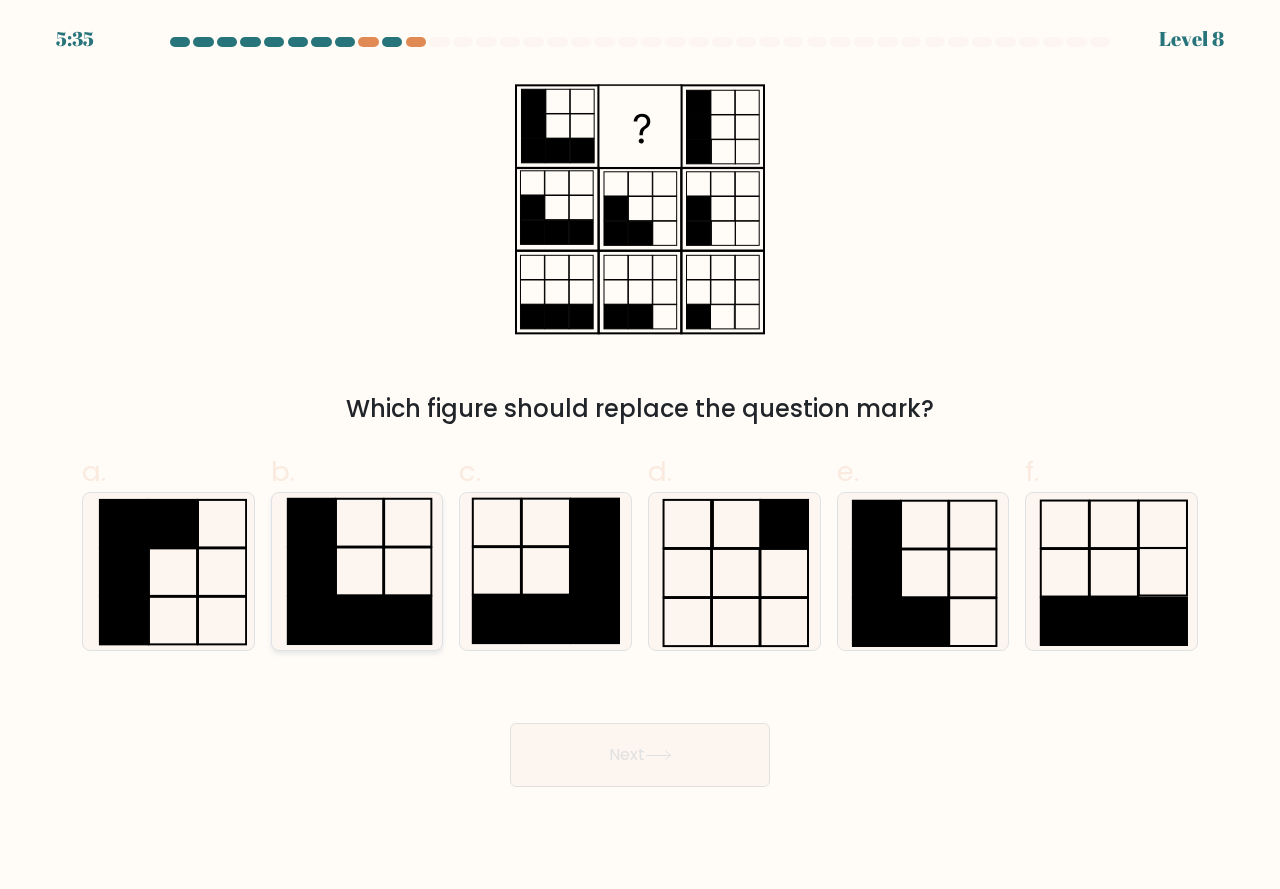 click 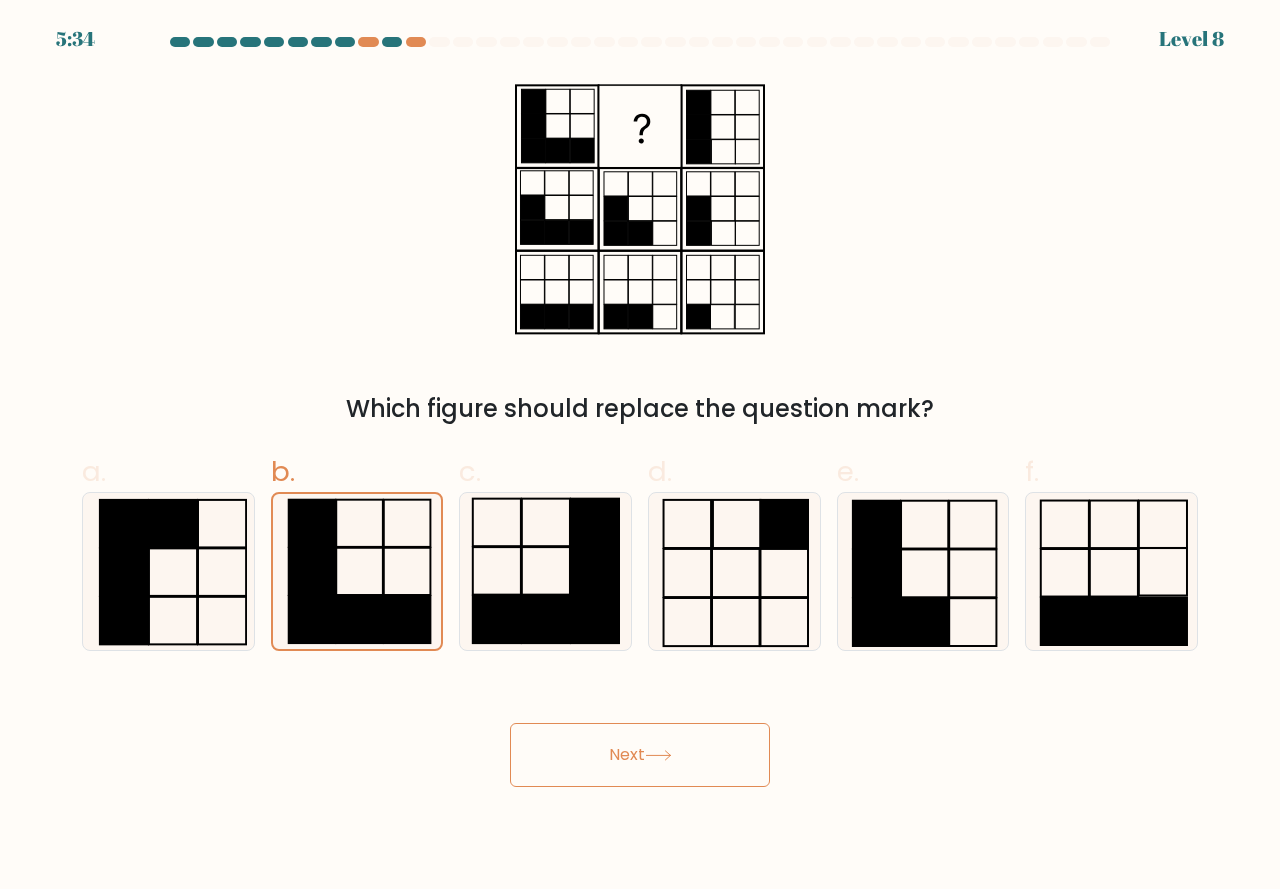 click on "Next" at bounding box center (640, 755) 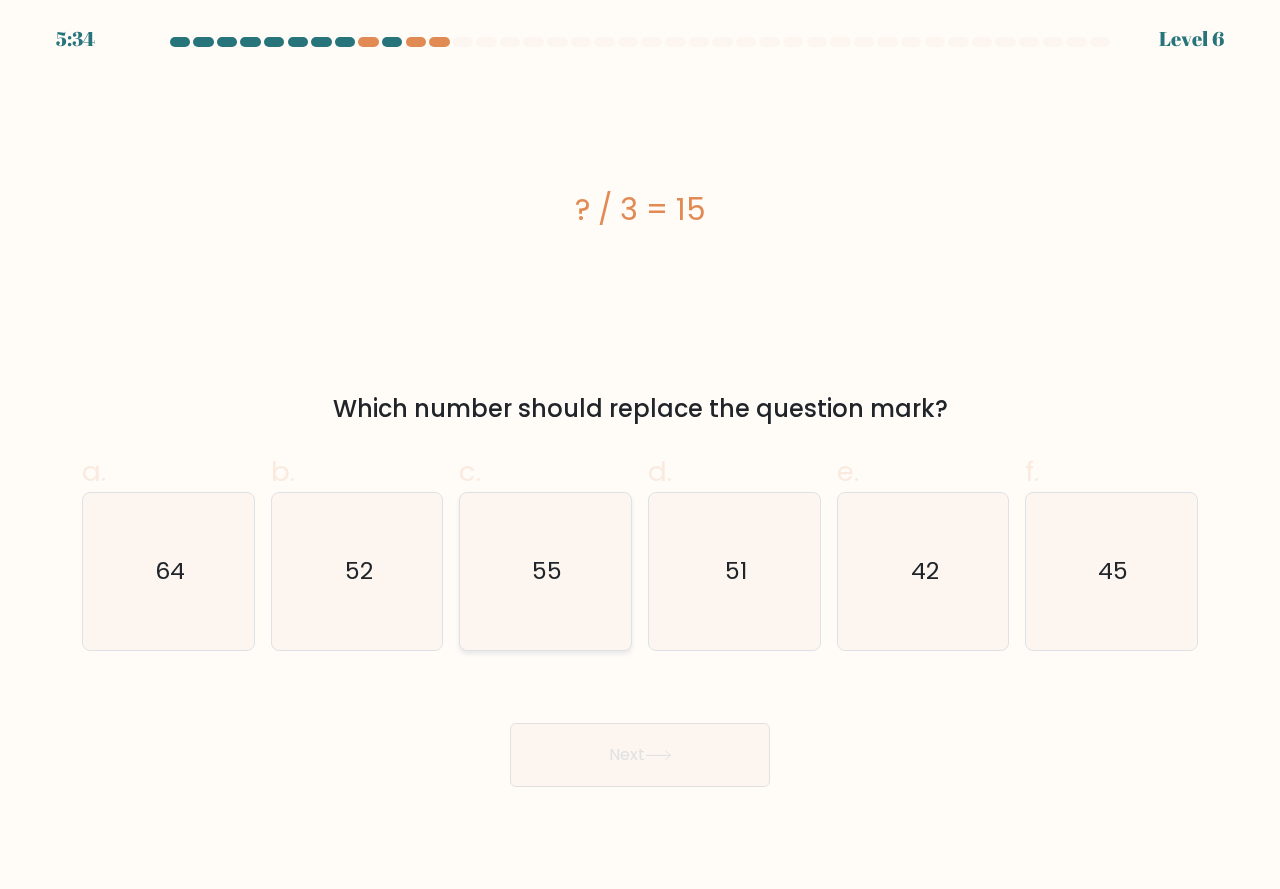 click on "55" 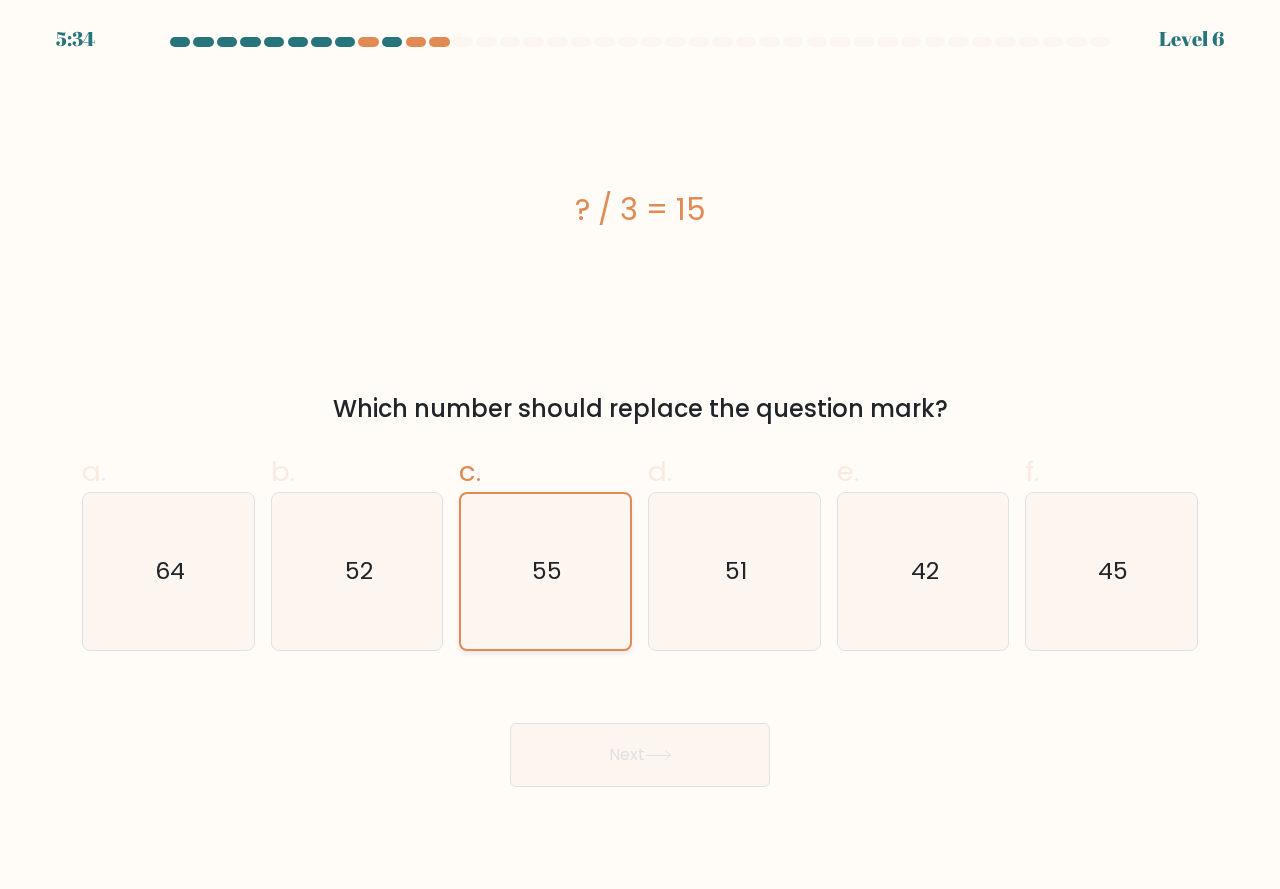 click on "55" 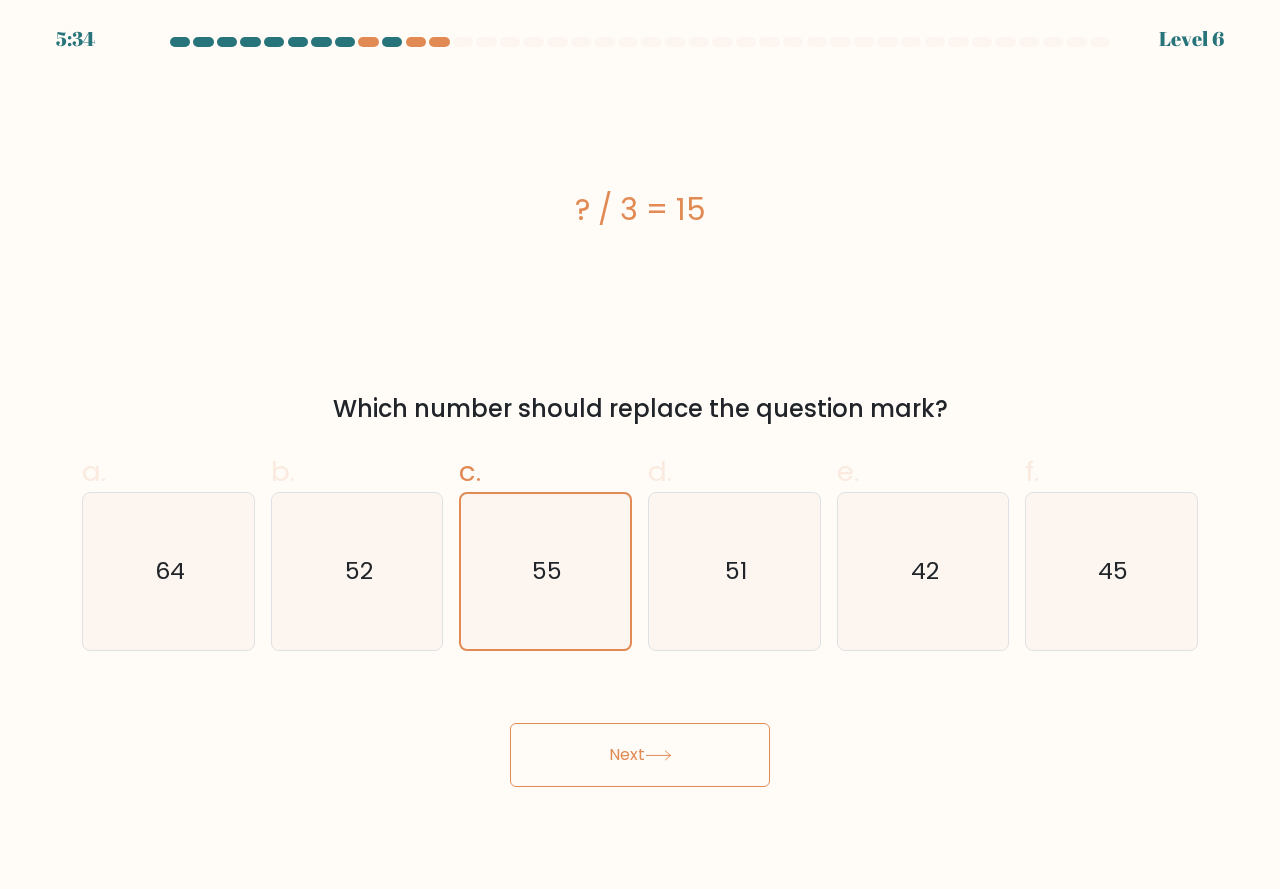 click on "Next" at bounding box center (640, 731) 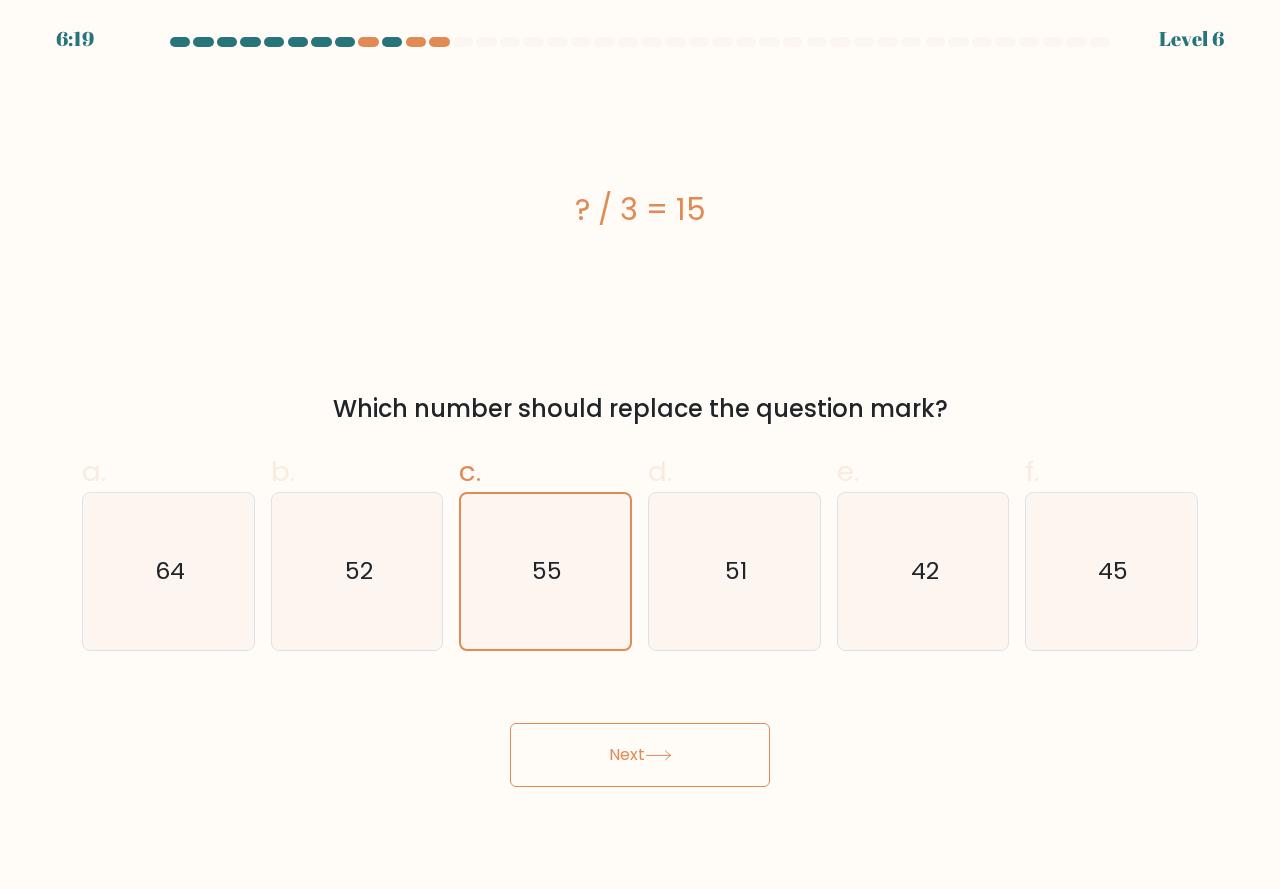 click on "Next" at bounding box center (640, 731) 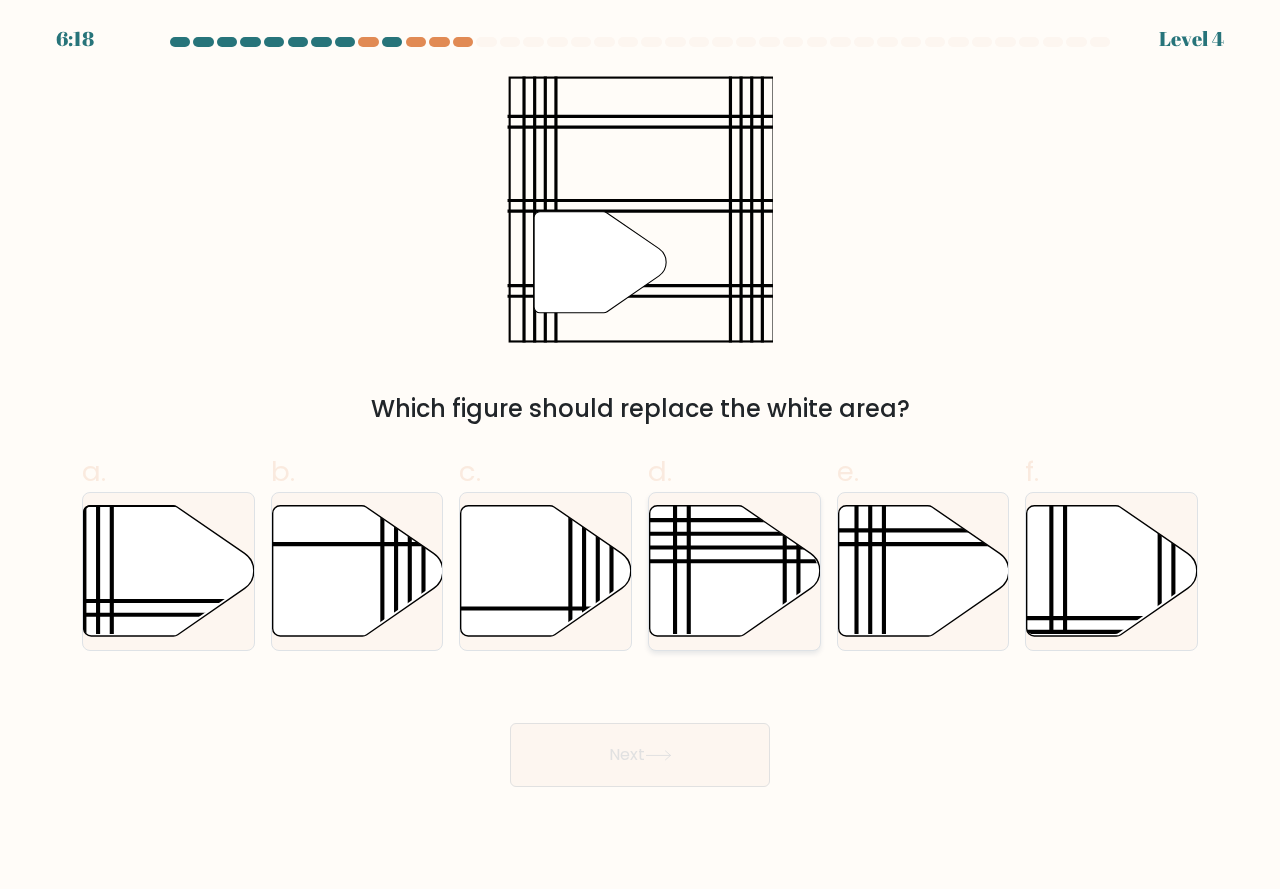click 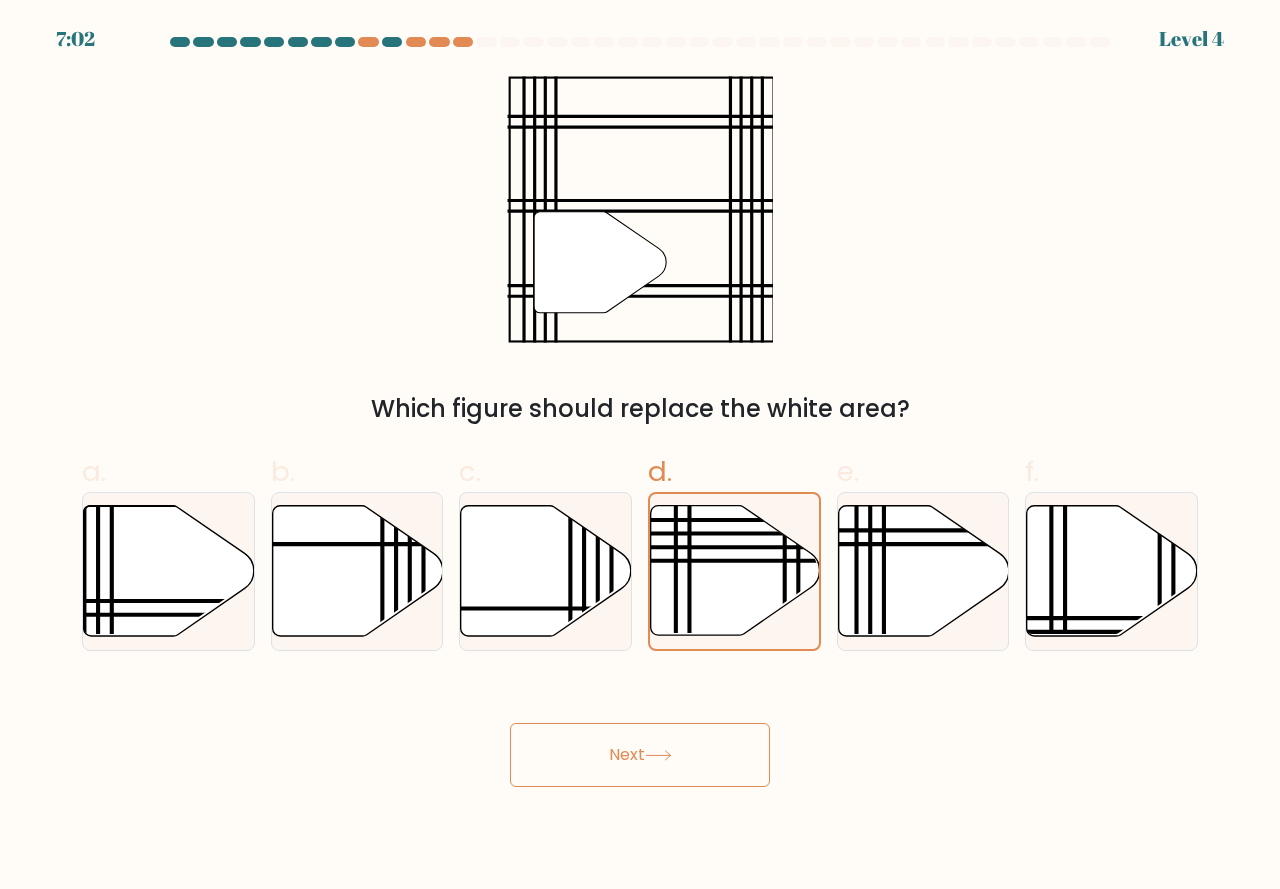 drag, startPoint x: 651, startPoint y: 757, endPoint x: 591, endPoint y: 678, distance: 99.20181 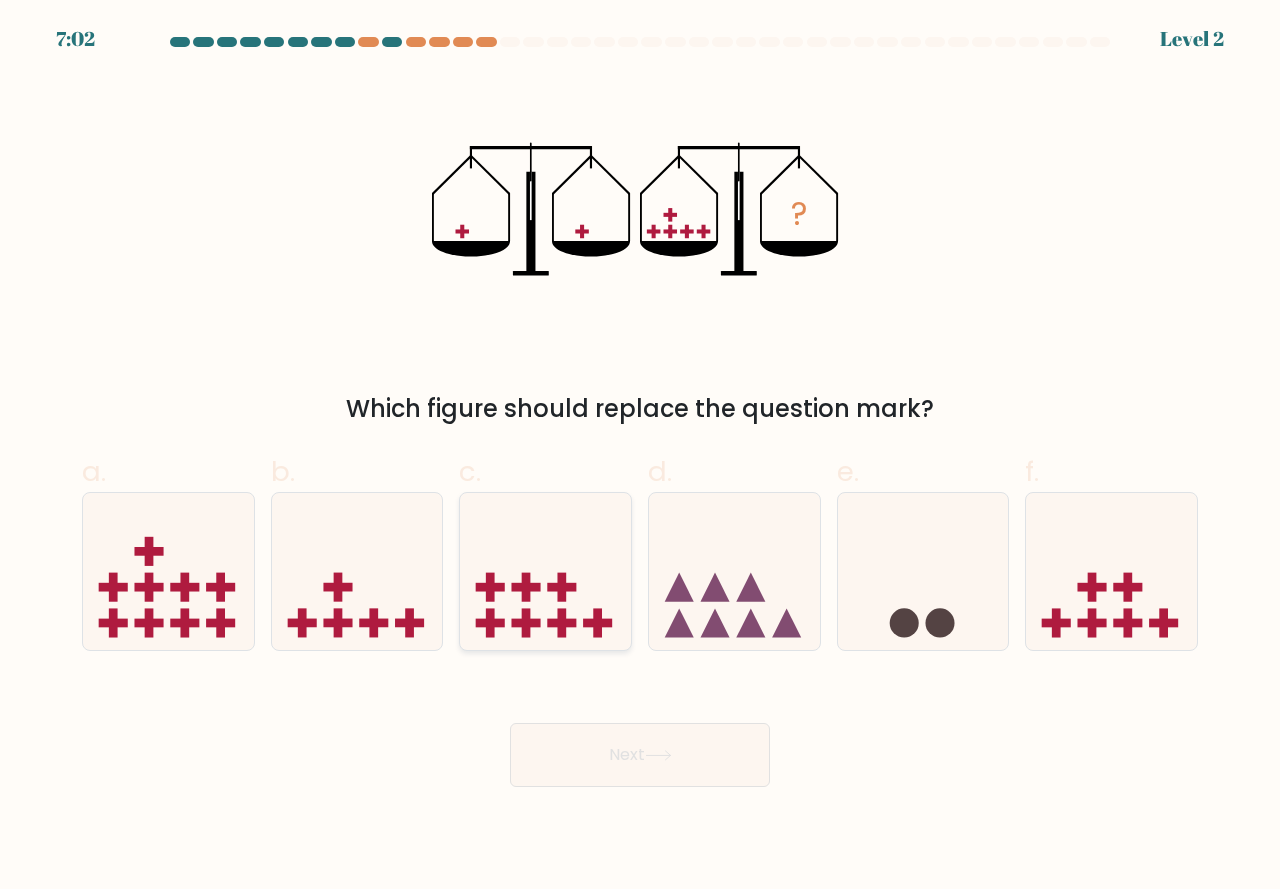click 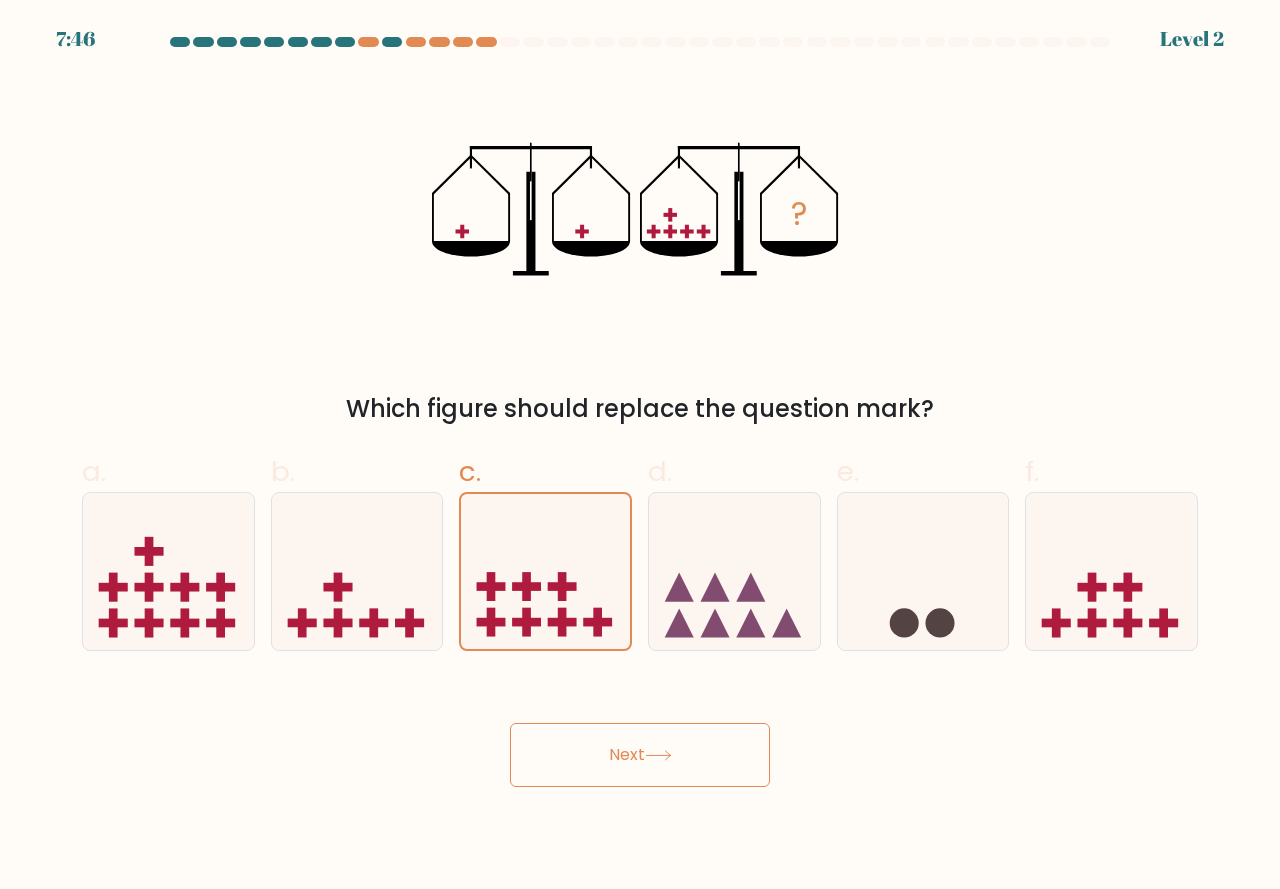 click on "Next" at bounding box center (640, 755) 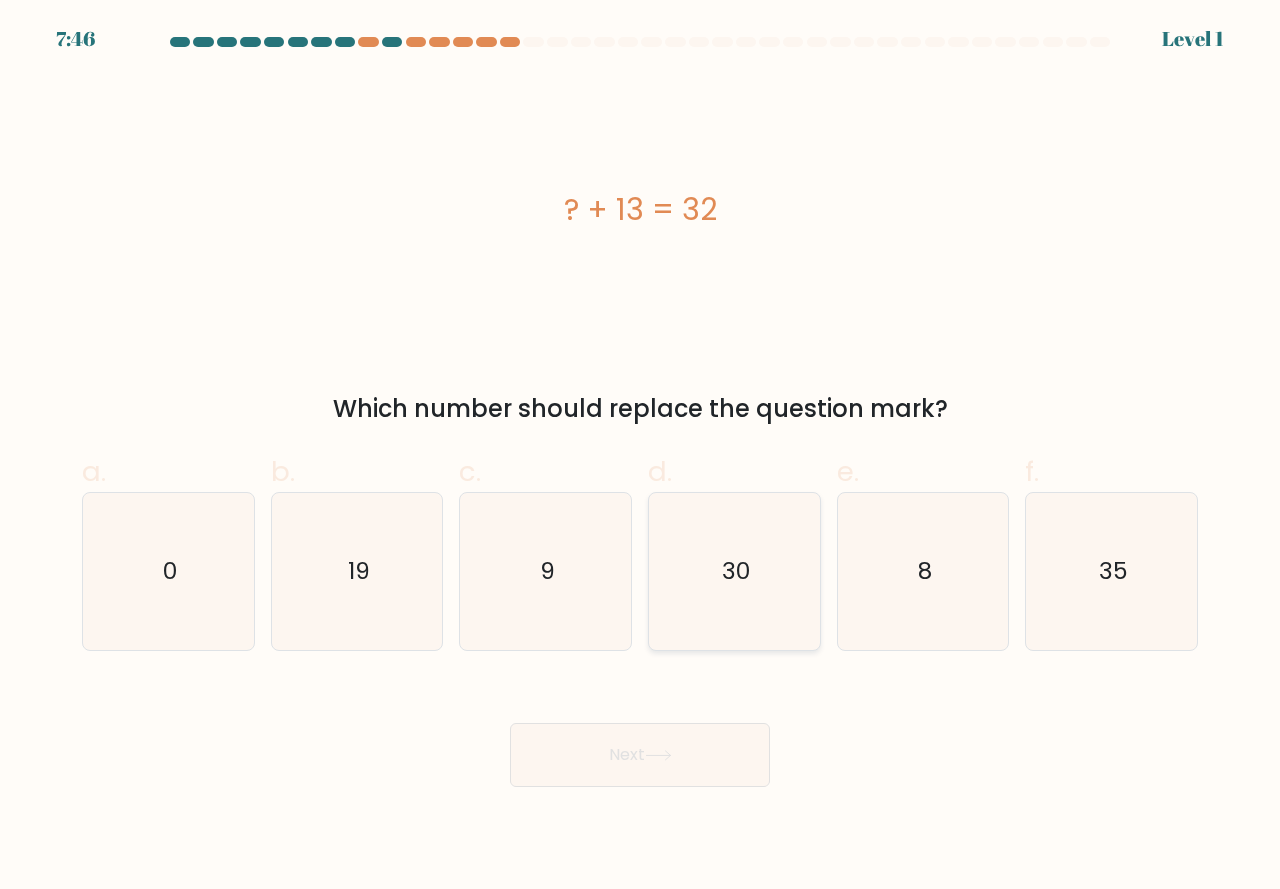 click on "30" 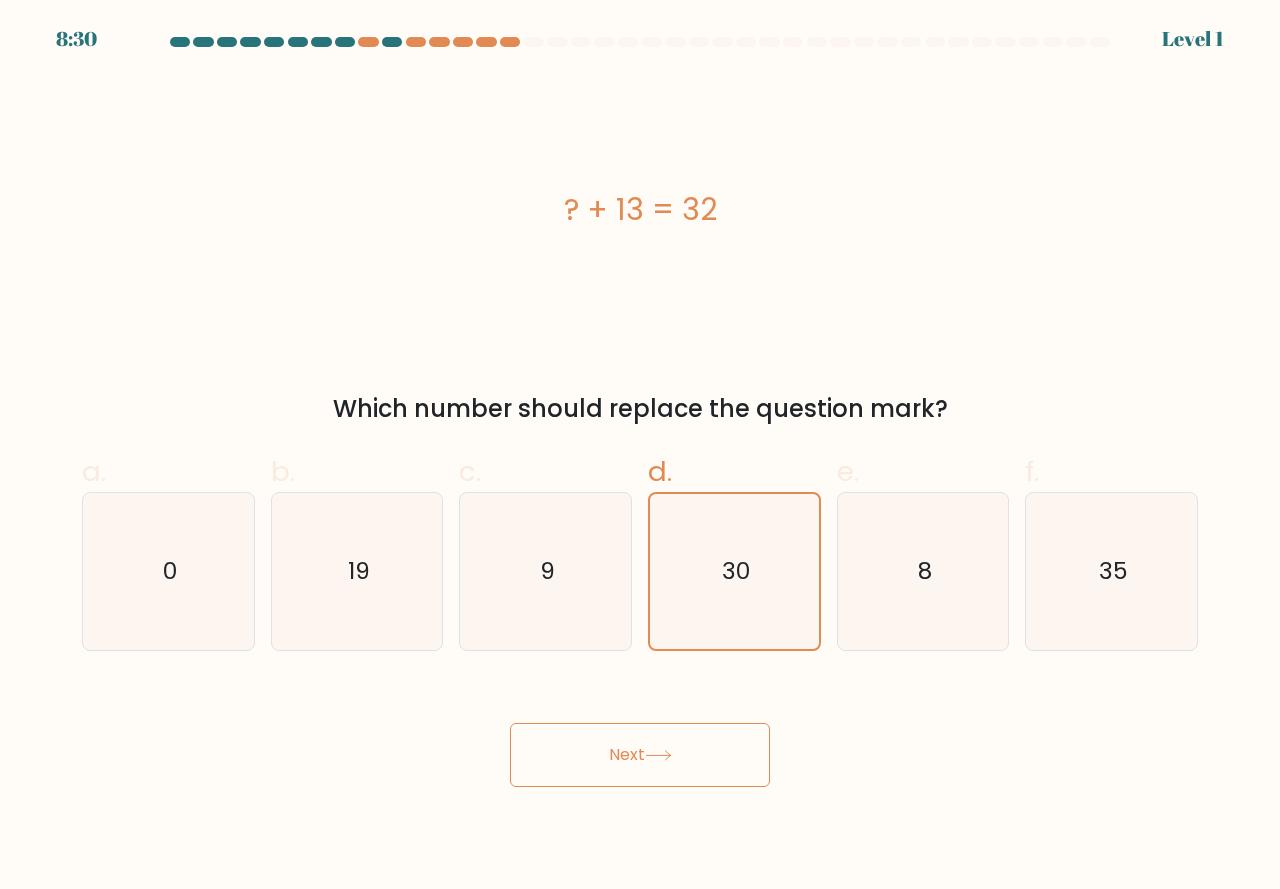 click 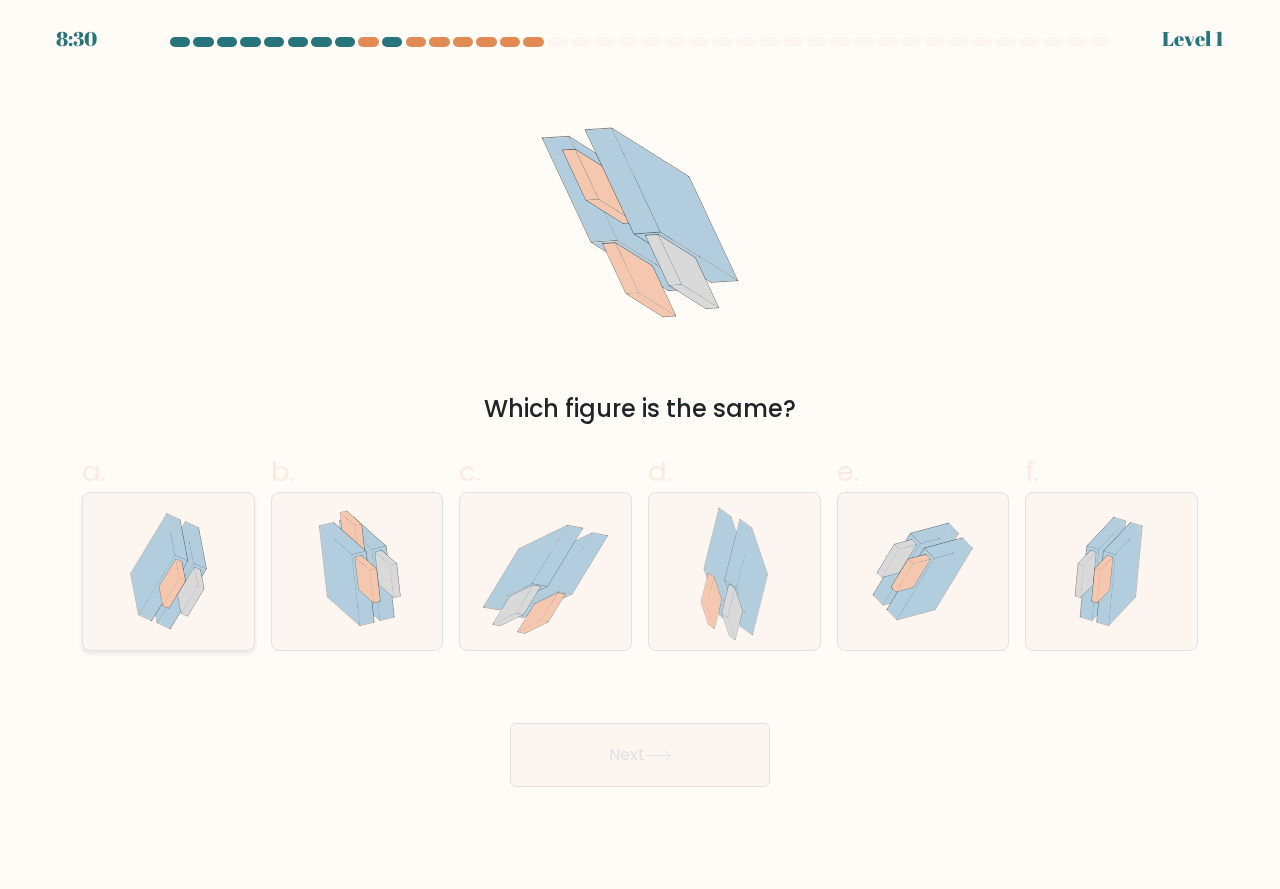 click 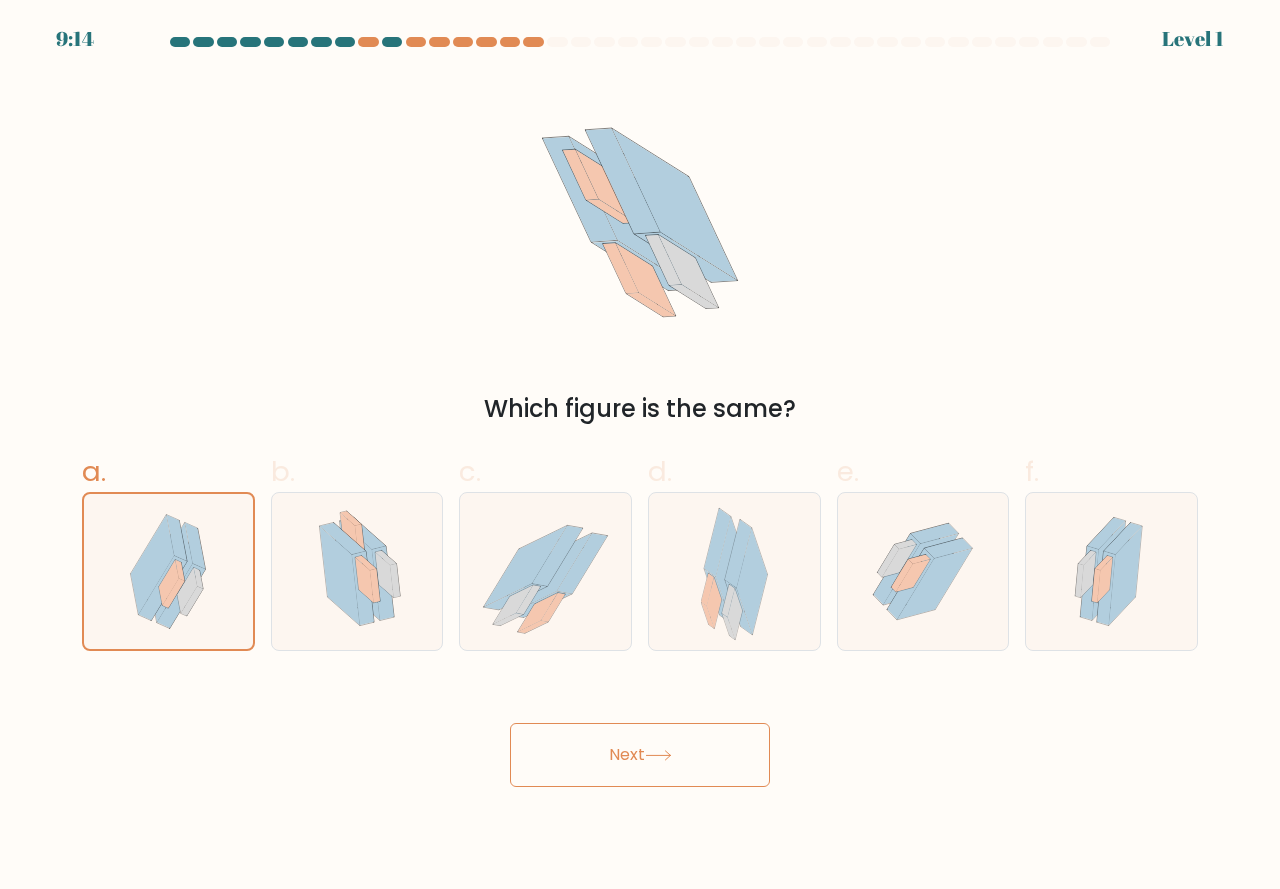 click on "Next" at bounding box center [640, 755] 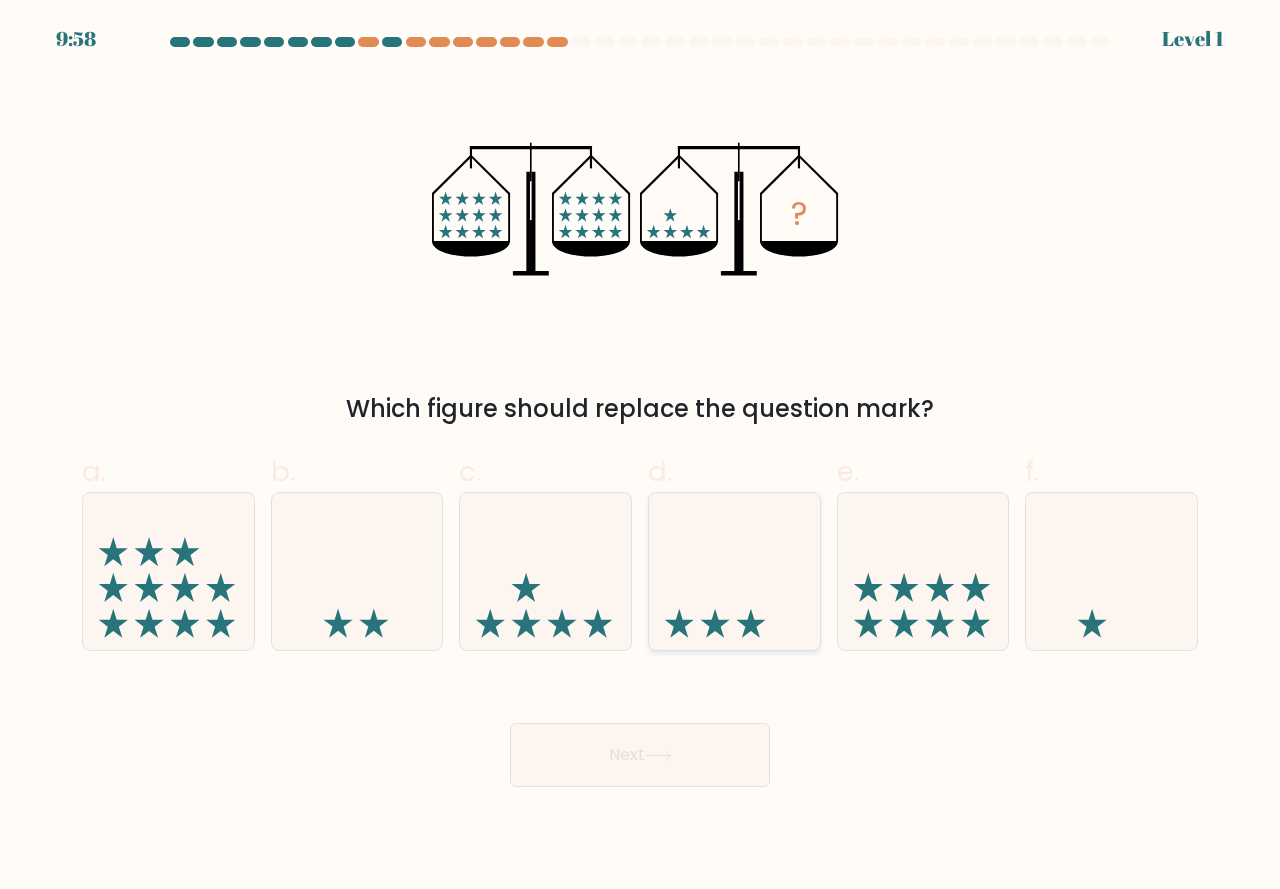 click 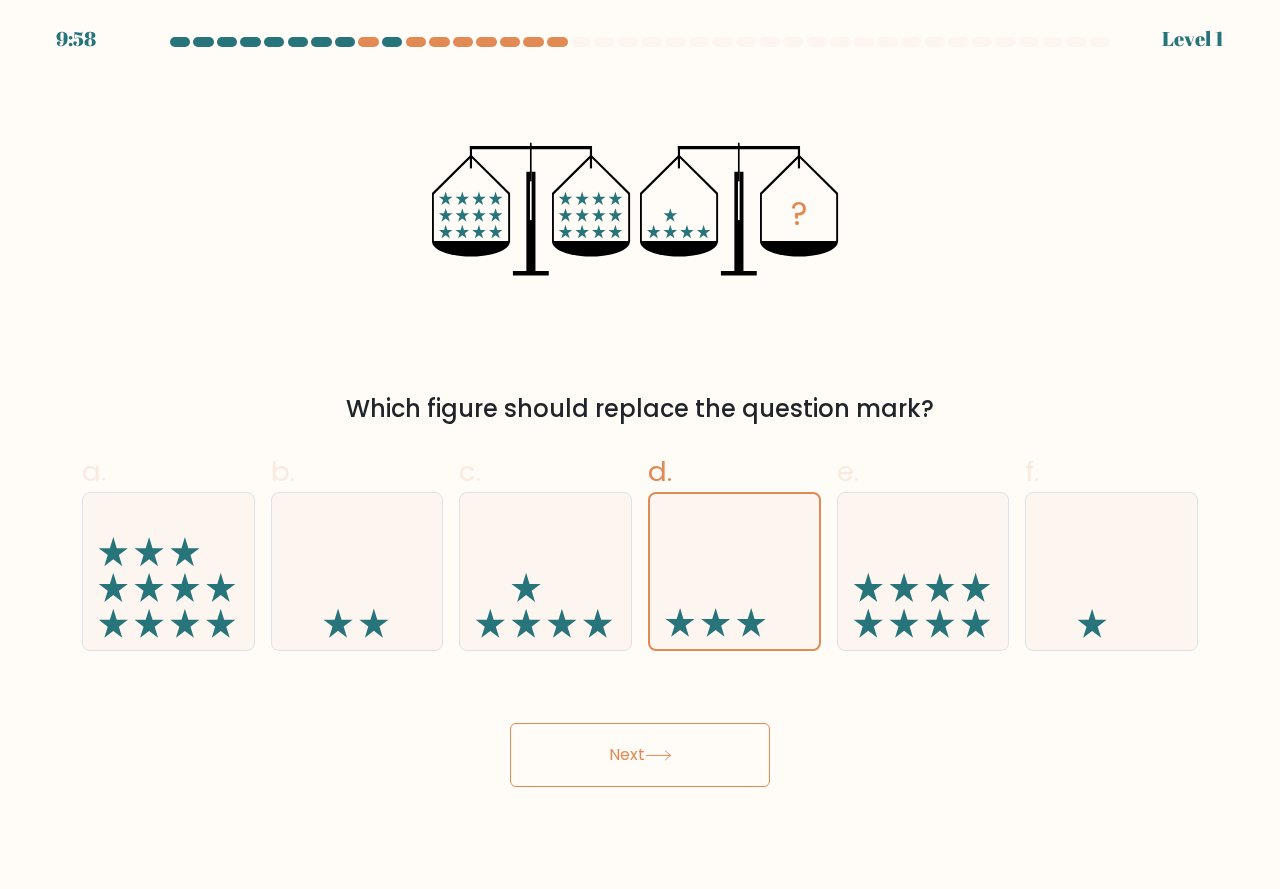 click on "Next" at bounding box center (640, 755) 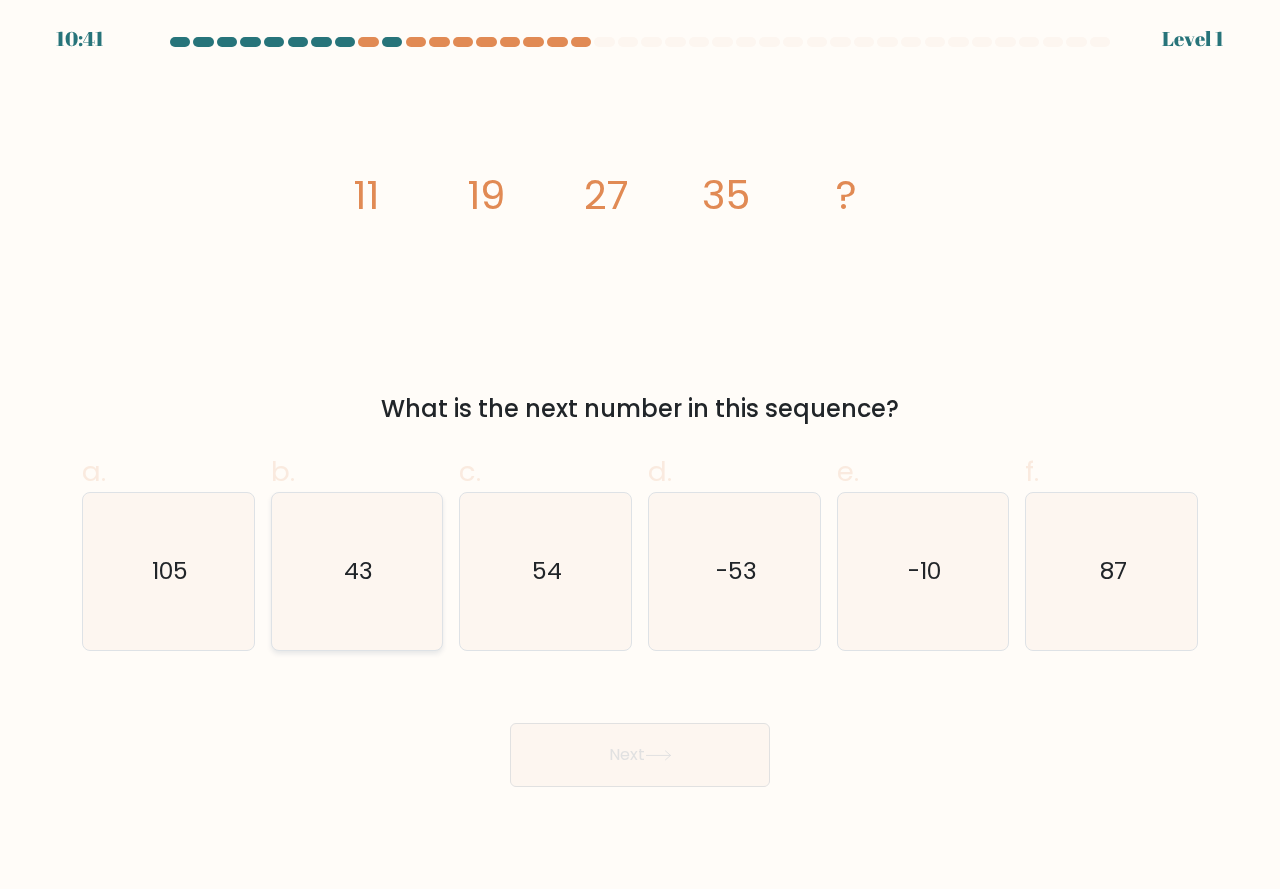 click on "43" 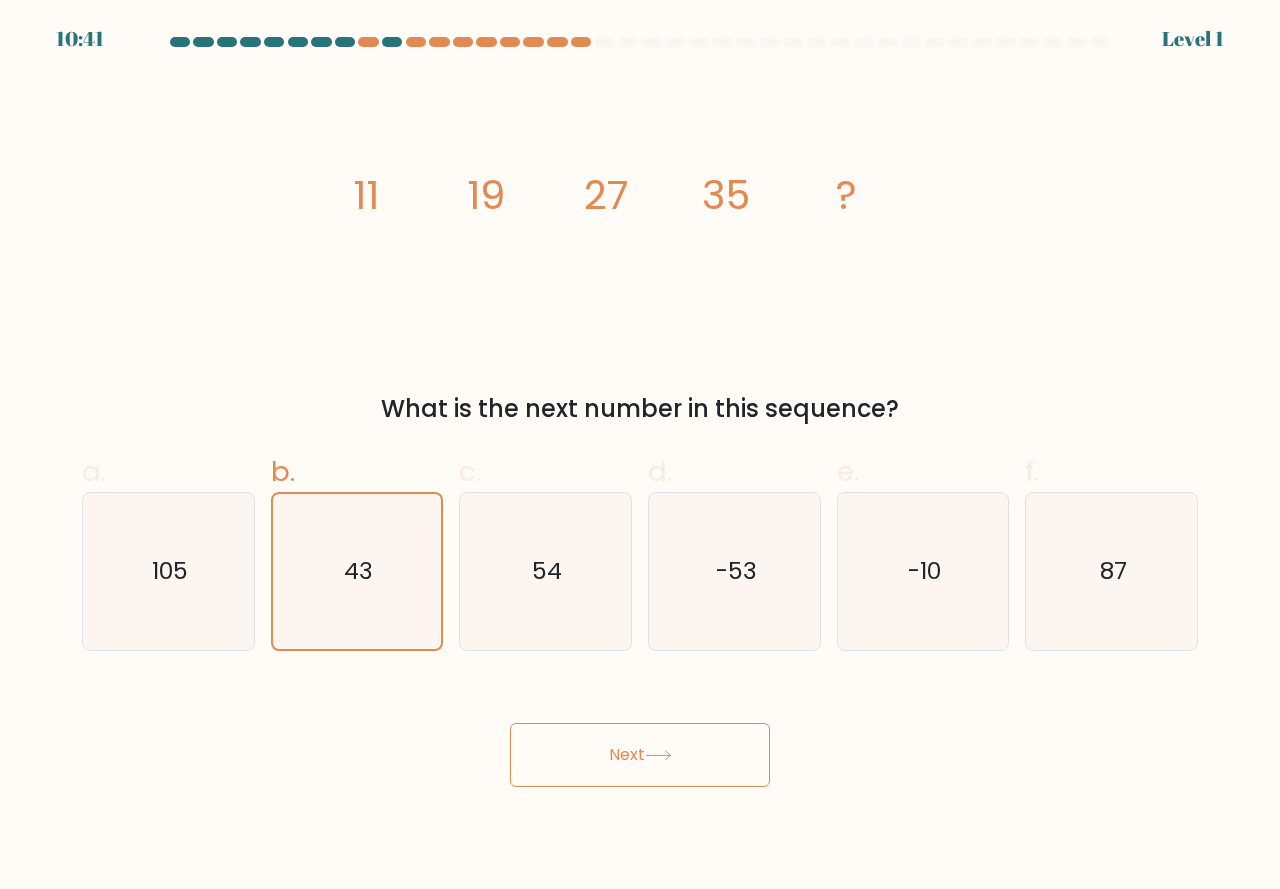 click on "Next" at bounding box center (640, 755) 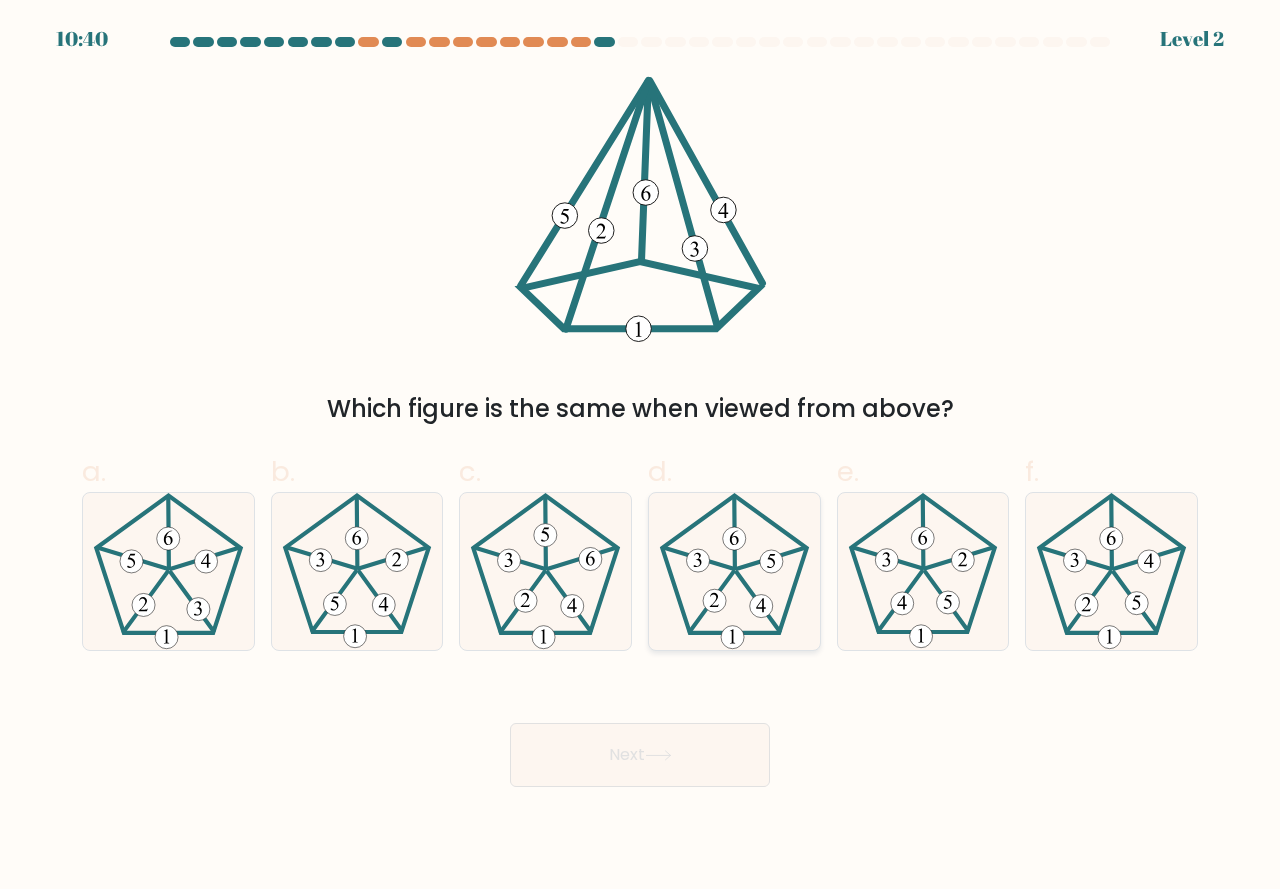 drag, startPoint x: 678, startPoint y: 623, endPoint x: 686, endPoint y: 646, distance: 24.351591 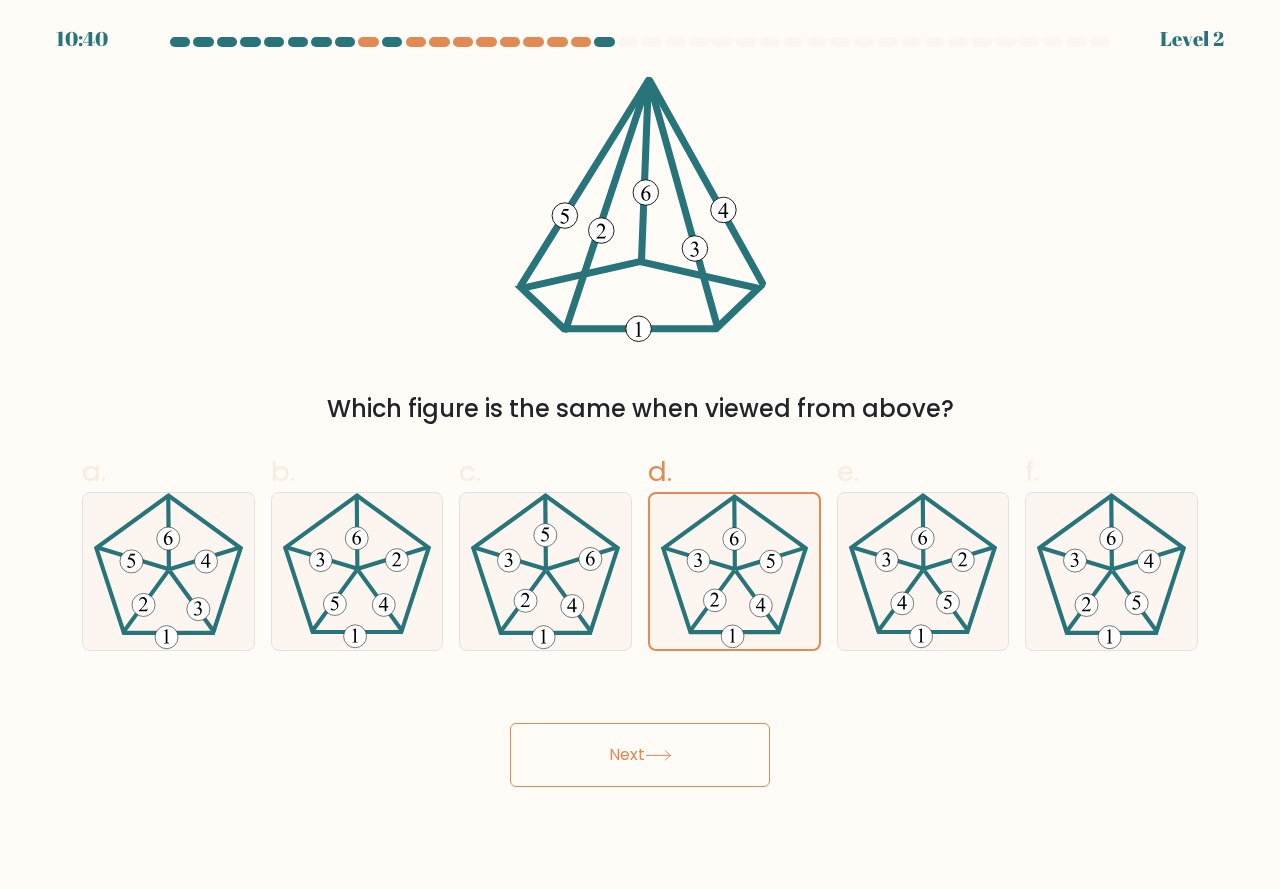 click on "Next" at bounding box center [640, 755] 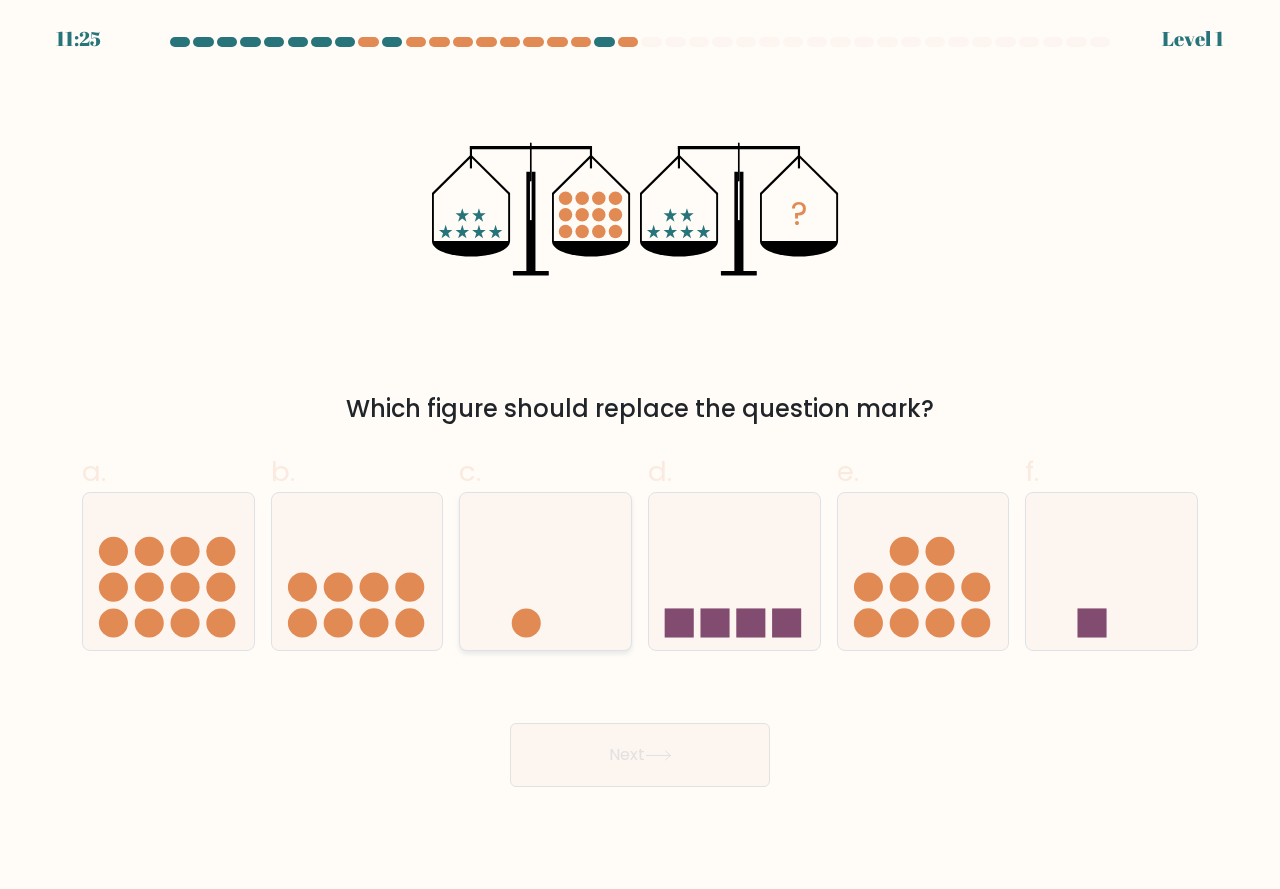 click 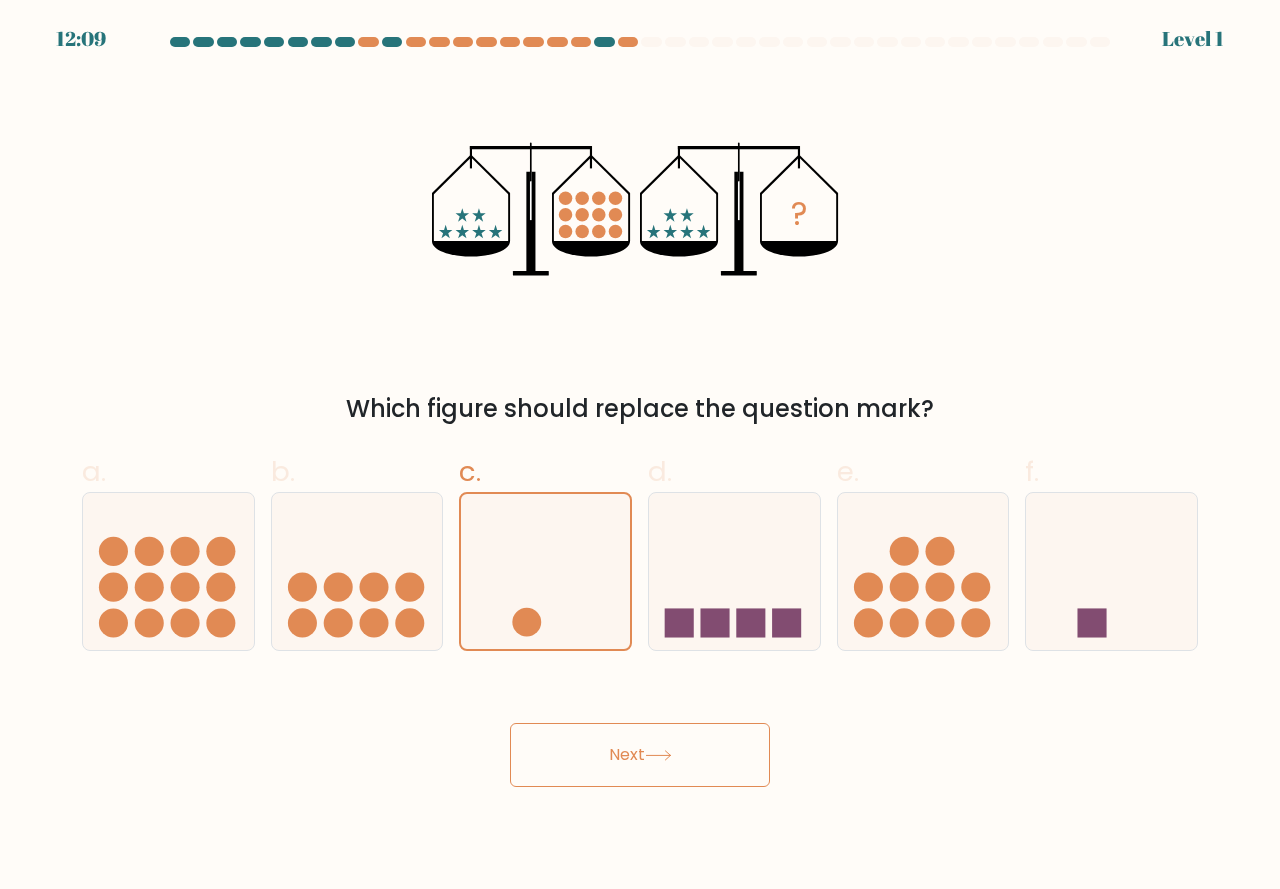click on "Next" at bounding box center (640, 755) 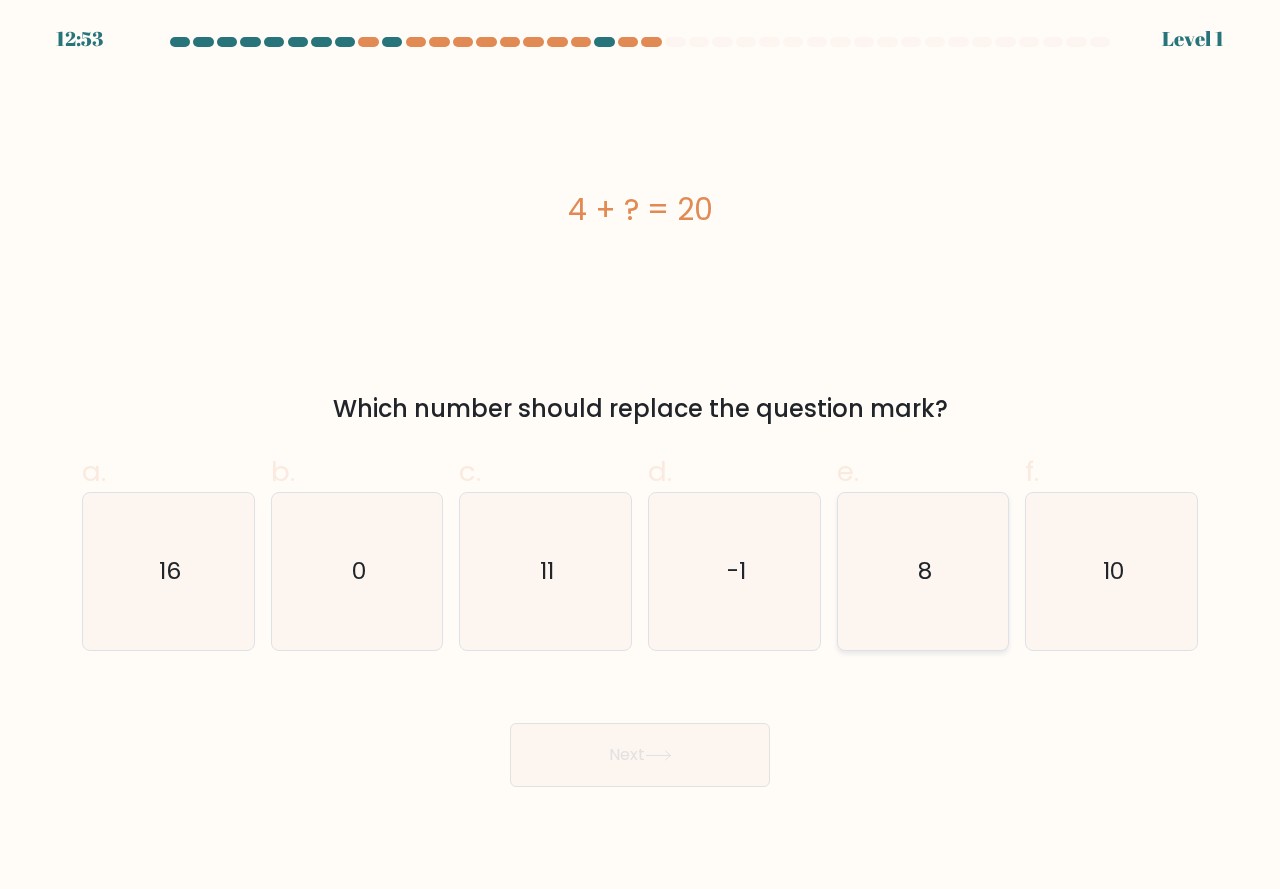 click on "8" 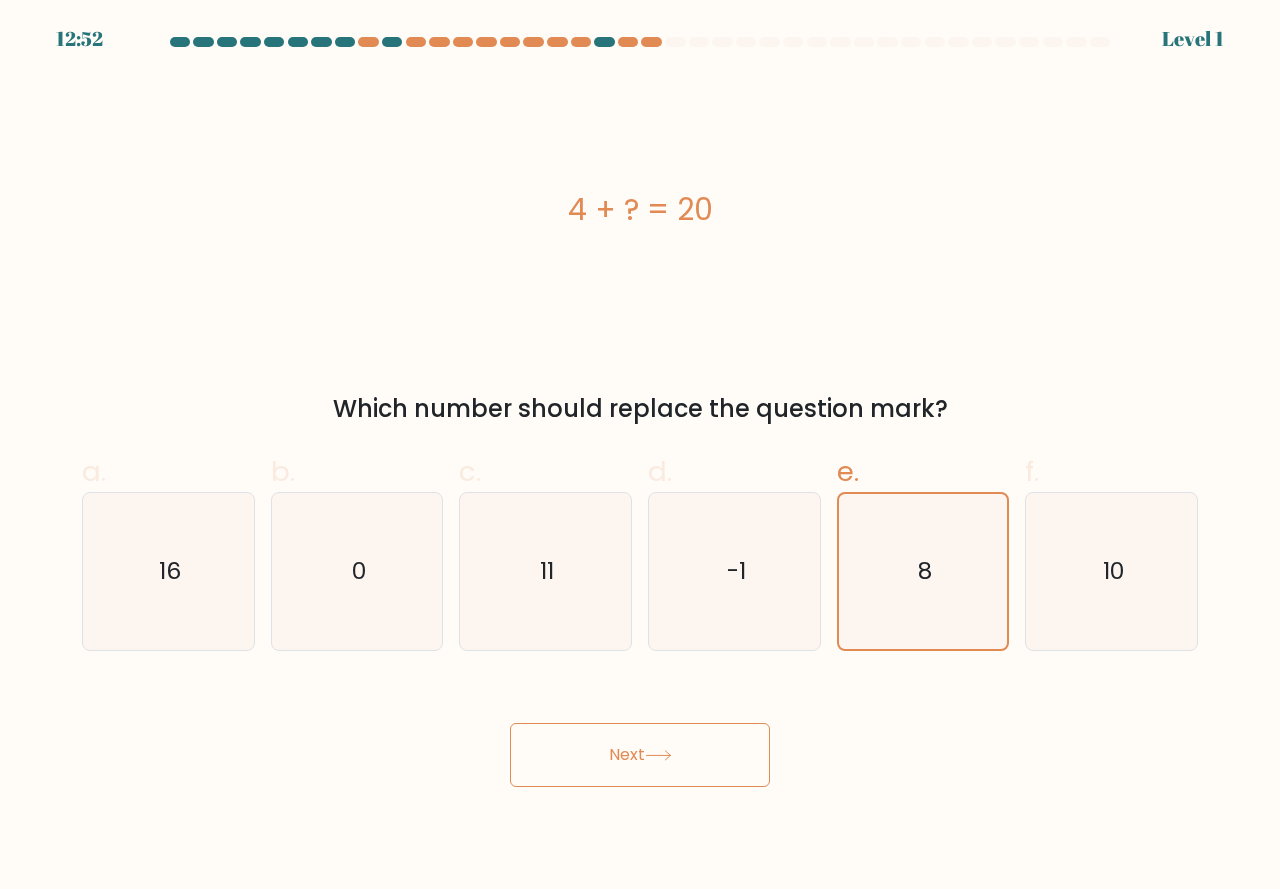 click on "Next" at bounding box center [640, 755] 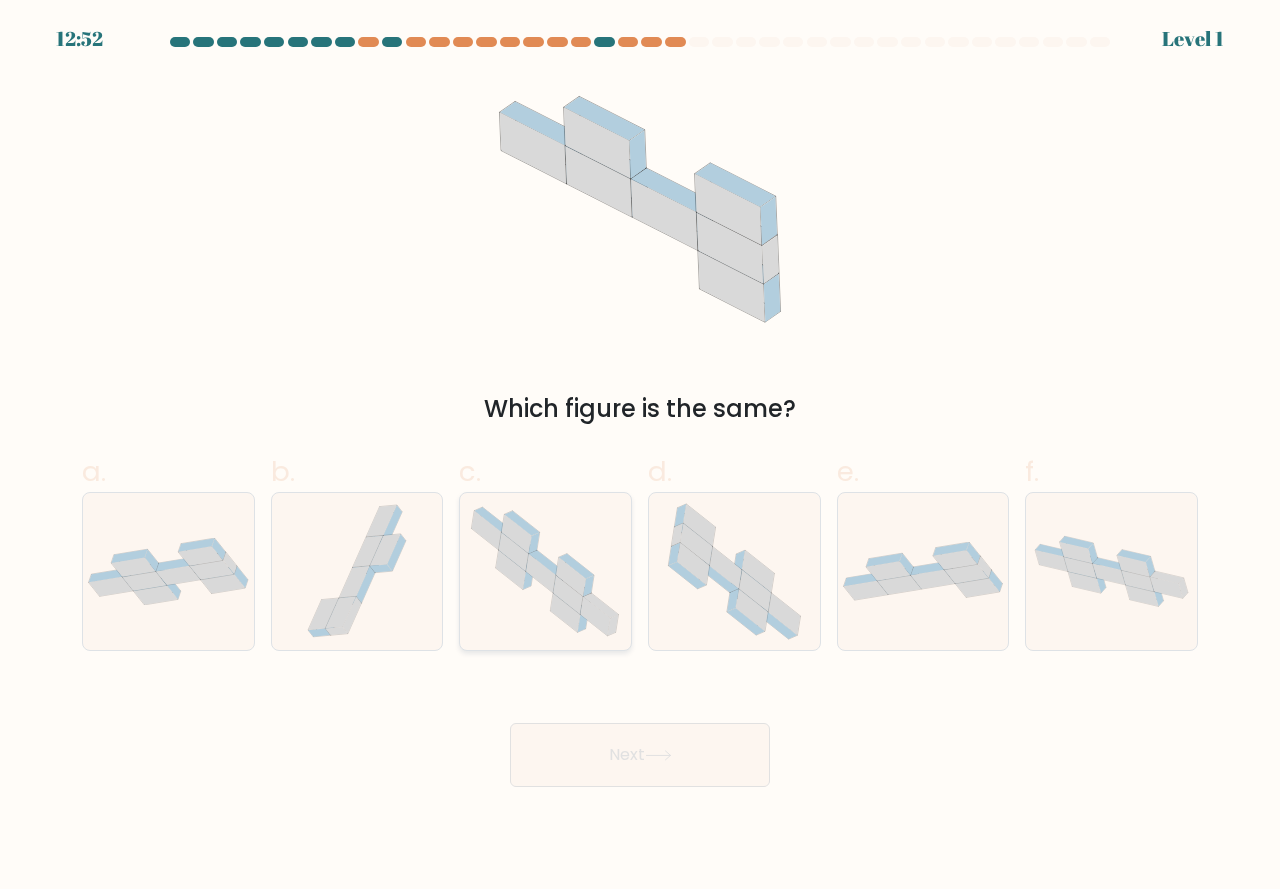 drag, startPoint x: 441, startPoint y: 539, endPoint x: 461, endPoint y: 569, distance: 36.05551 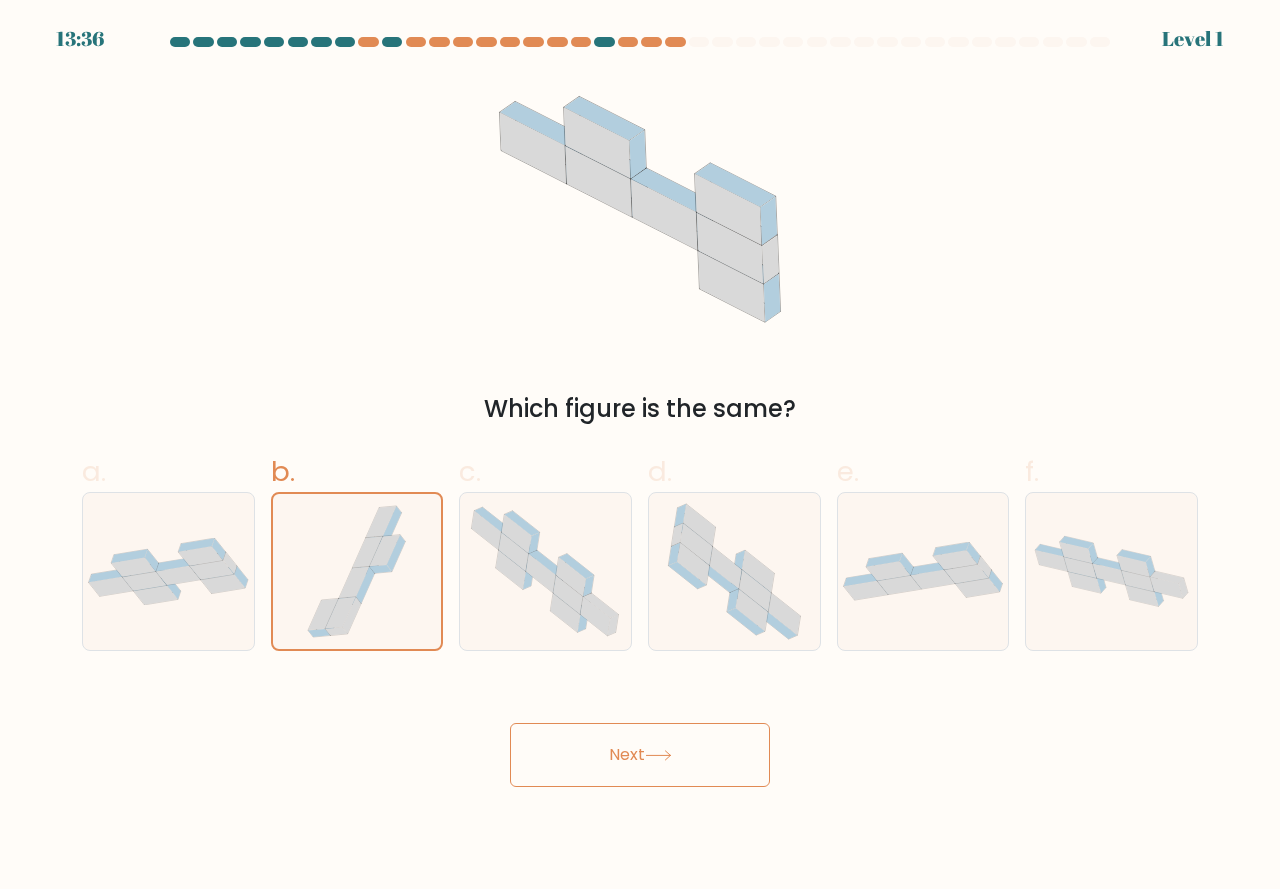 click on "Next" at bounding box center [640, 755] 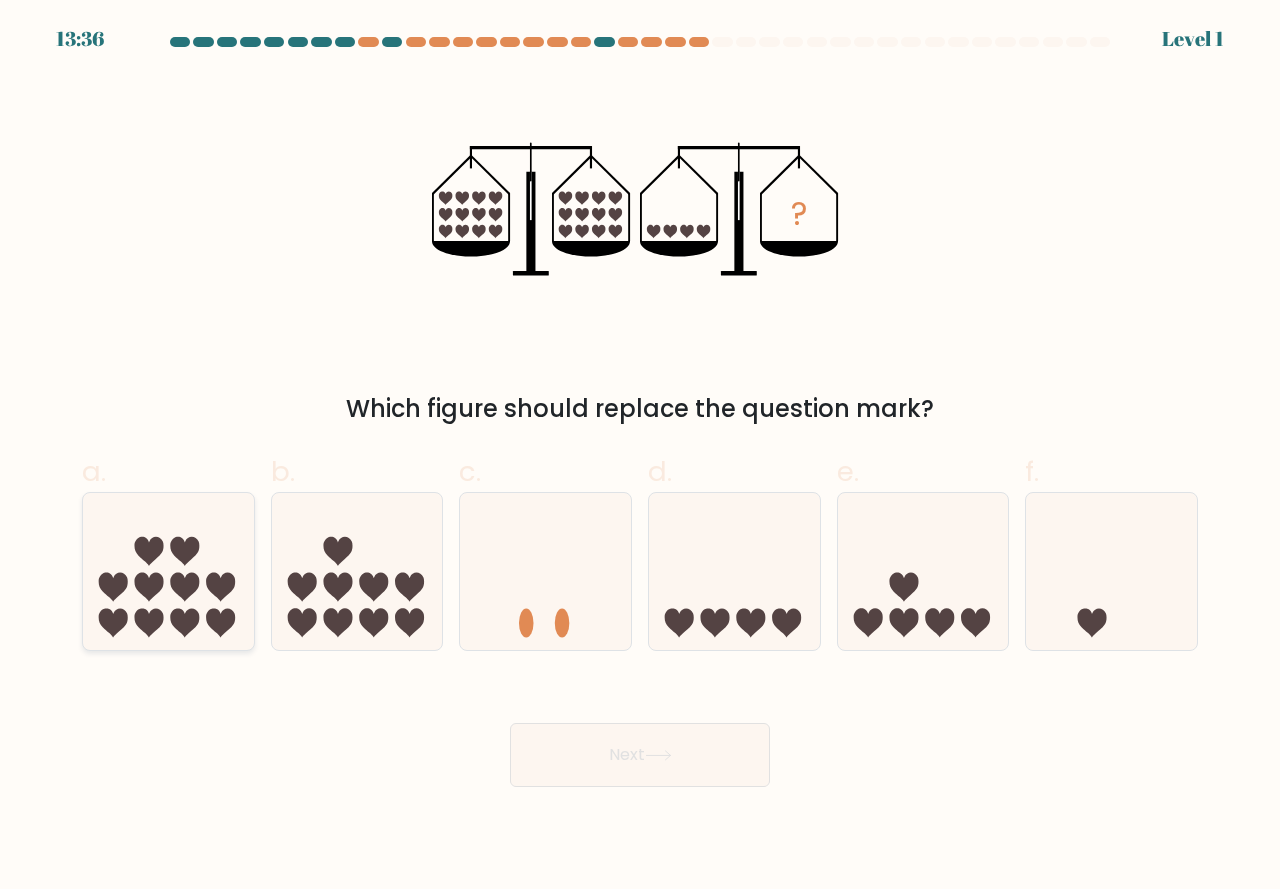 click 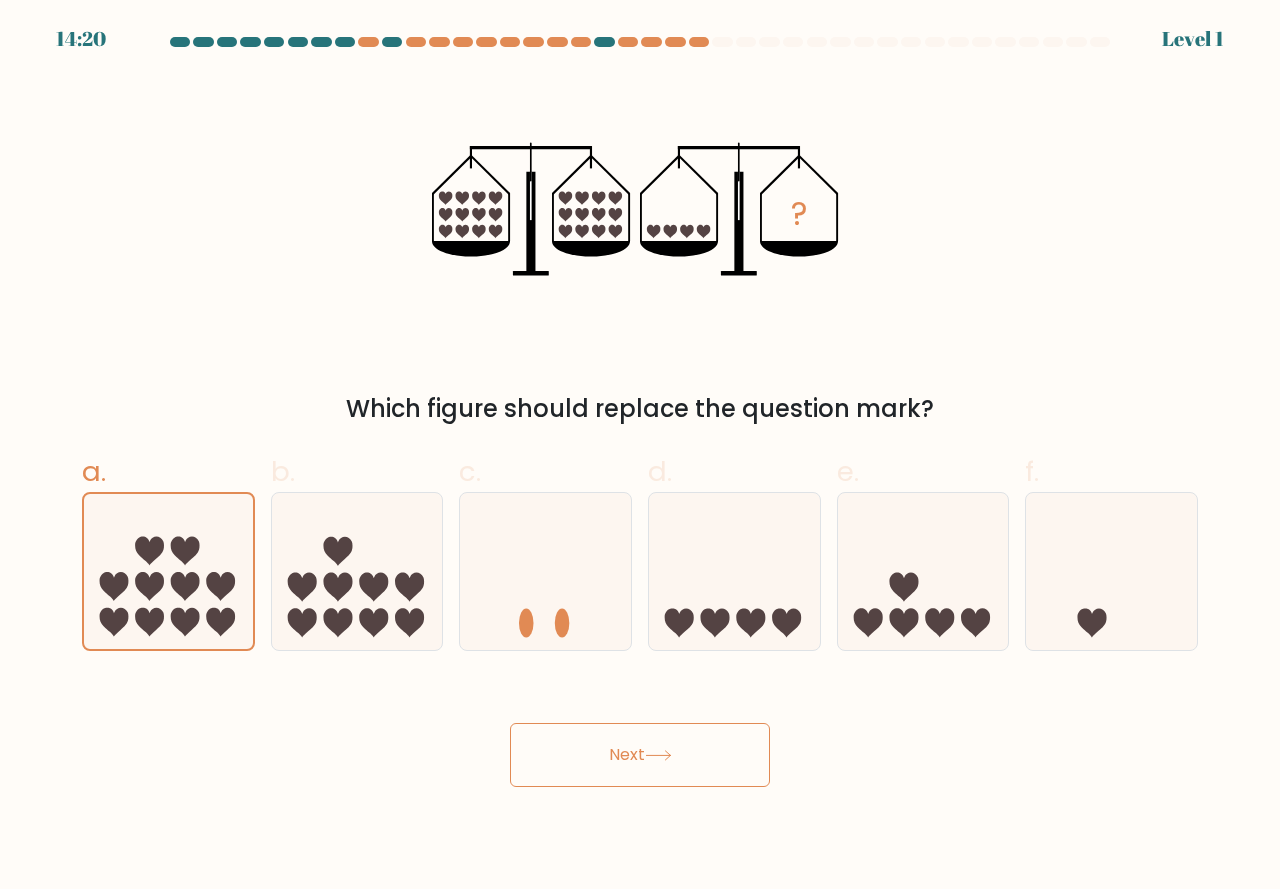 click on "Next" at bounding box center [640, 755] 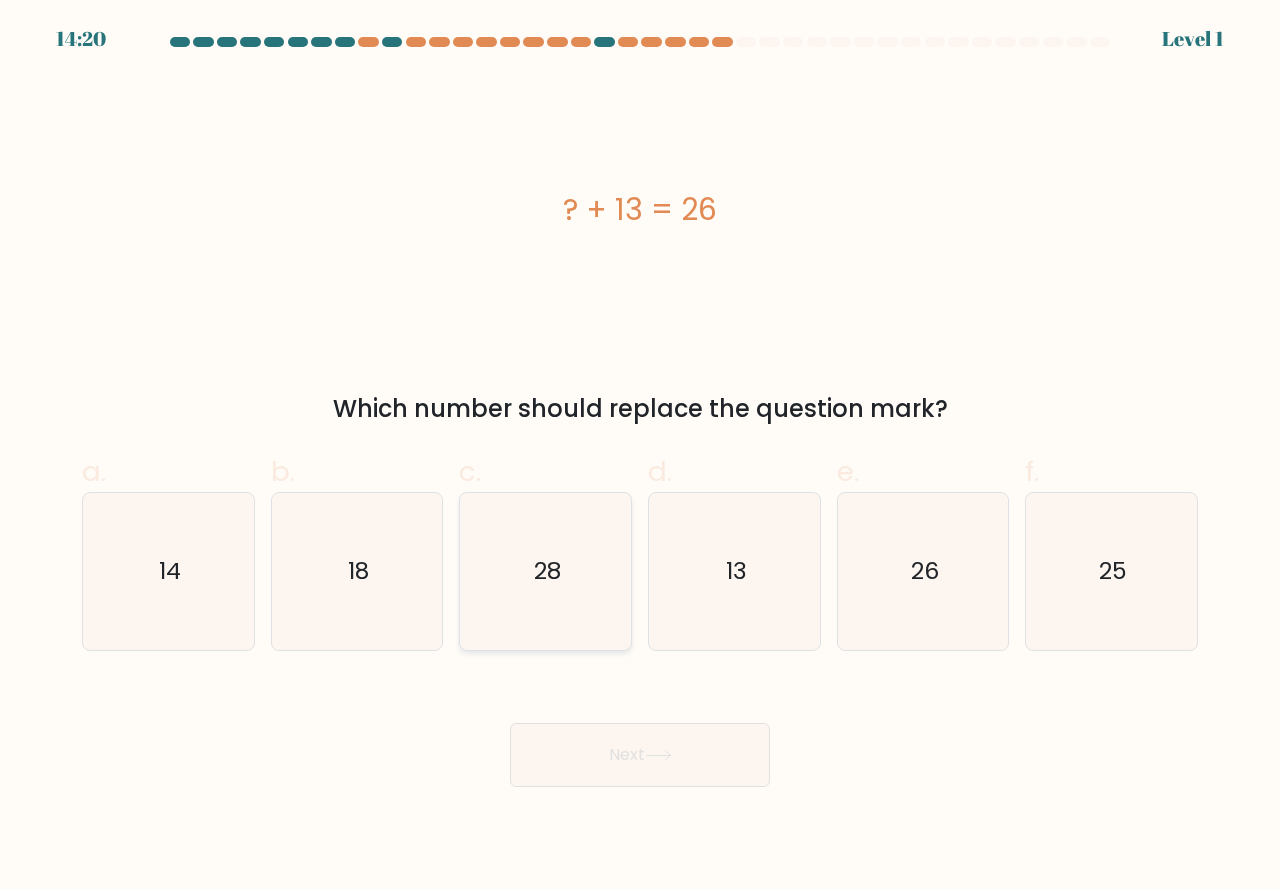 click on "28" 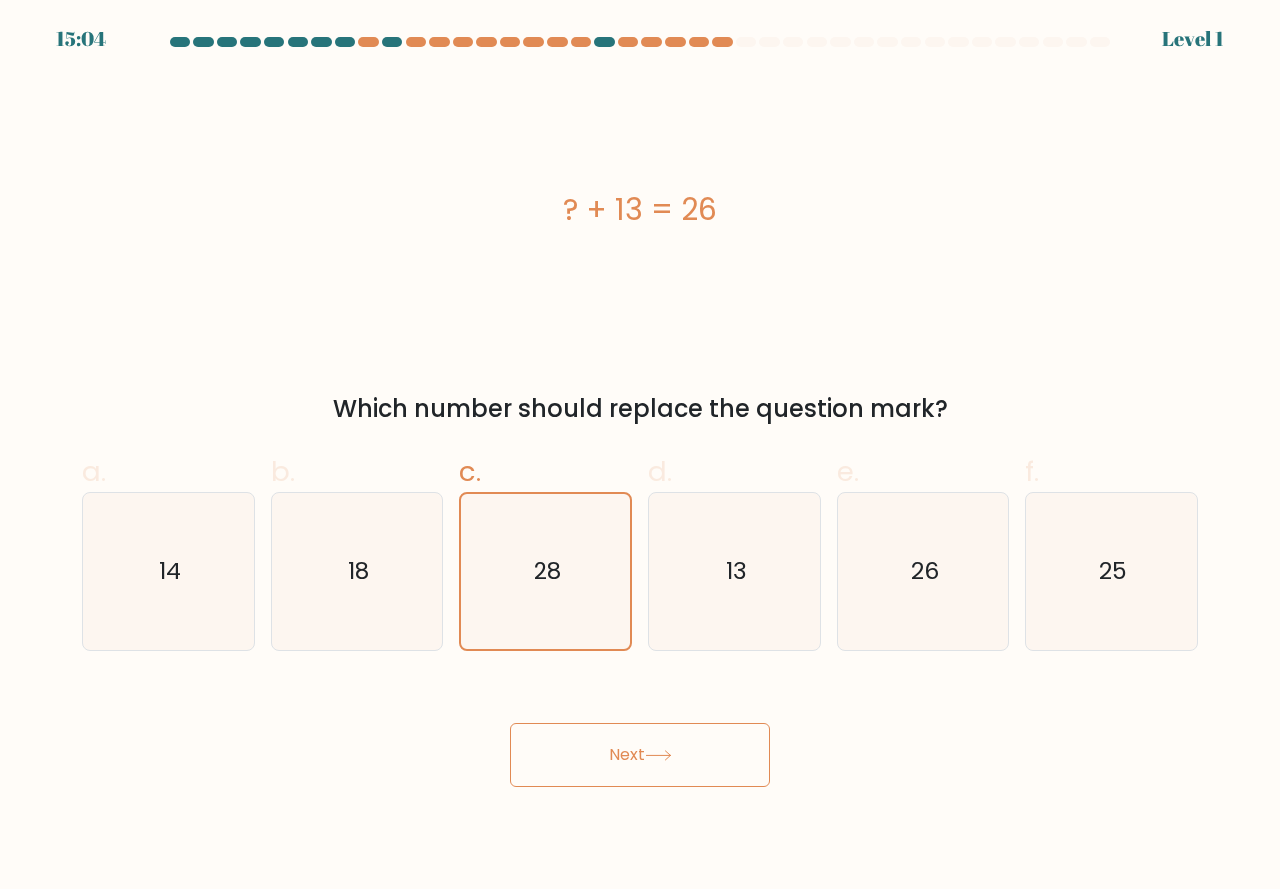 click on "Next" at bounding box center [640, 755] 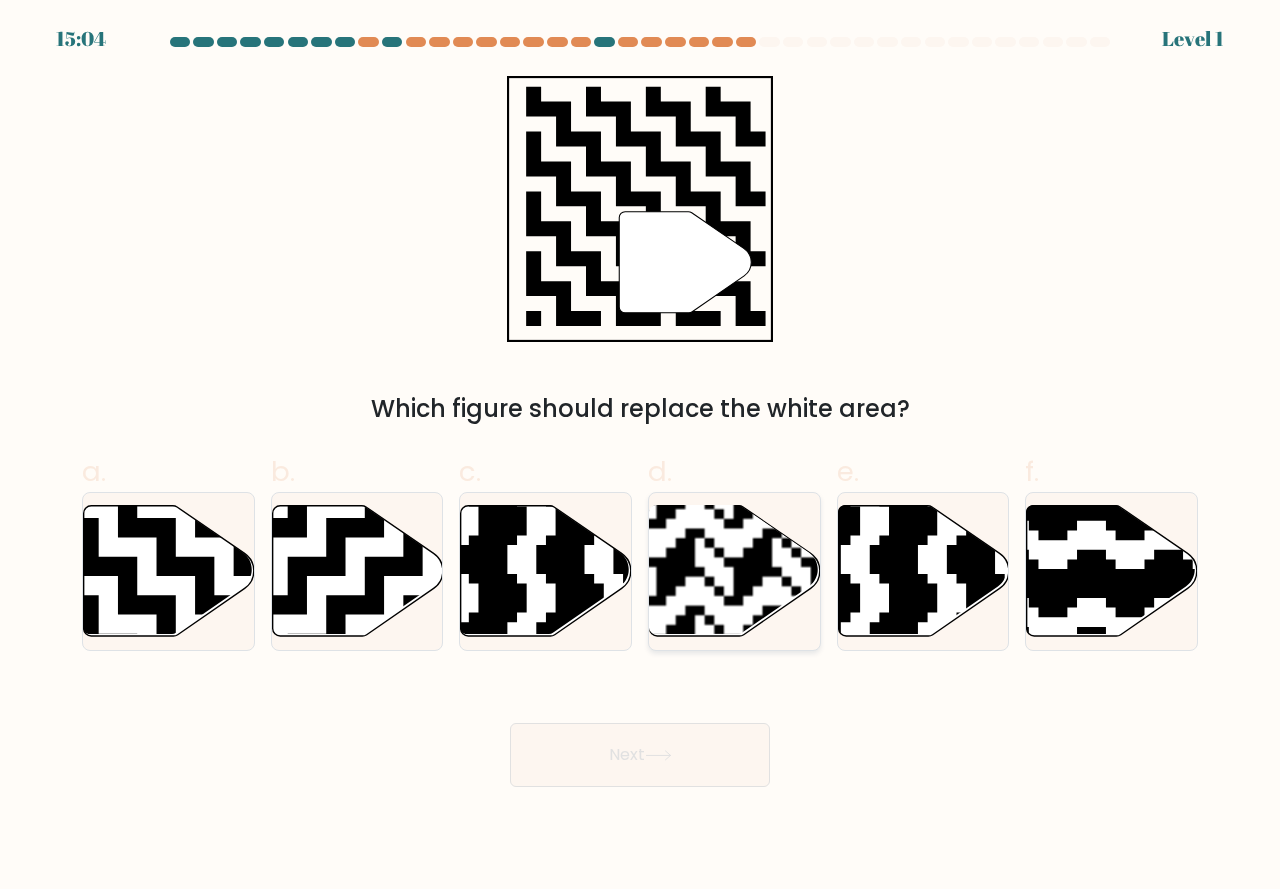click 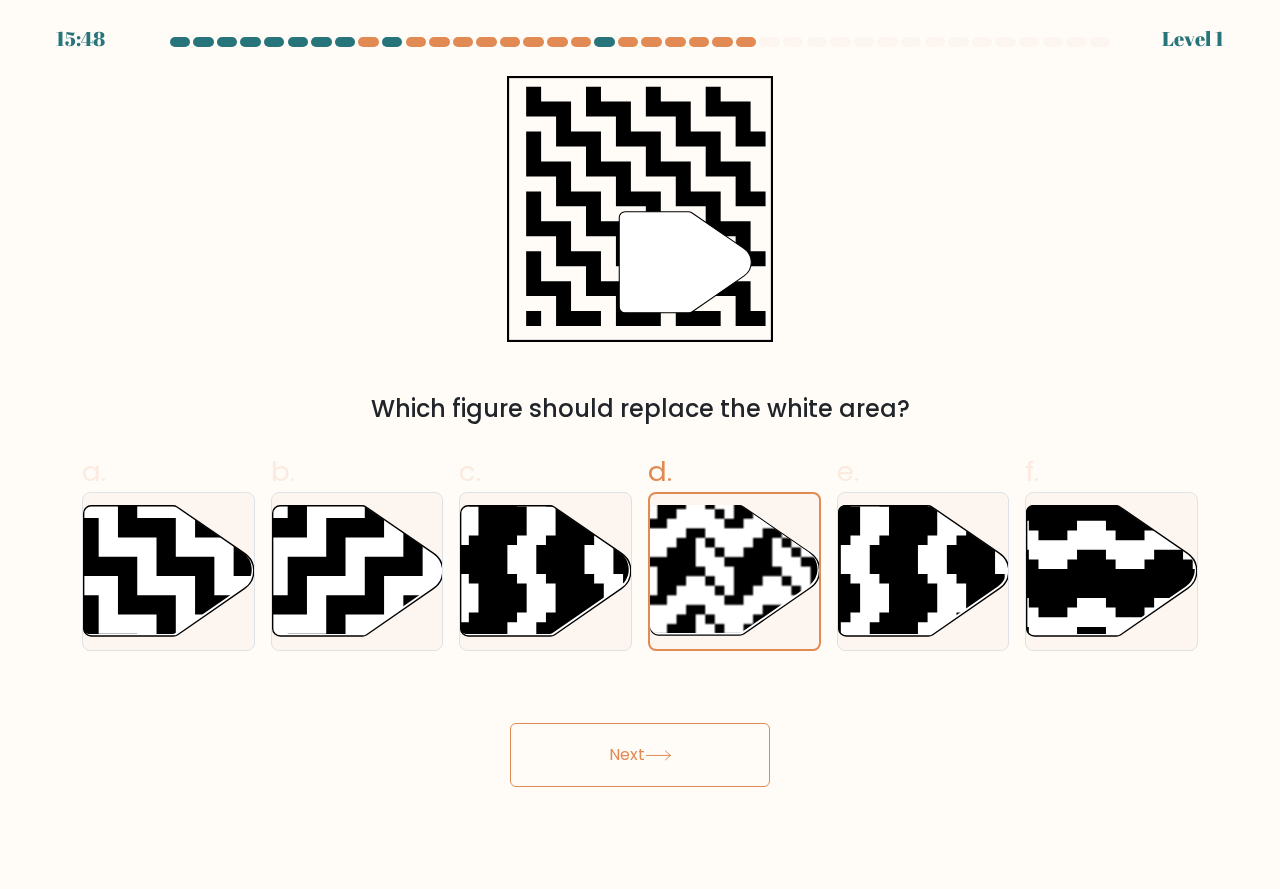 click on "Next" at bounding box center (640, 755) 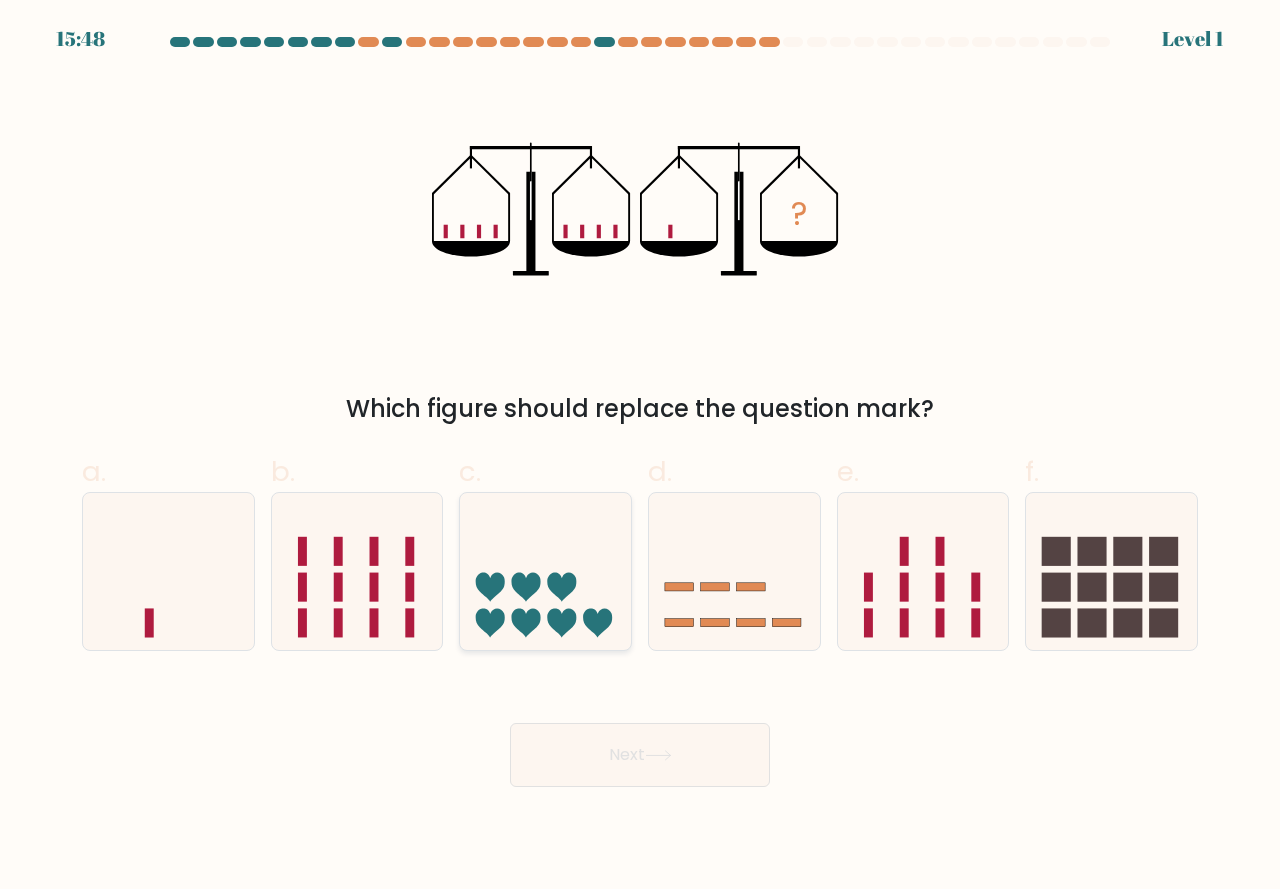 click 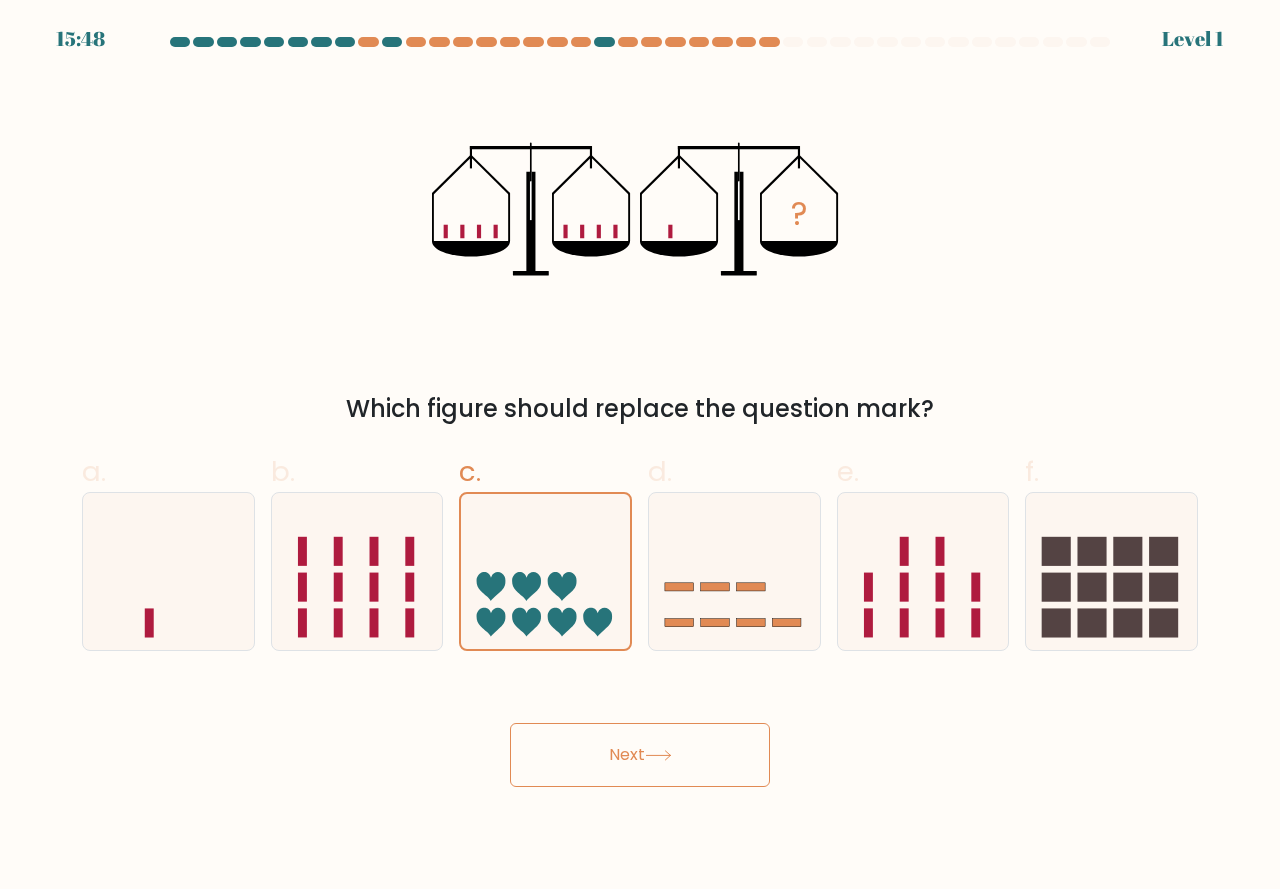 click on "Next" at bounding box center [640, 755] 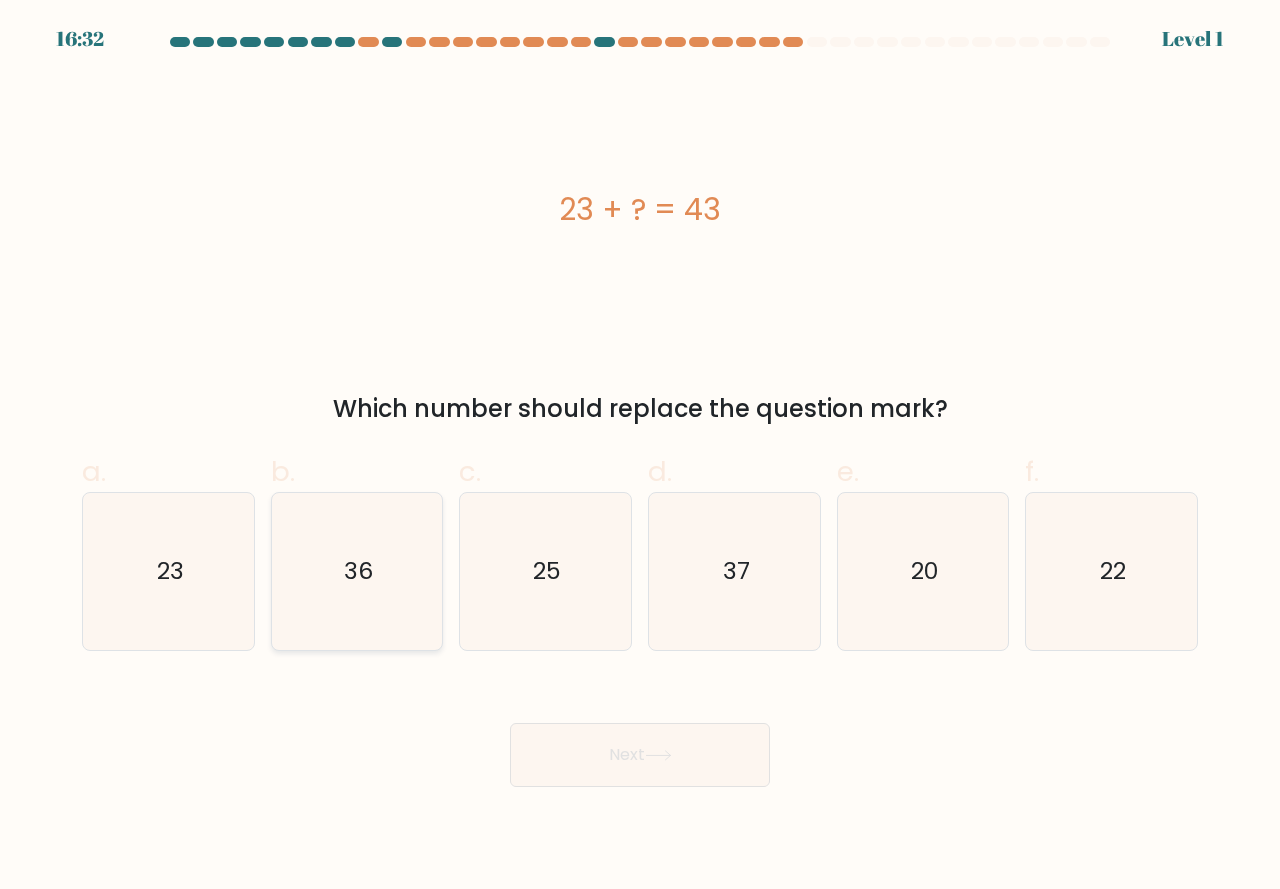 click on "36" 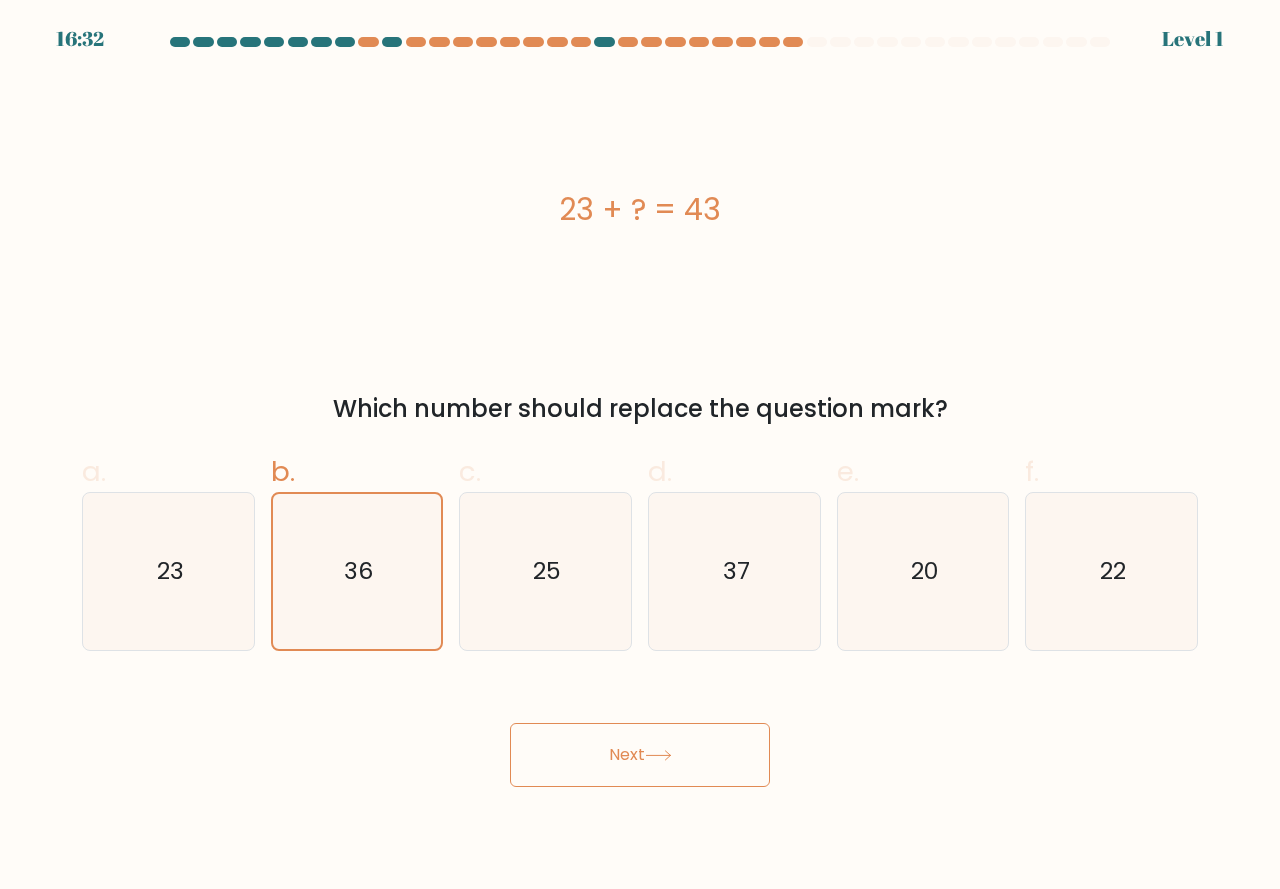 click on "Next" at bounding box center (640, 755) 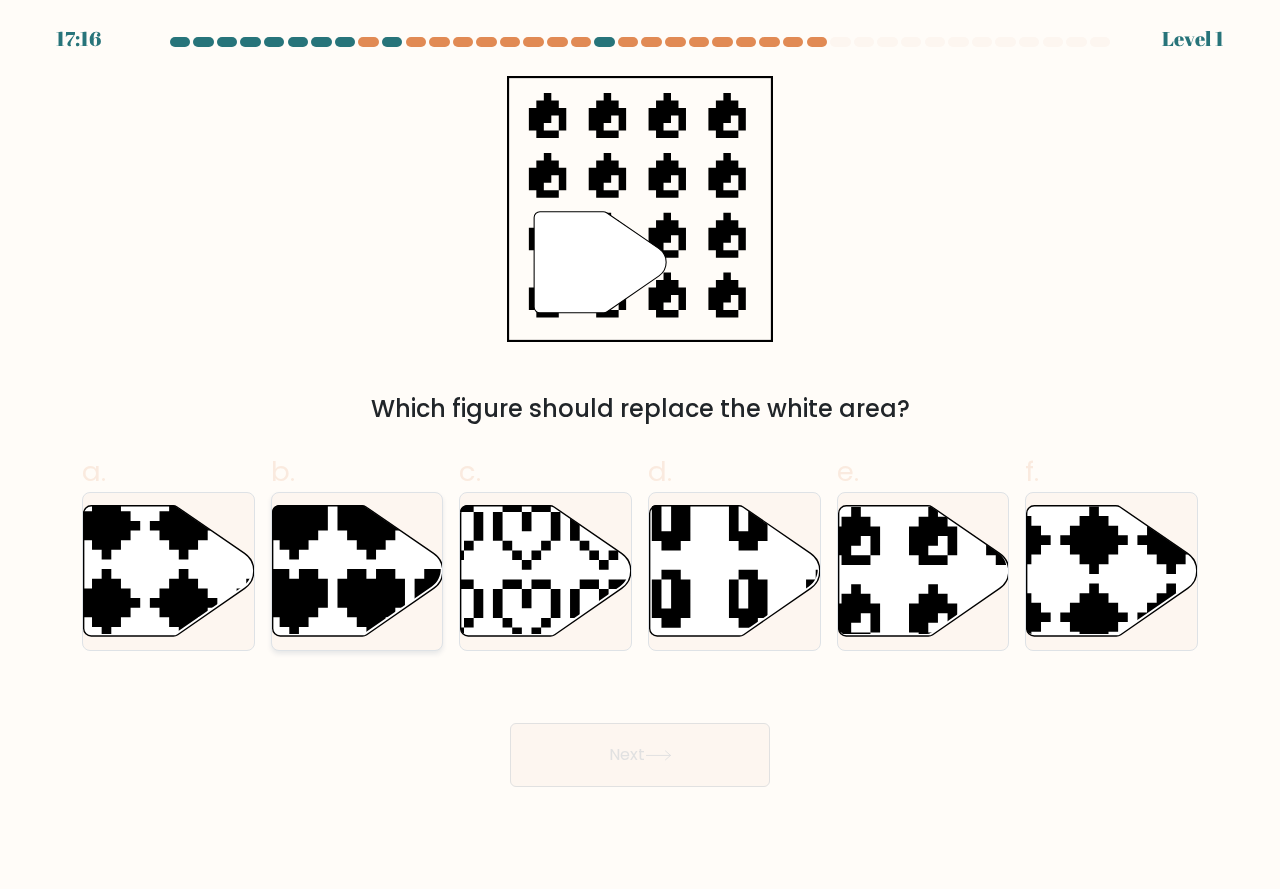 drag, startPoint x: 343, startPoint y: 590, endPoint x: 372, endPoint y: 603, distance: 31.780497 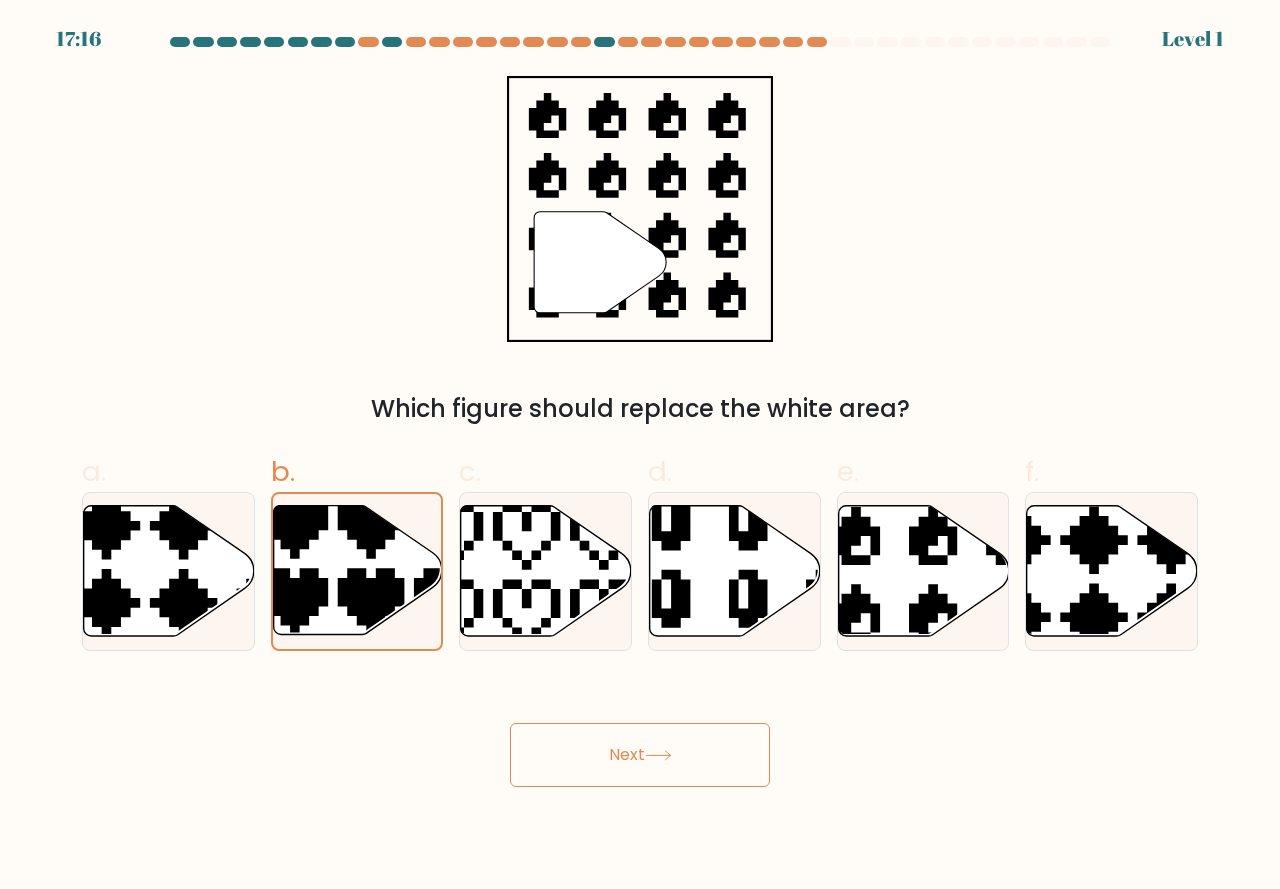 click on "Next" at bounding box center (640, 755) 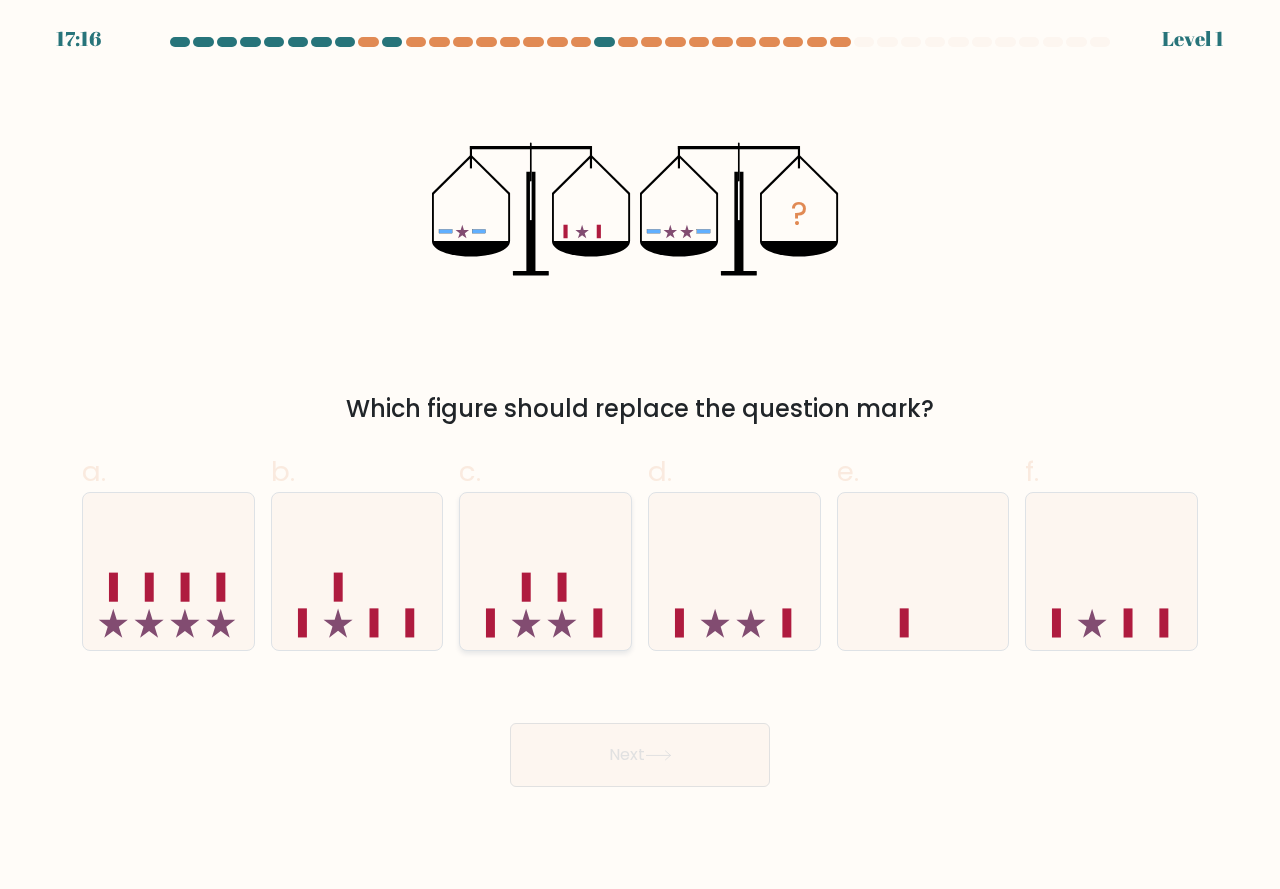 click 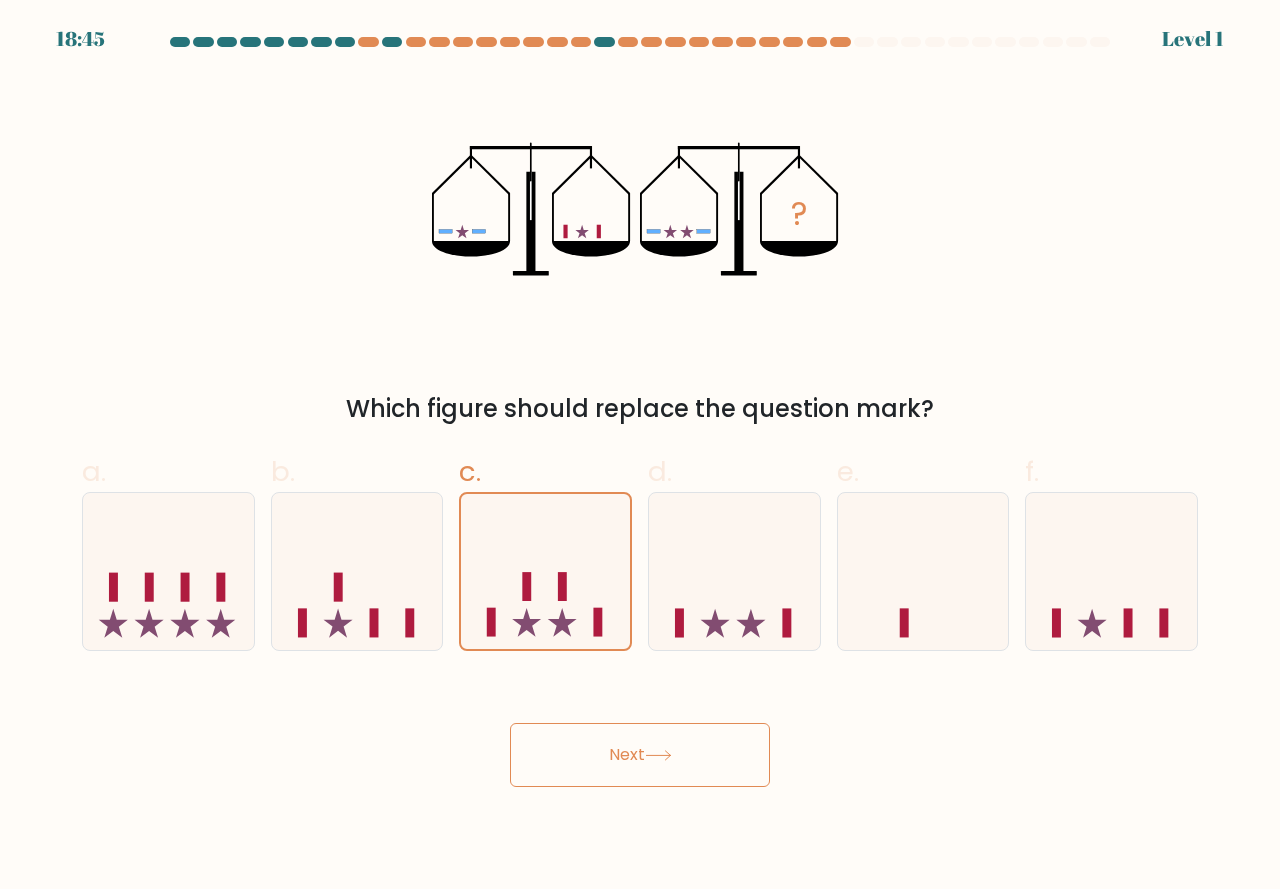 click on "Next" at bounding box center (640, 755) 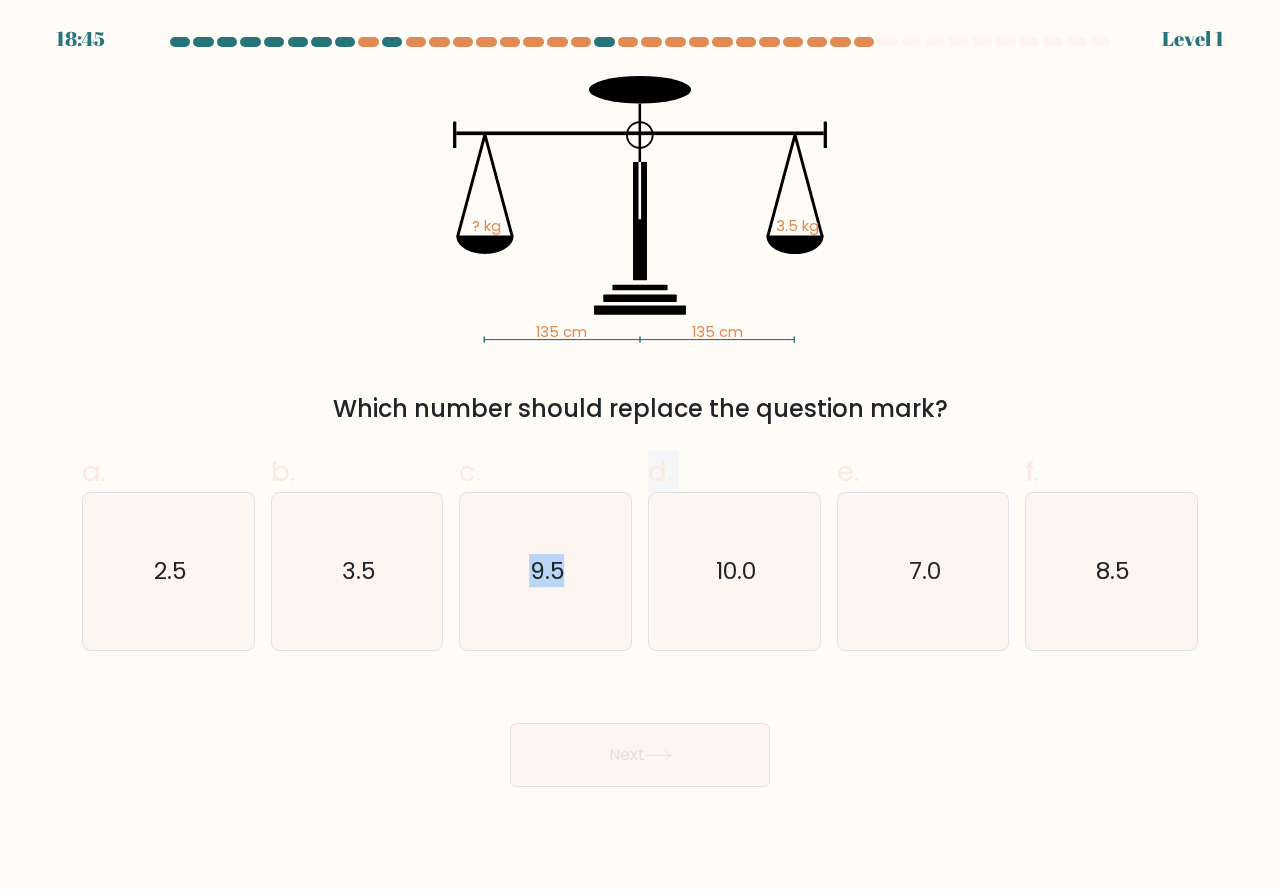 click on "a.
2.5
b.
3.5" at bounding box center [640, 543] 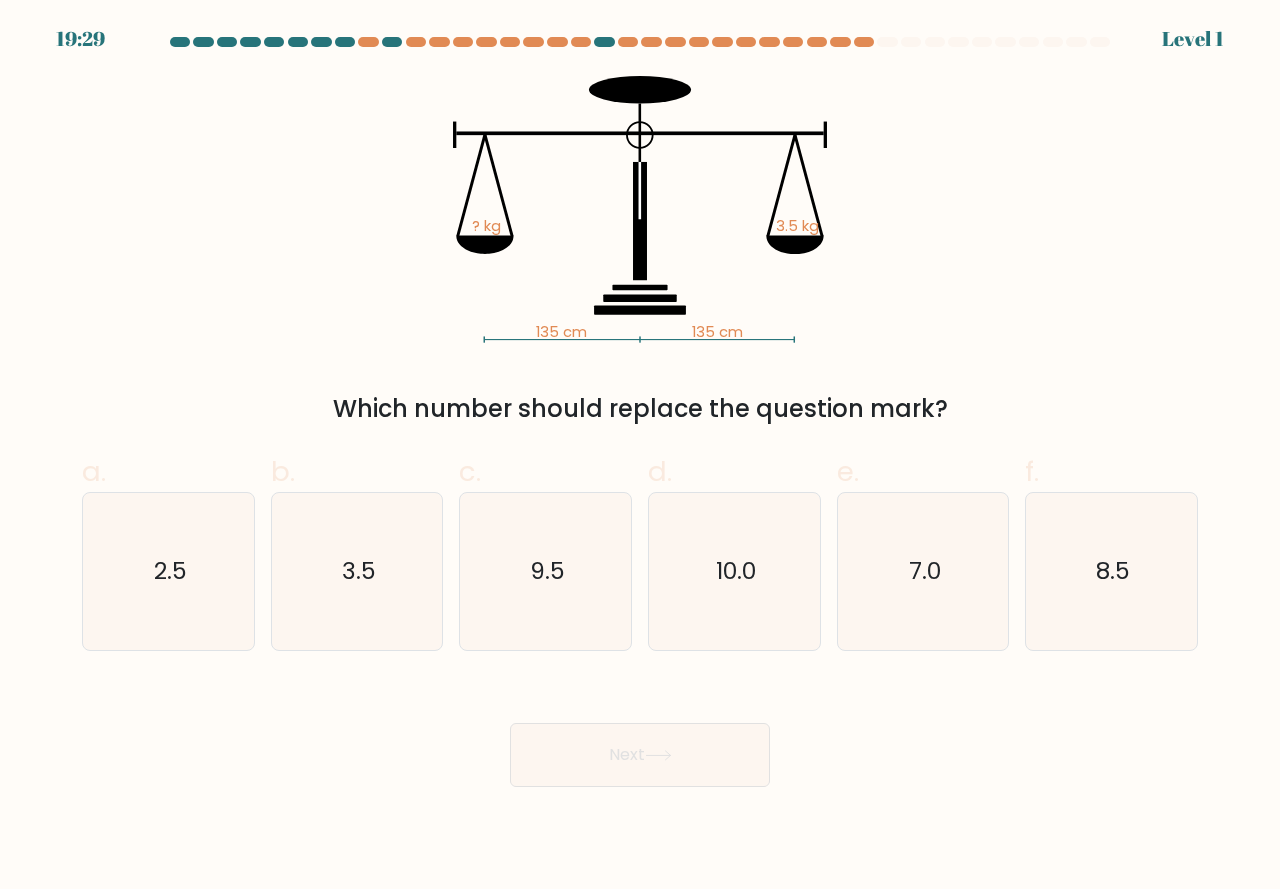 click on "Next" at bounding box center [640, 731] 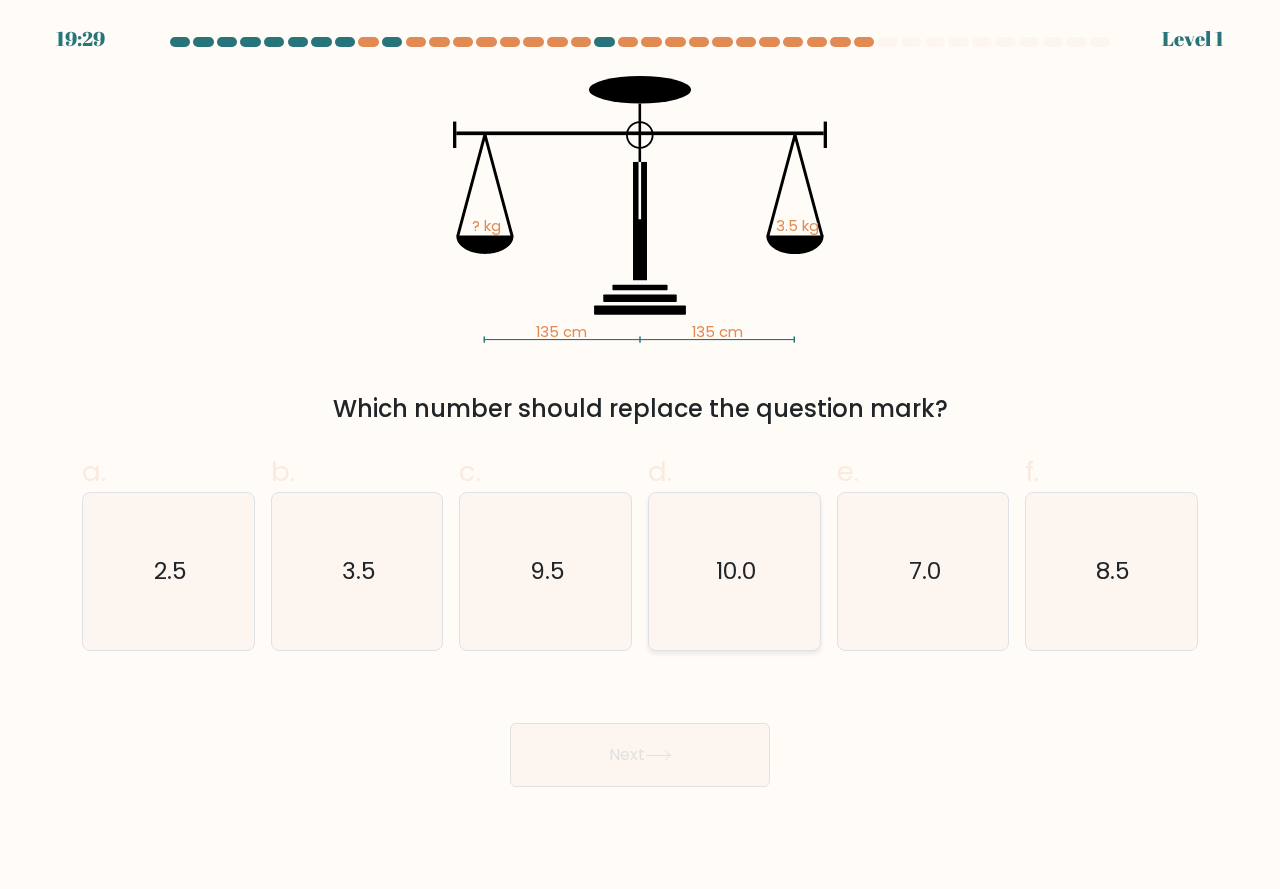 click on "10.0" 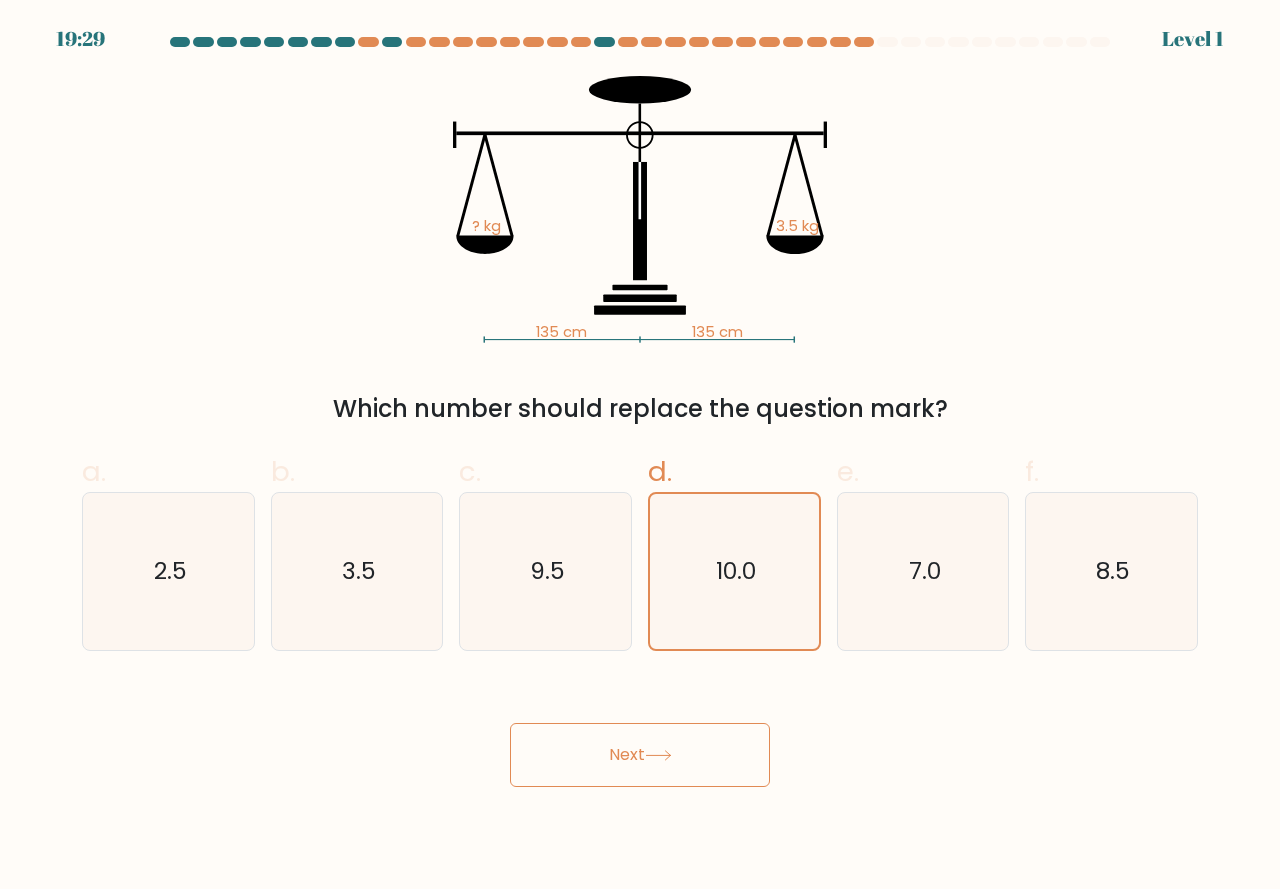 click on "Next" at bounding box center (640, 731) 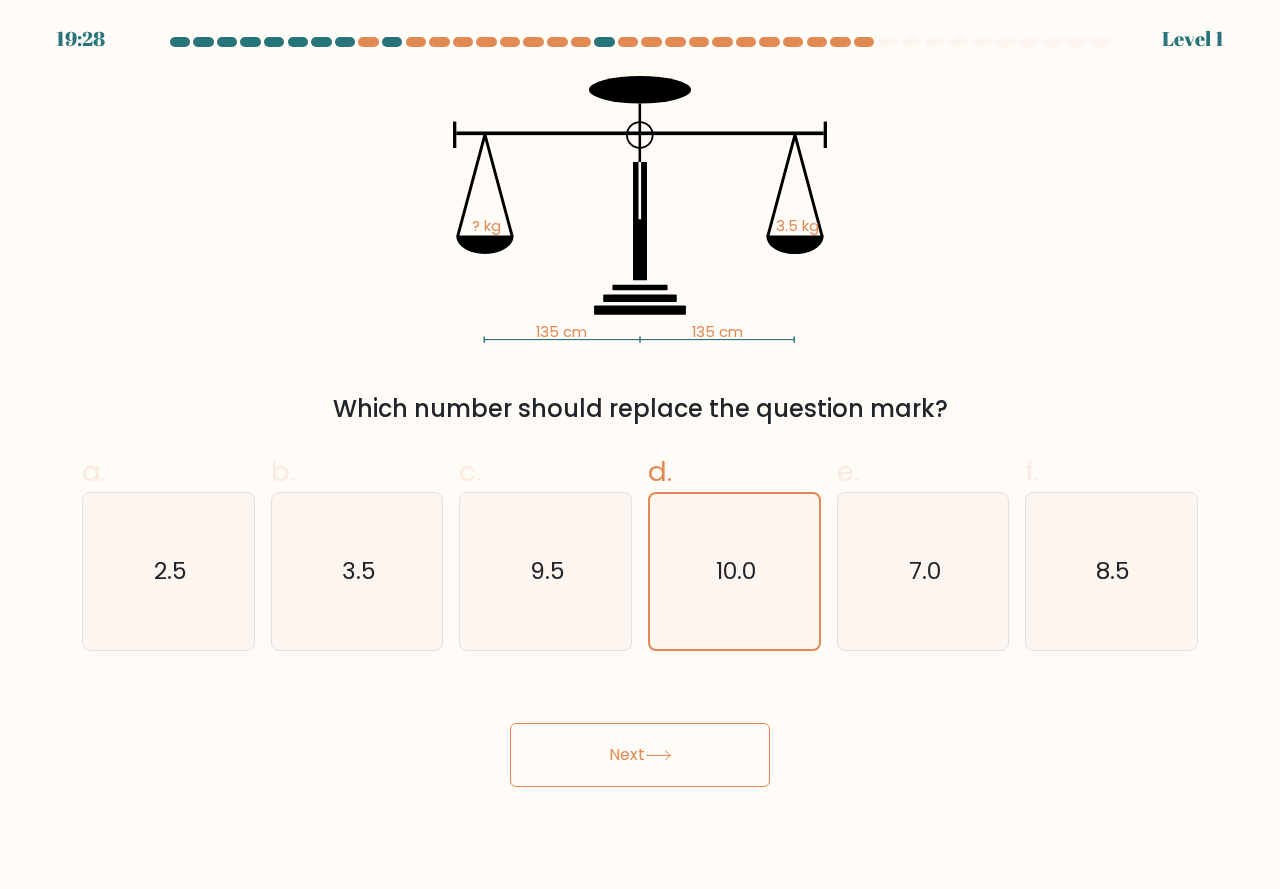 click on "Next" at bounding box center [640, 755] 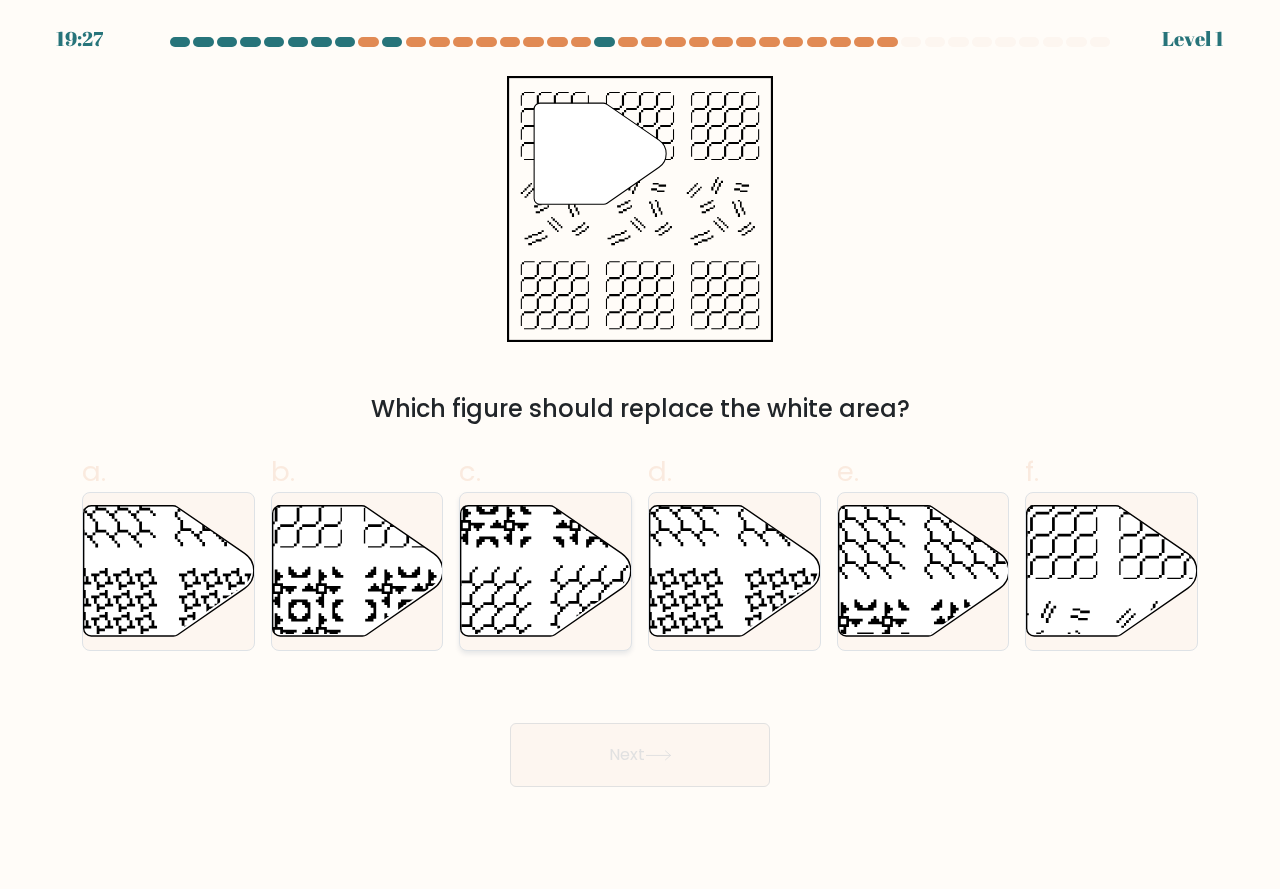 click 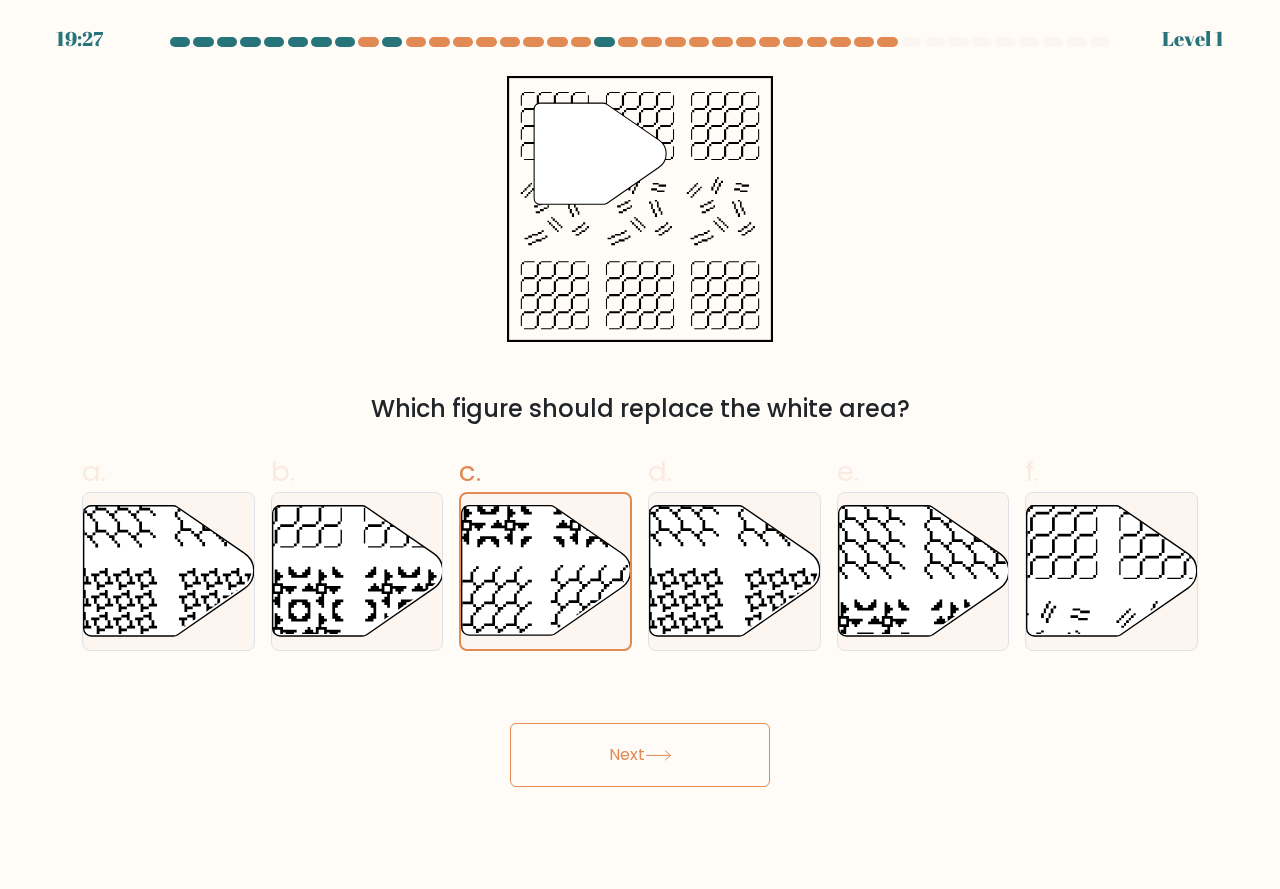 click on "Next" at bounding box center (640, 755) 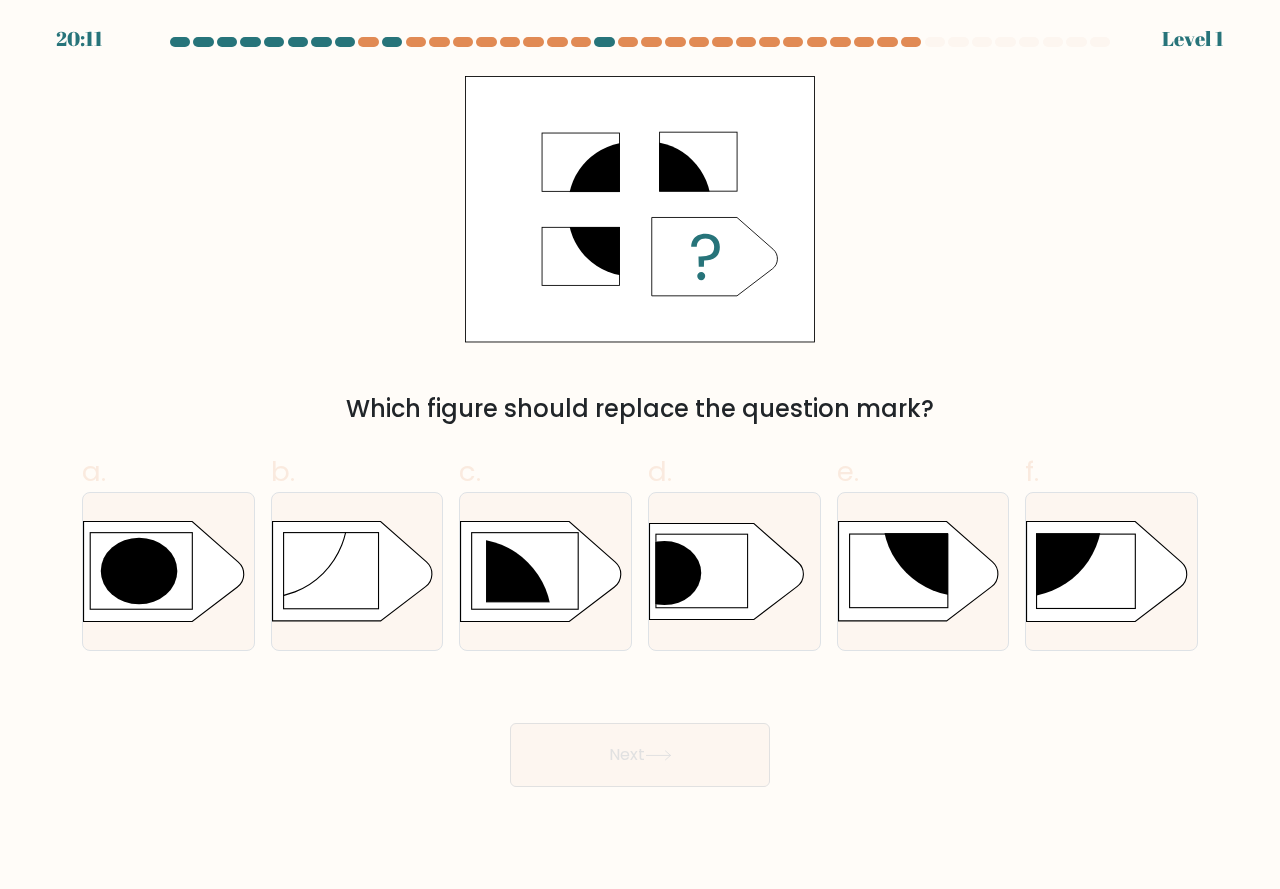 click at bounding box center (545, 571) 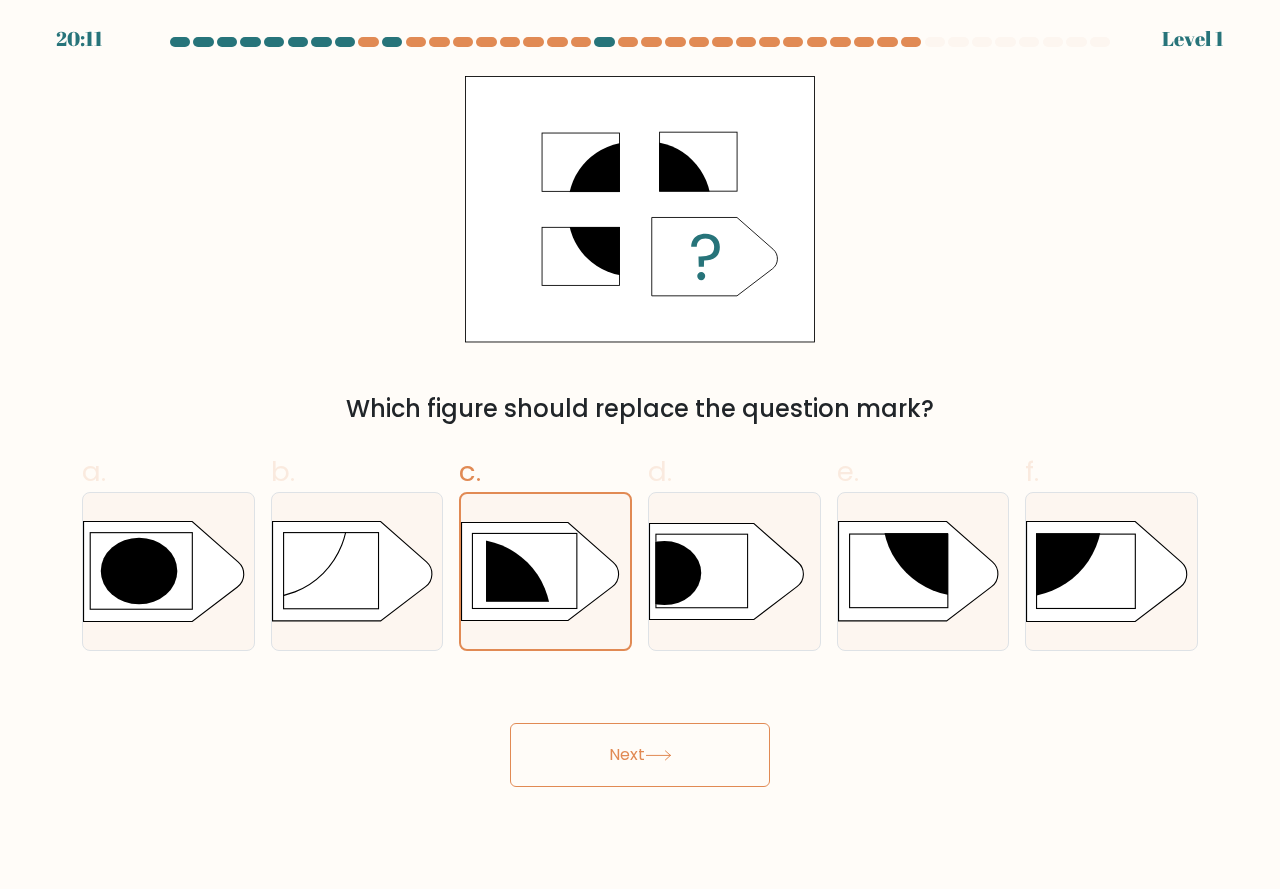 click on "Next" at bounding box center (640, 755) 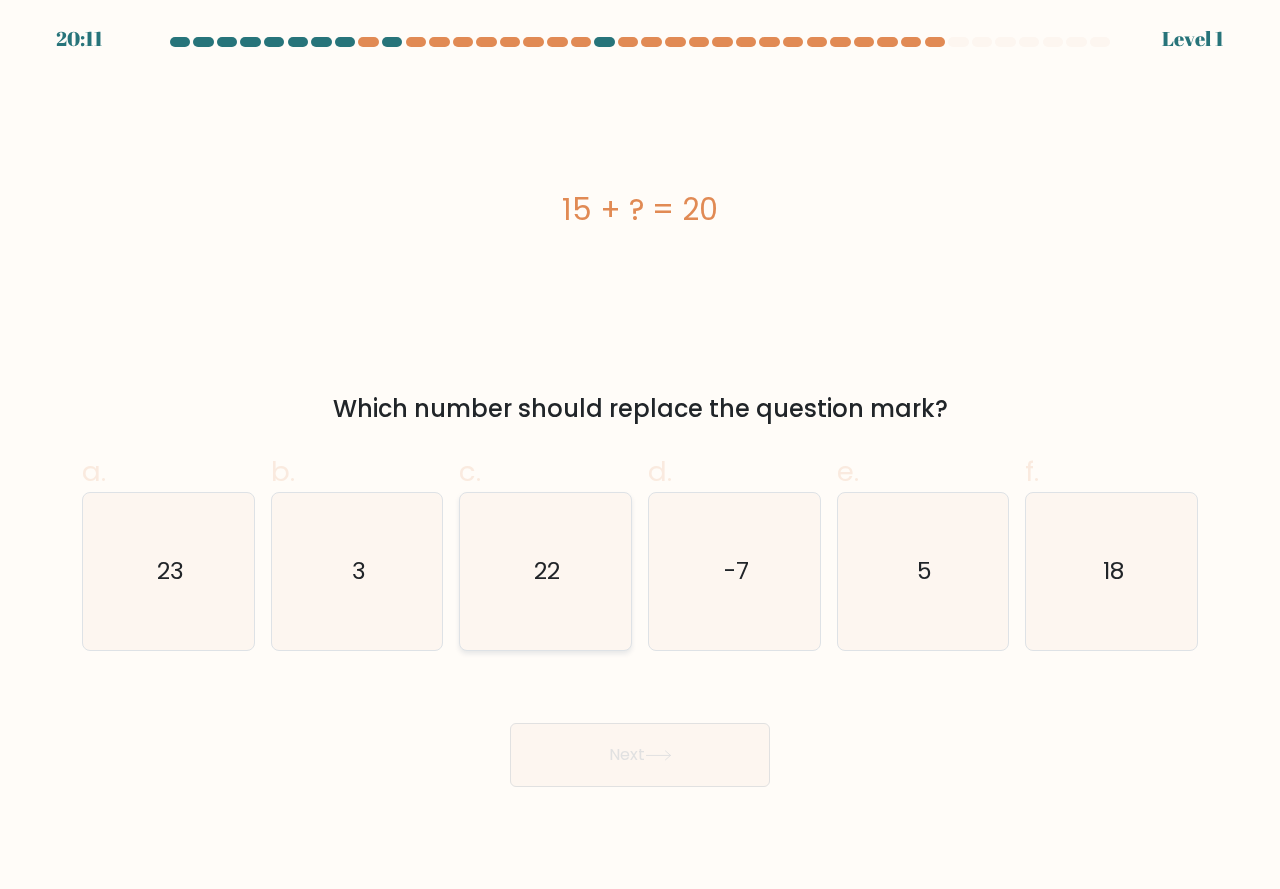 click on "22" 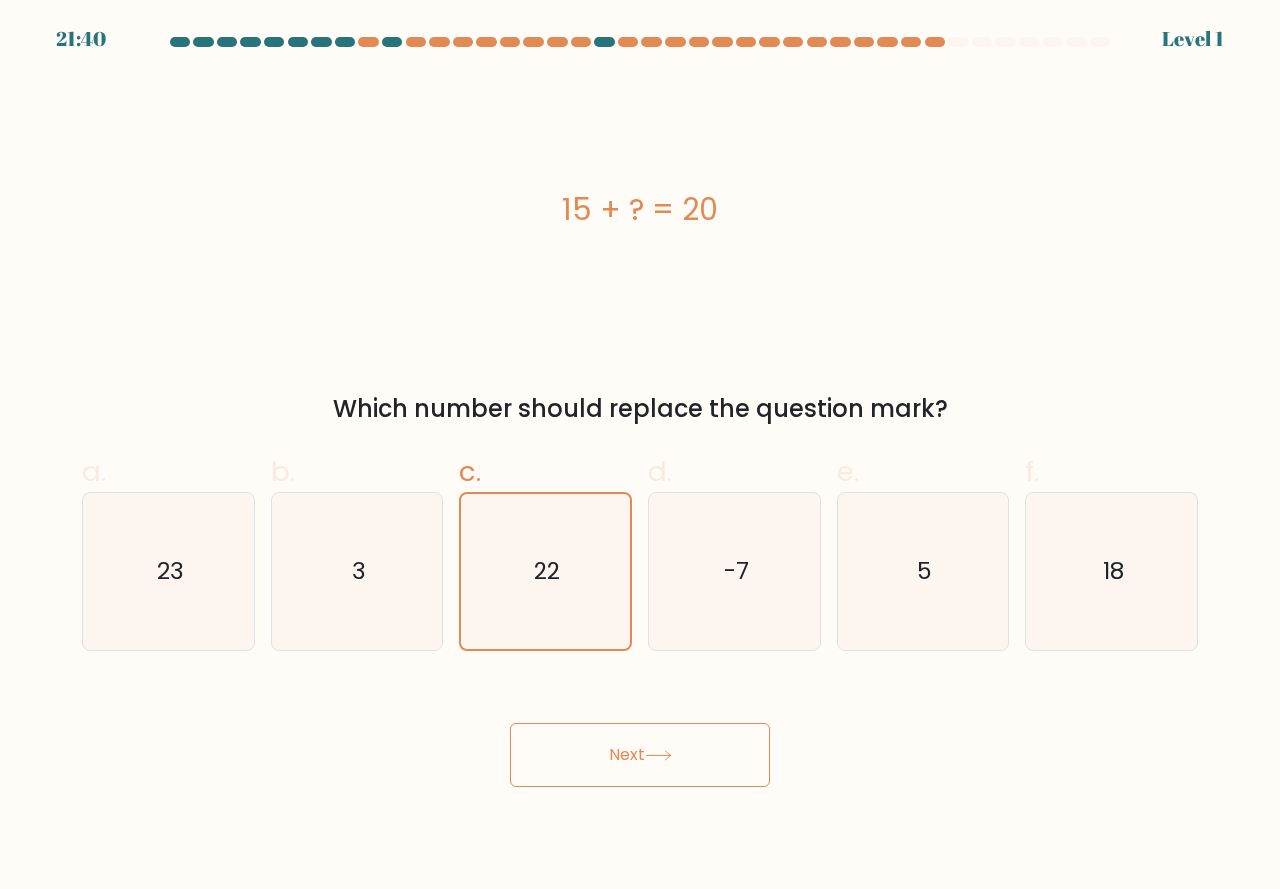 click on "Next" at bounding box center (640, 755) 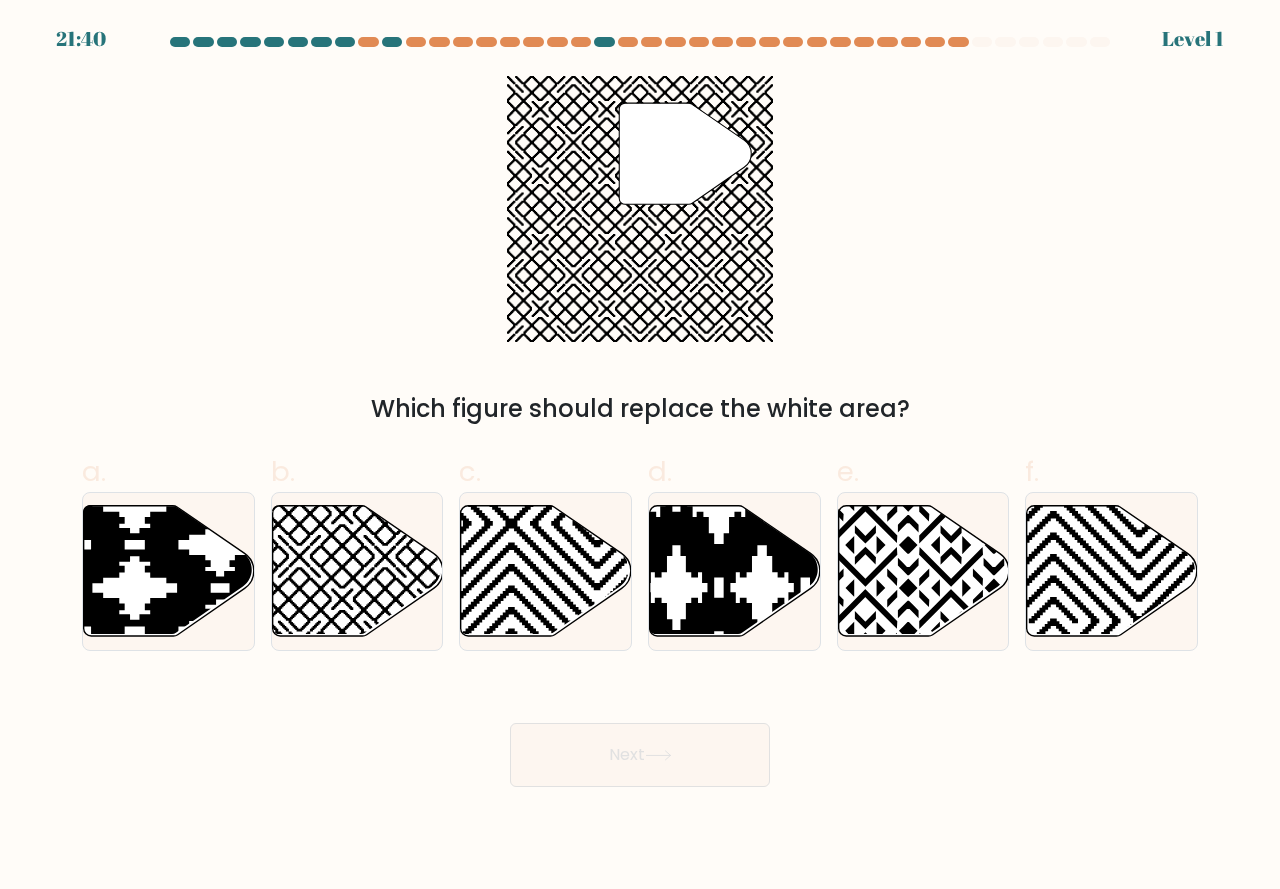 click 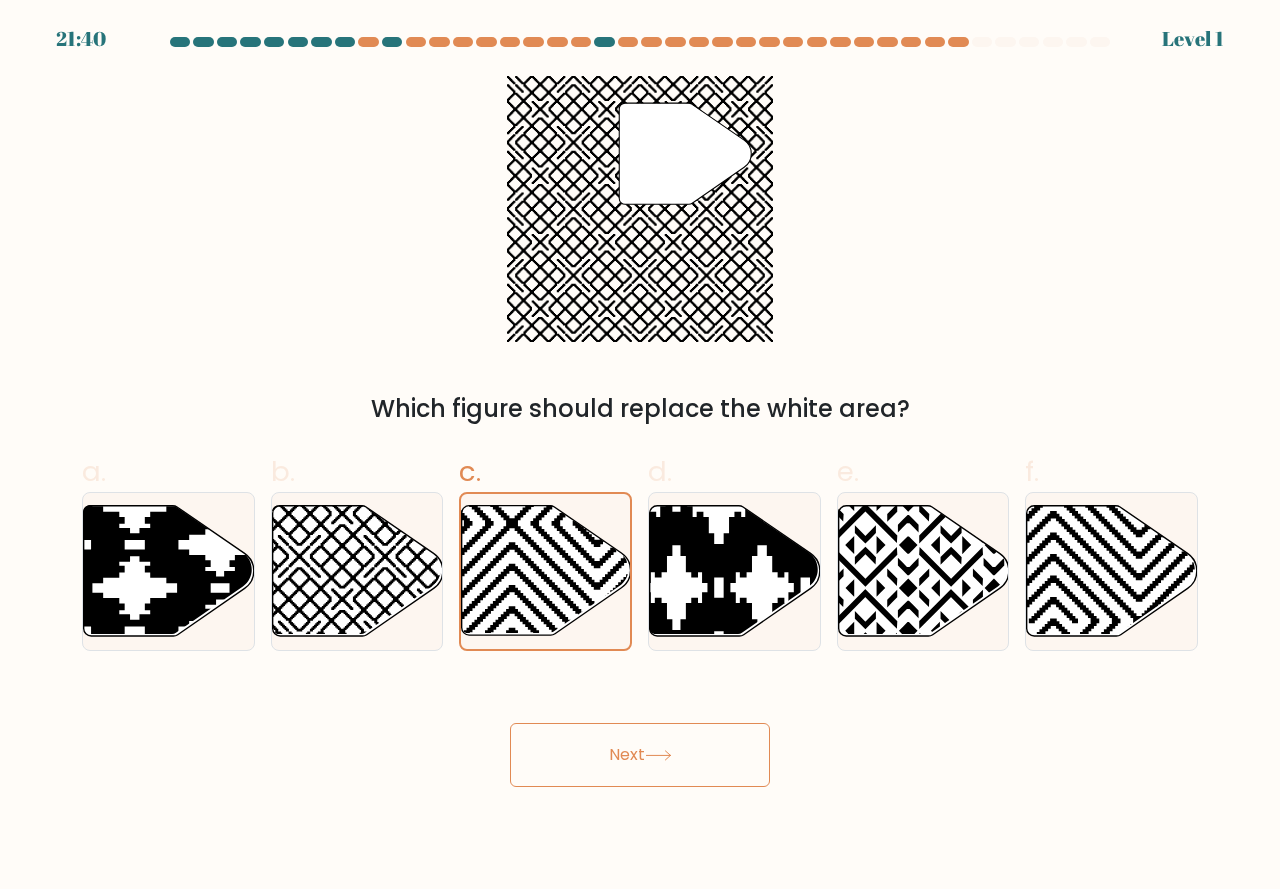 click on "Next" at bounding box center (640, 755) 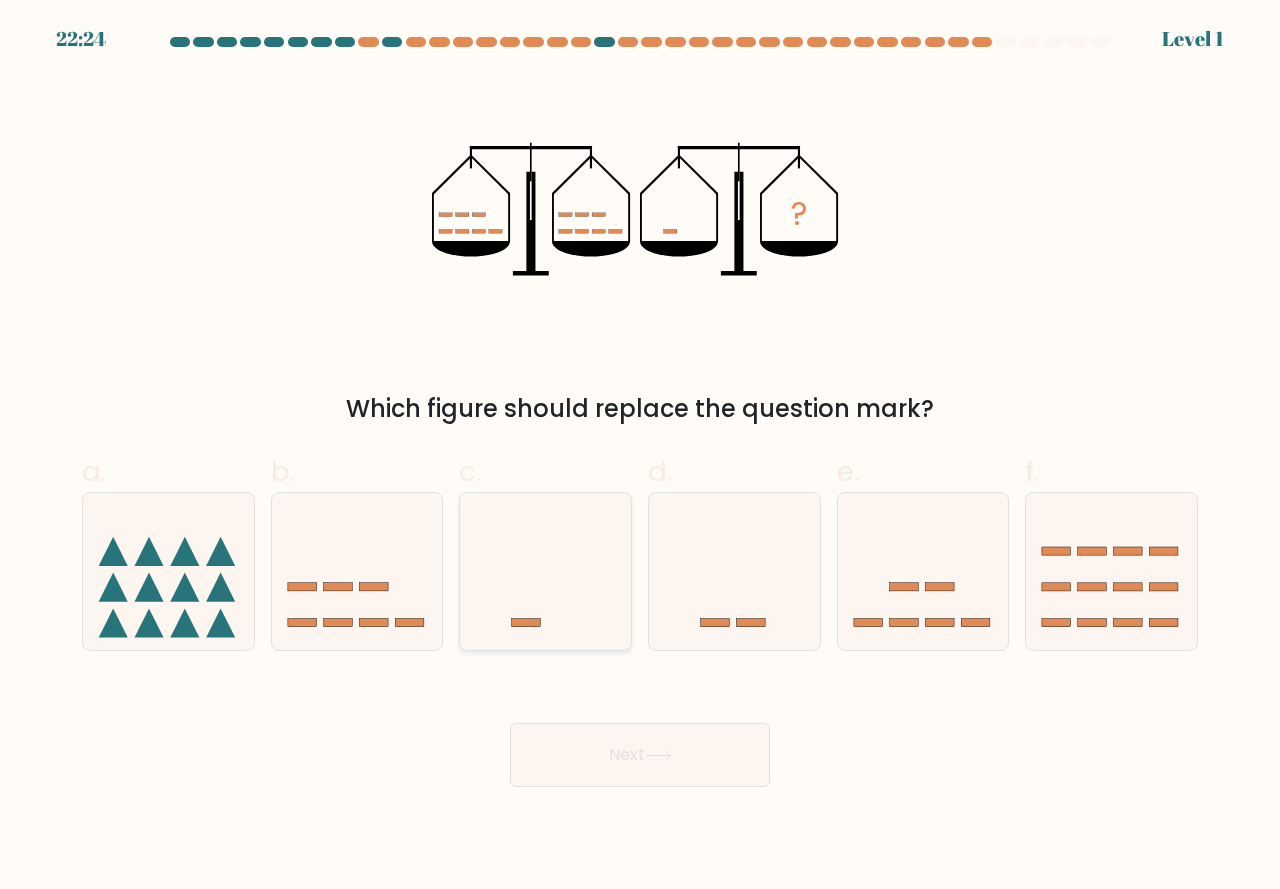 click at bounding box center [545, 571] 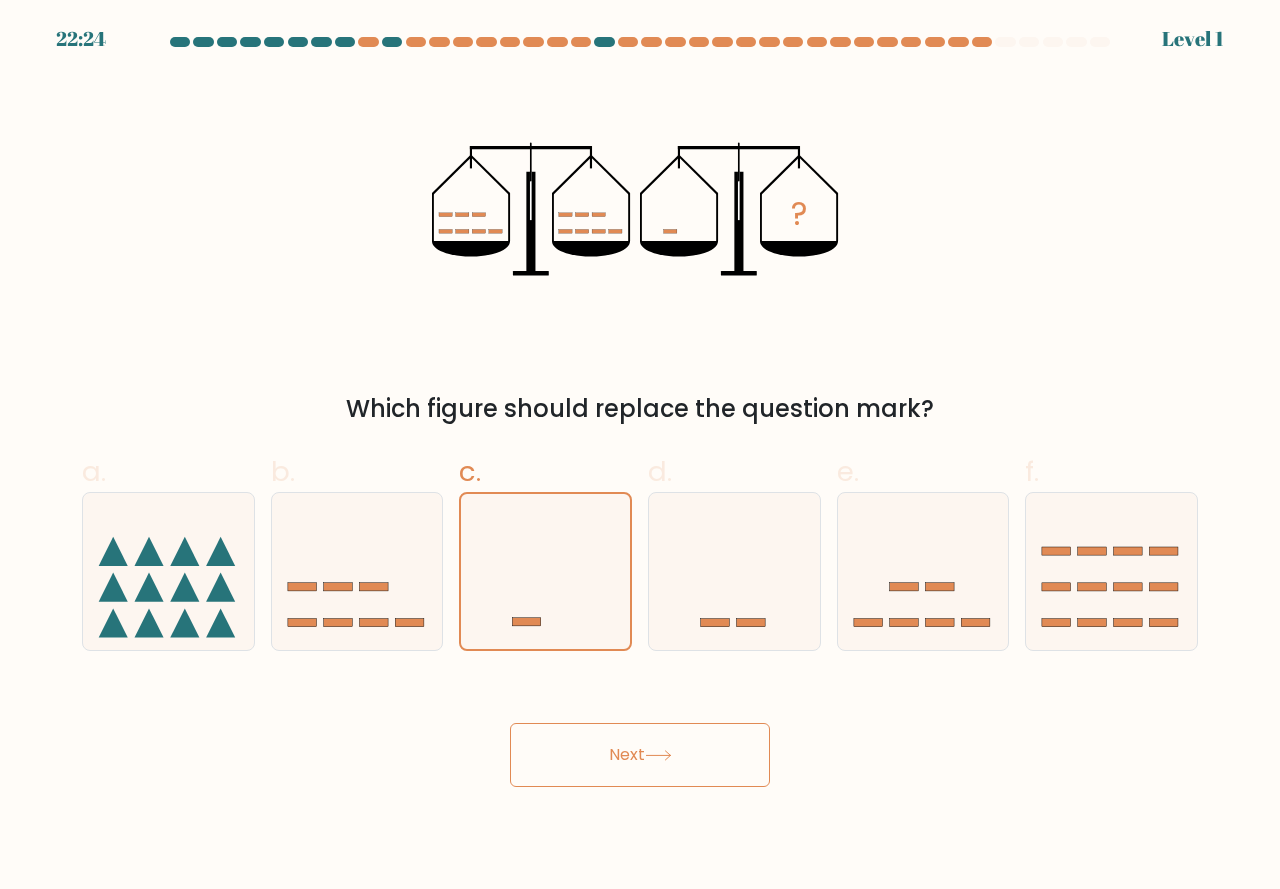 click on "Next" at bounding box center (640, 755) 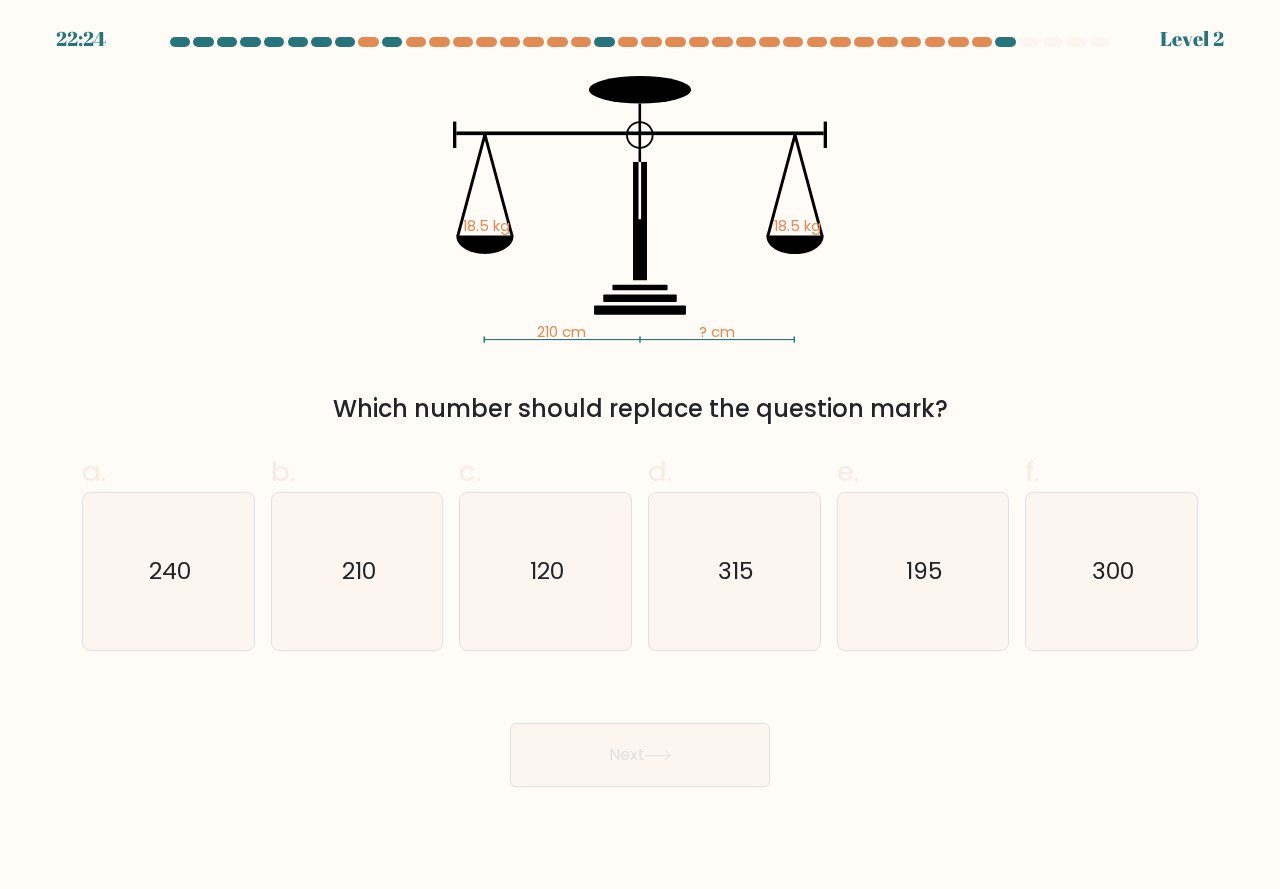 click at bounding box center (640, 412) 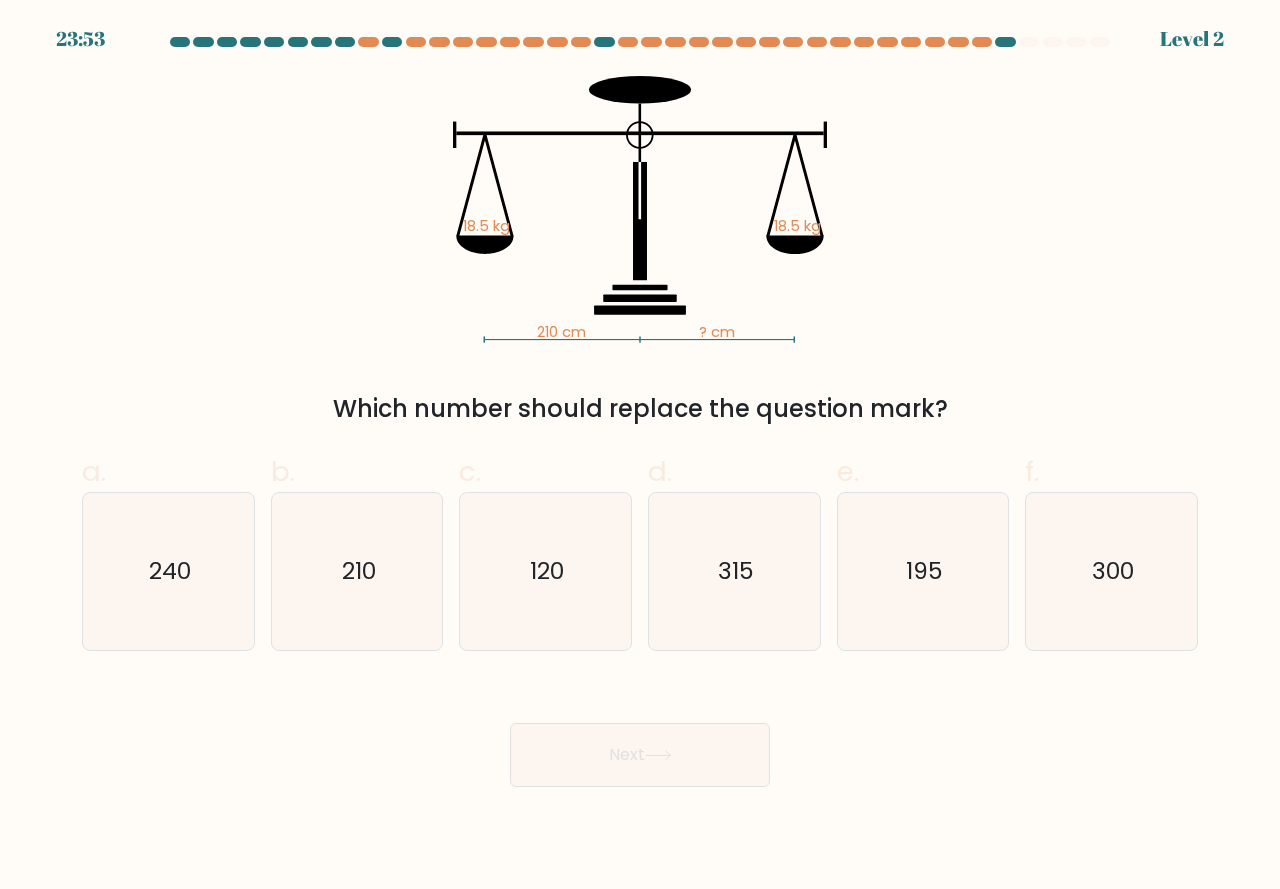 click on "Next" at bounding box center (640, 755) 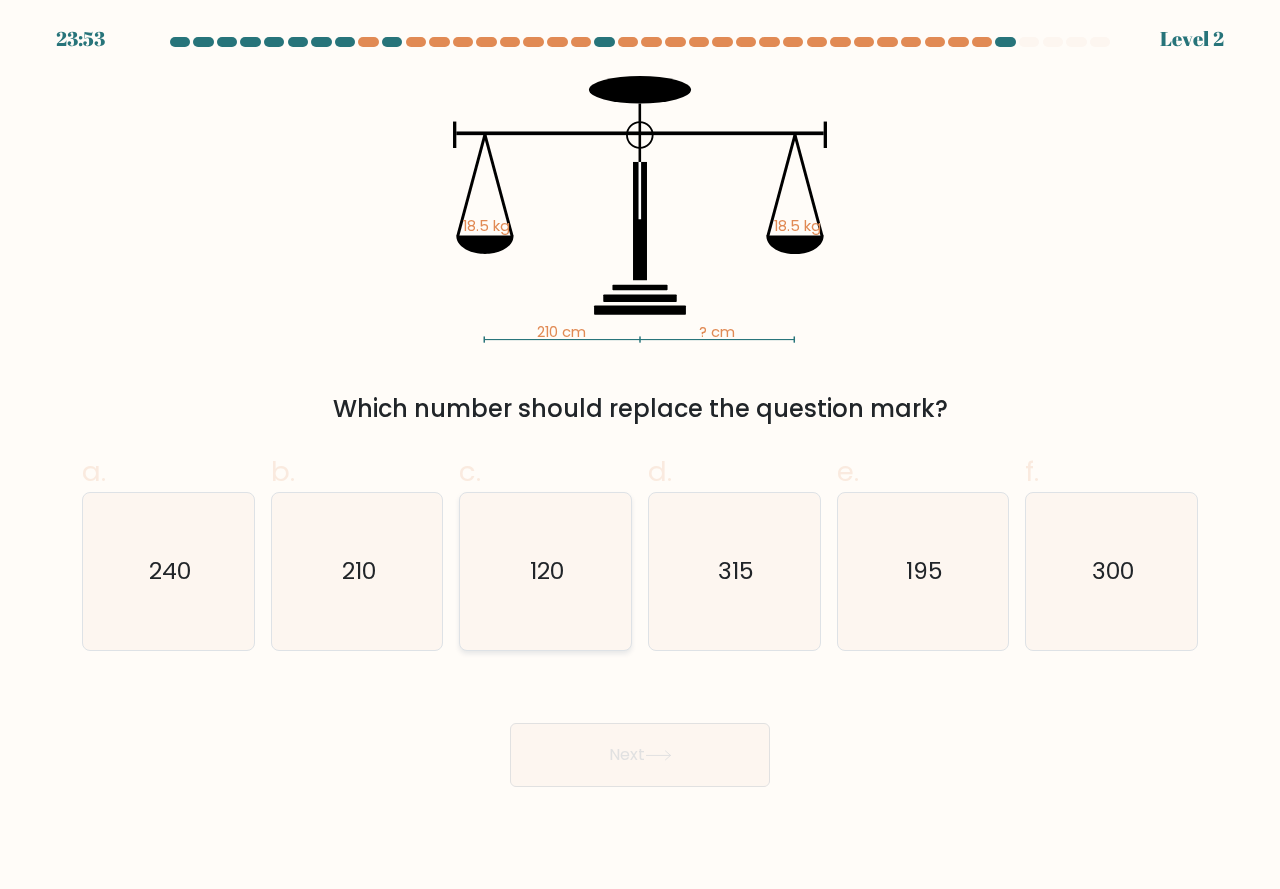 click on "120" 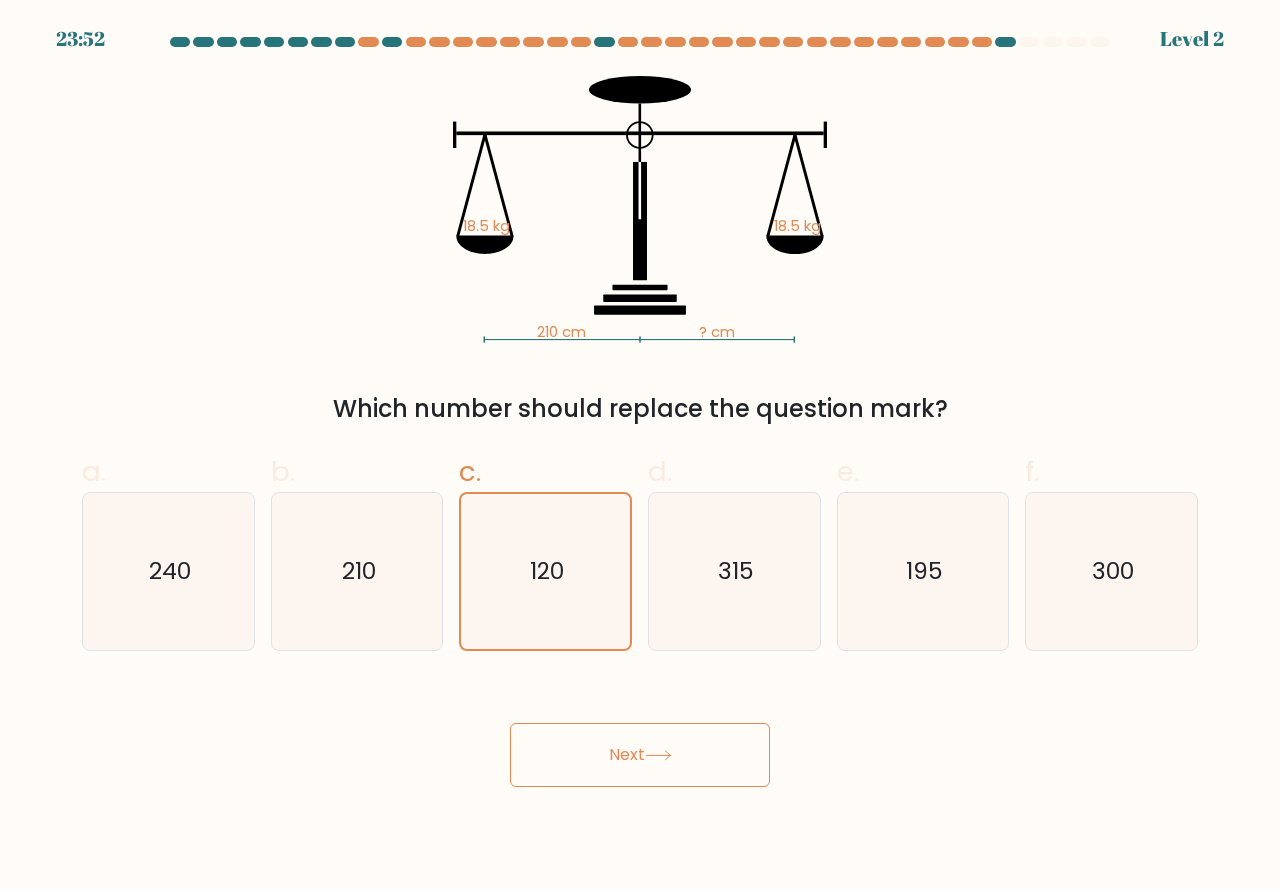 click on "Next" at bounding box center (640, 755) 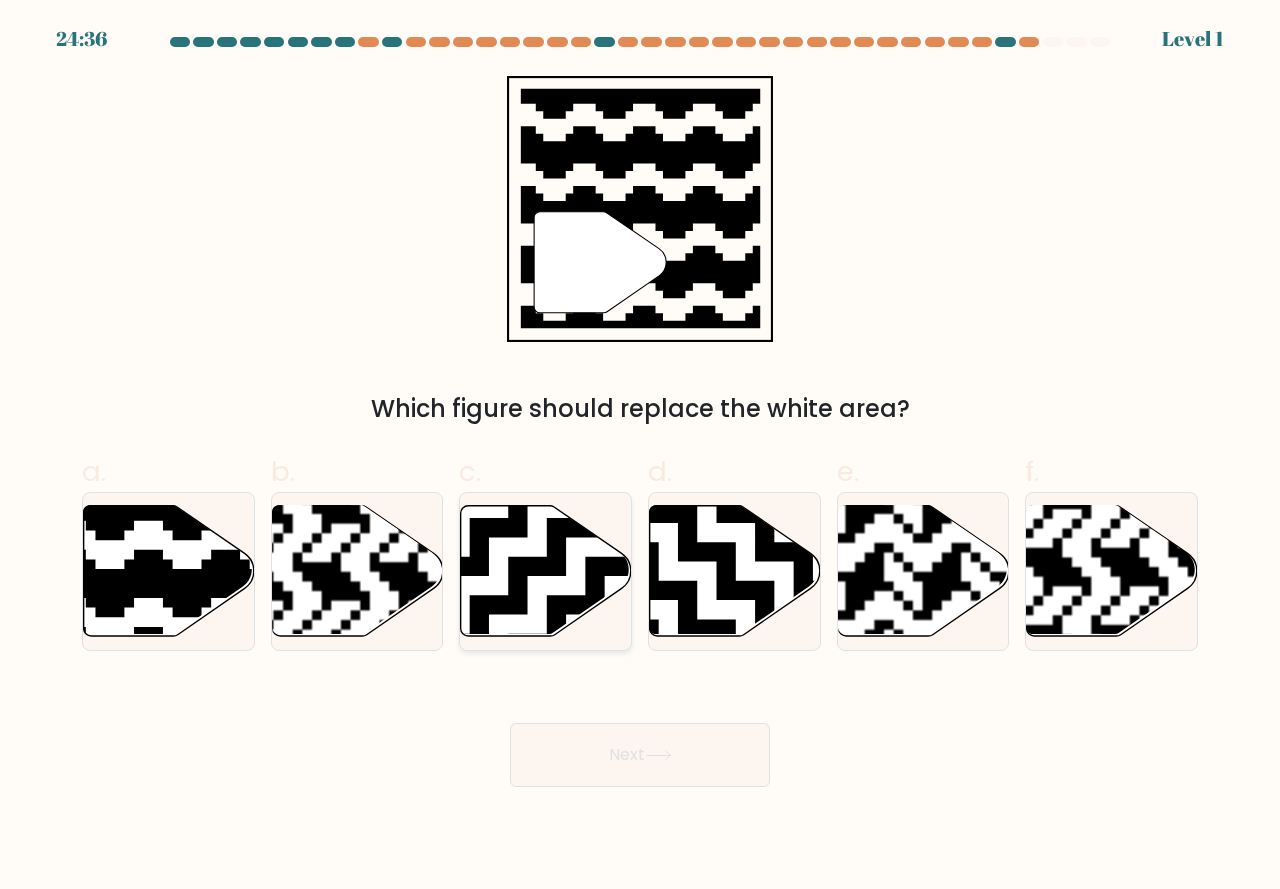 click 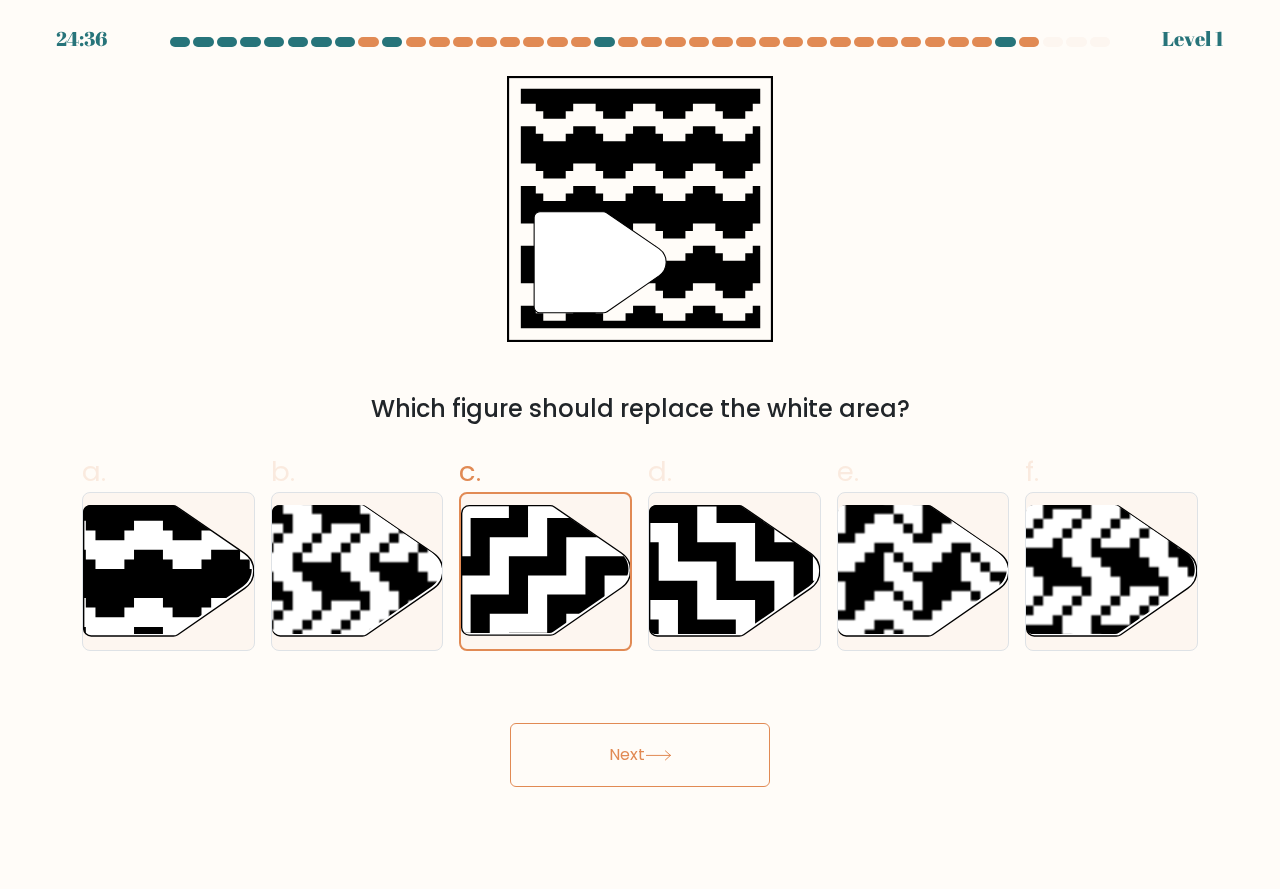 drag, startPoint x: 569, startPoint y: 750, endPoint x: 561, endPoint y: 691, distance: 59.5399 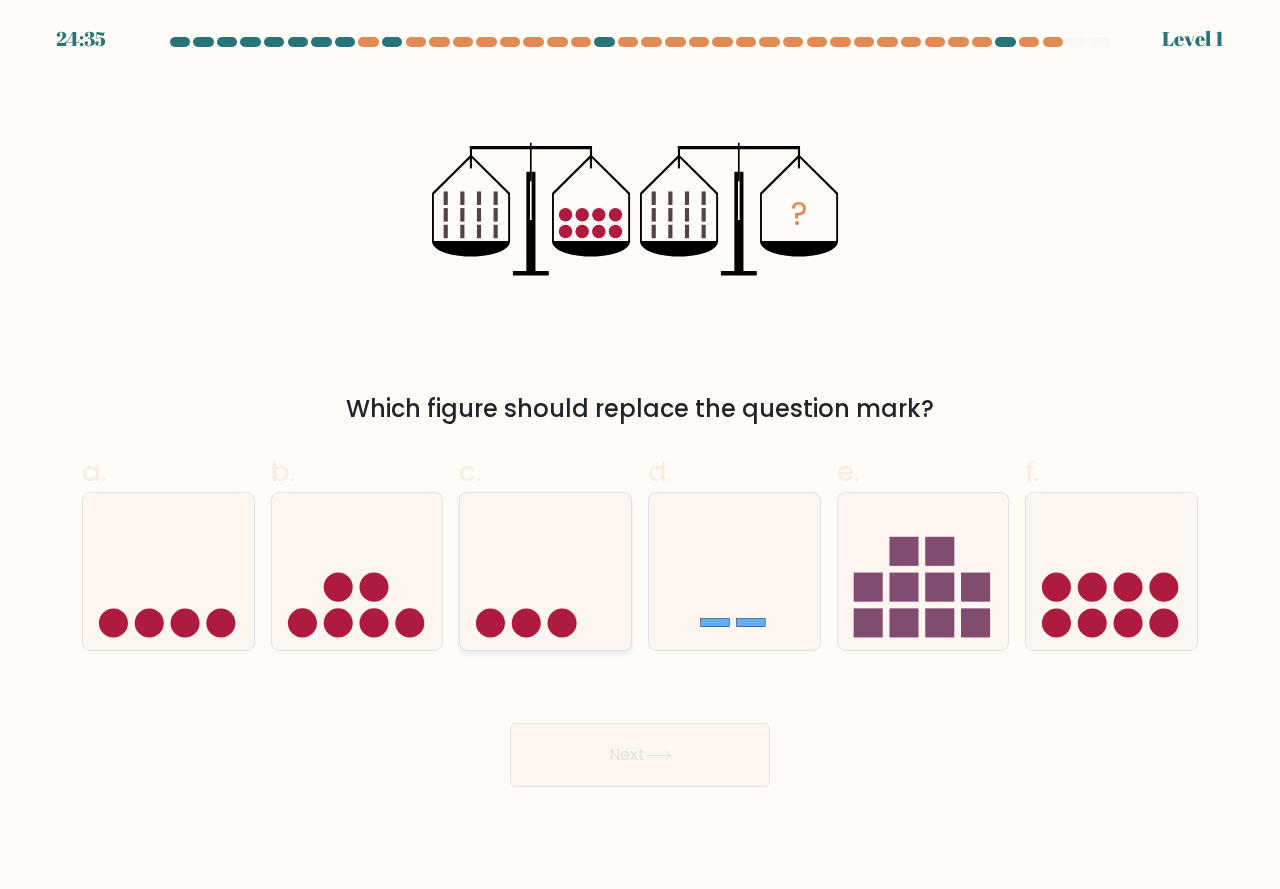 click 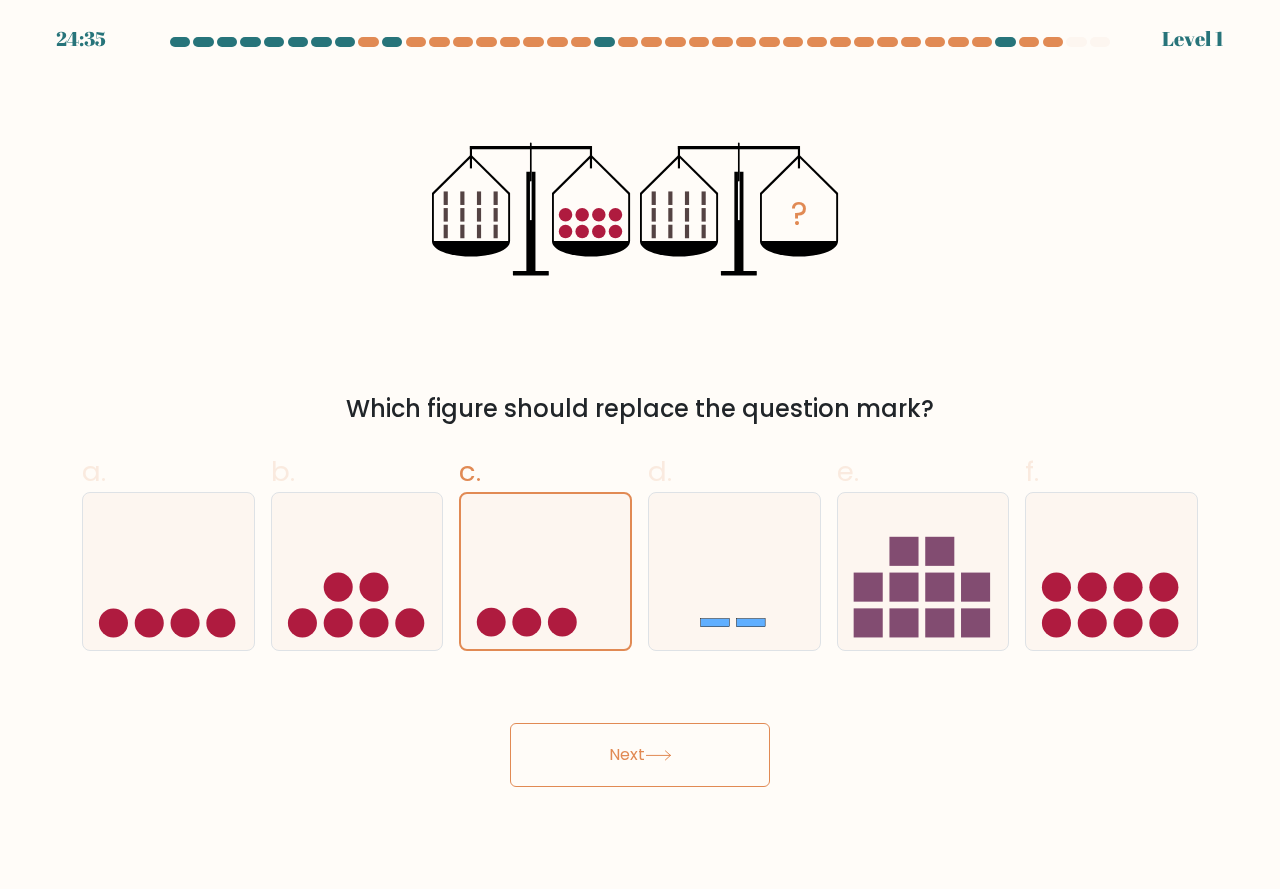 click on "Next" at bounding box center [640, 731] 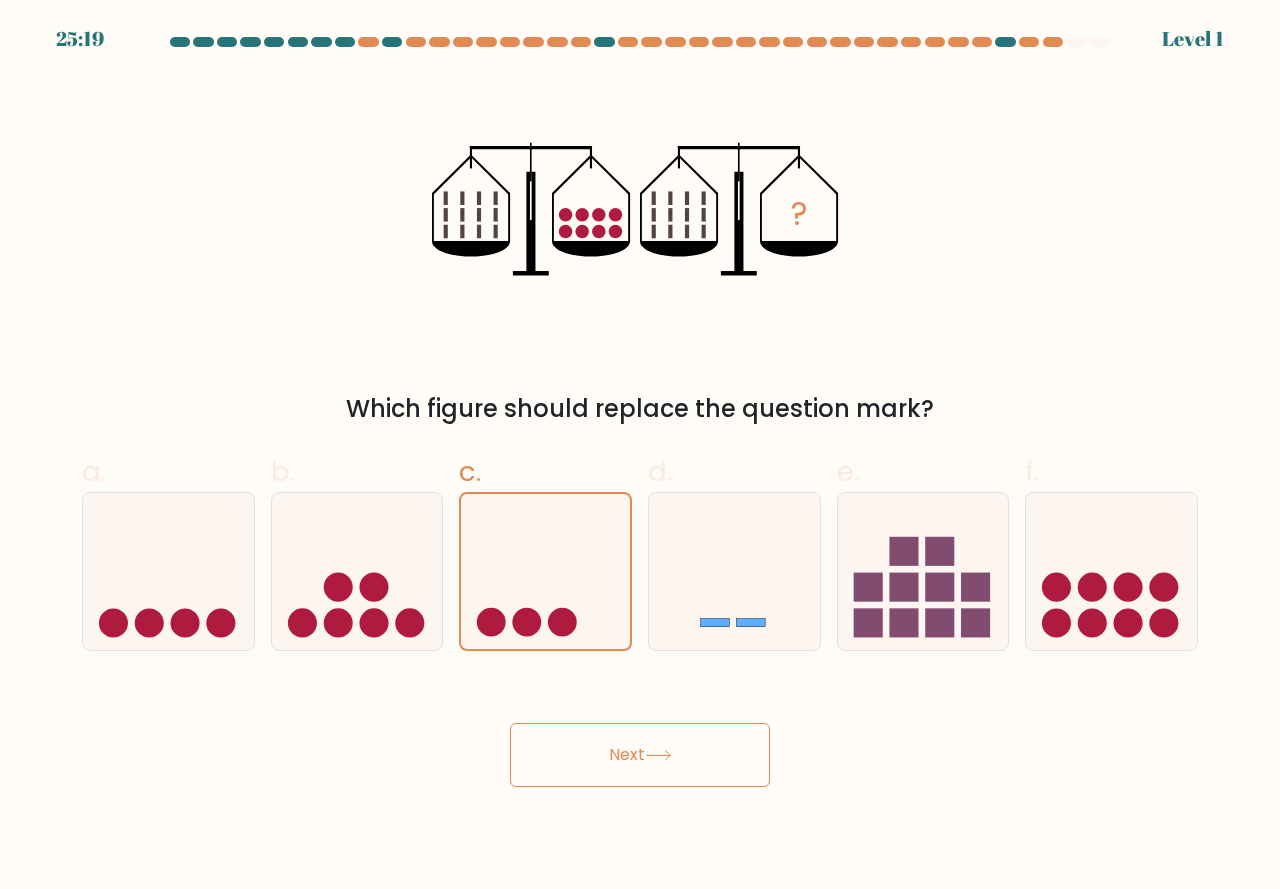 click on "Next" at bounding box center (640, 755) 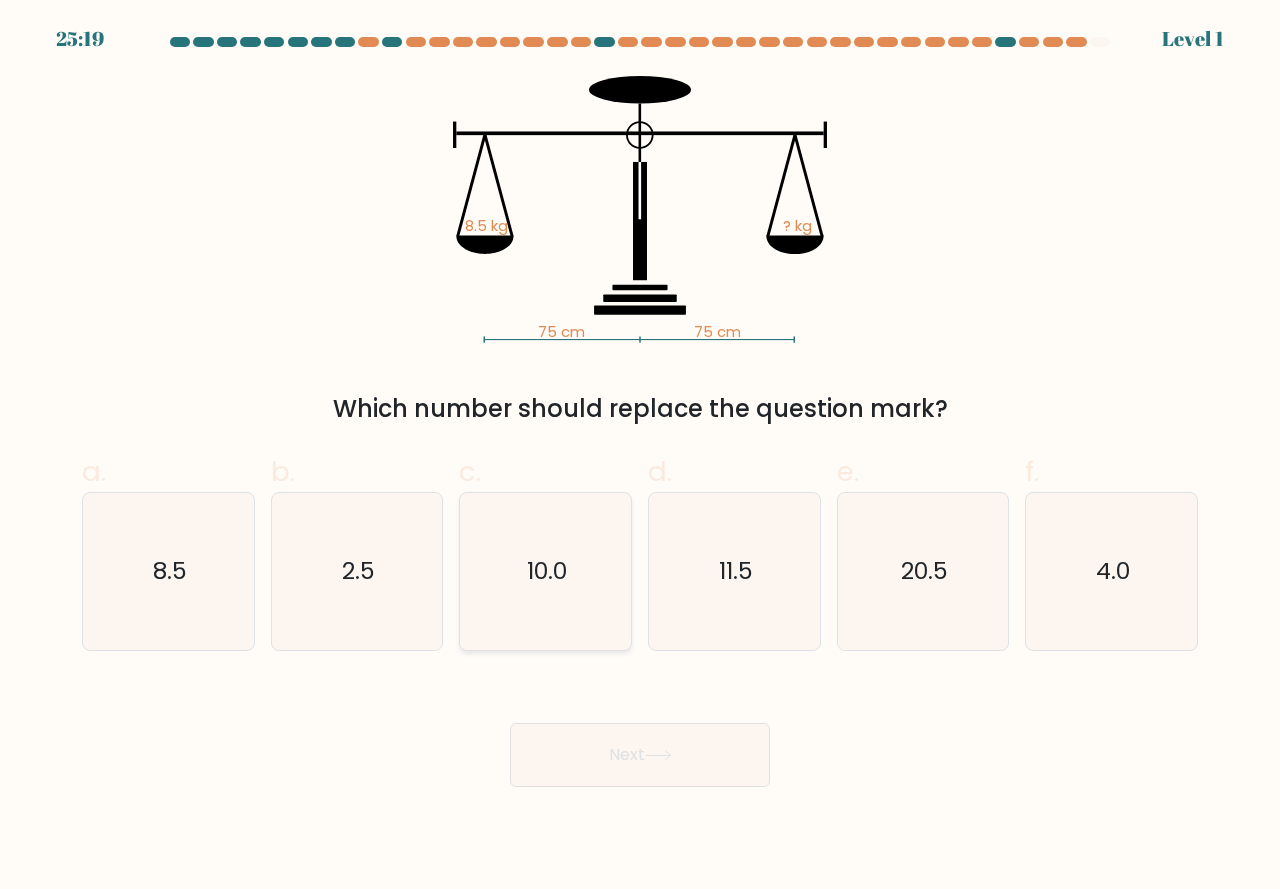 click on "10.0" 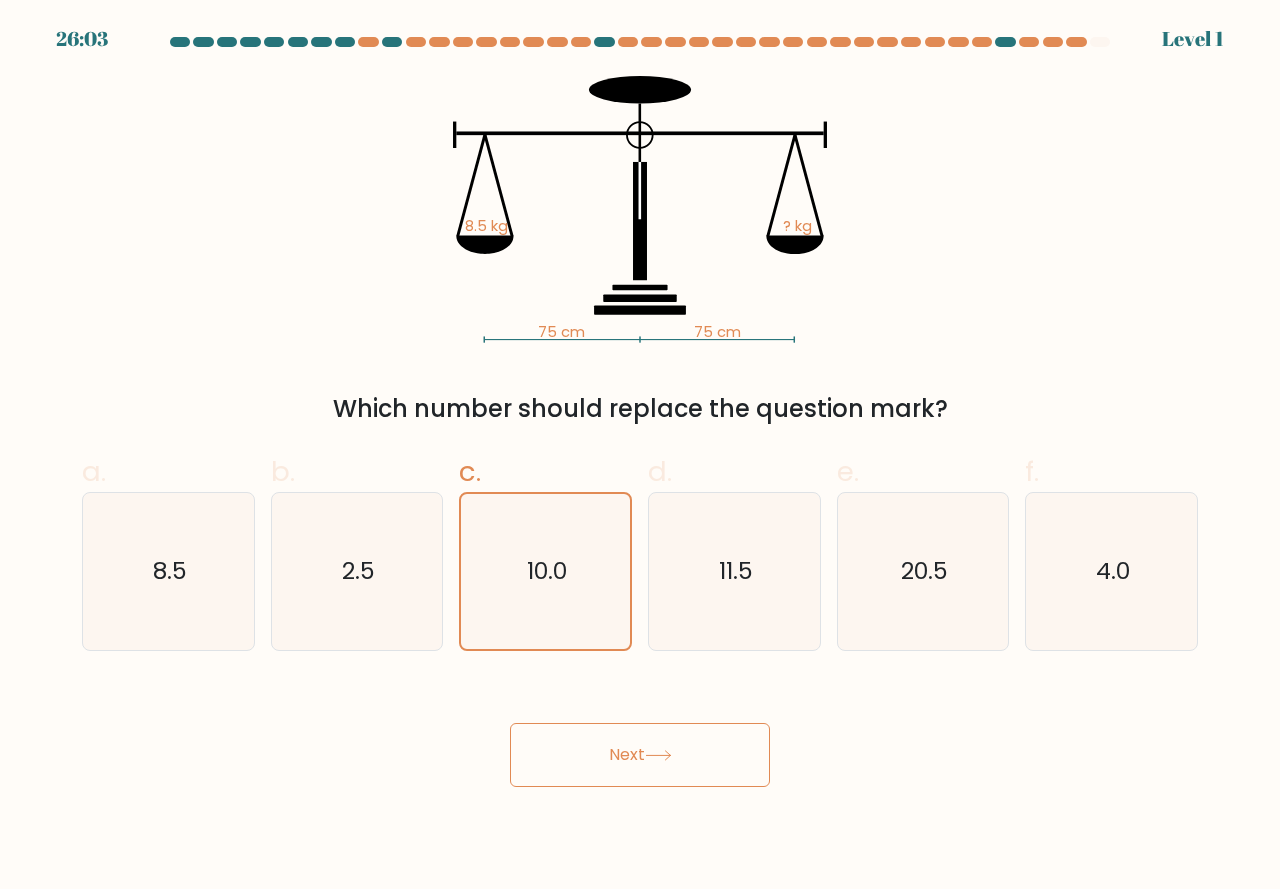 click on "Next" at bounding box center (640, 755) 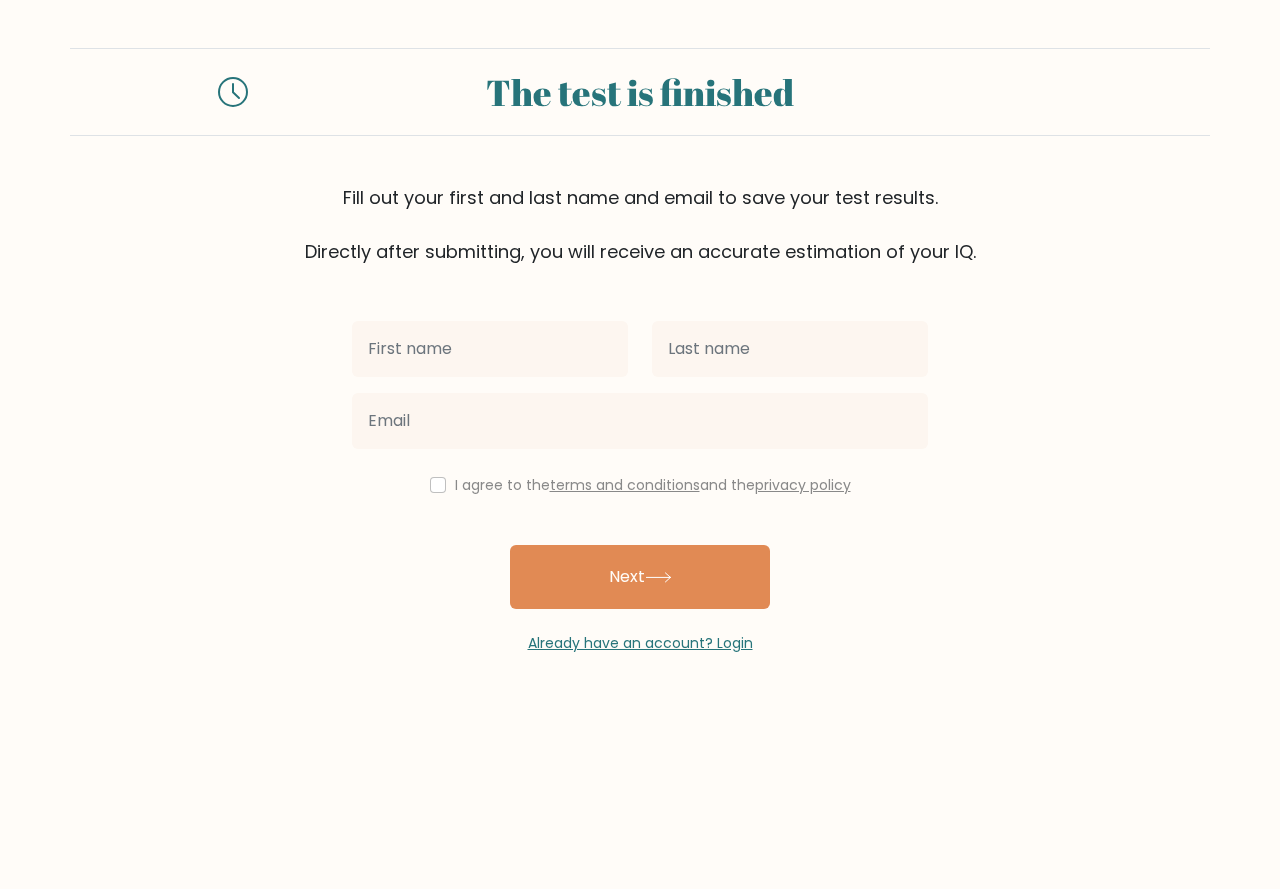 scroll, scrollTop: 0, scrollLeft: 0, axis: both 